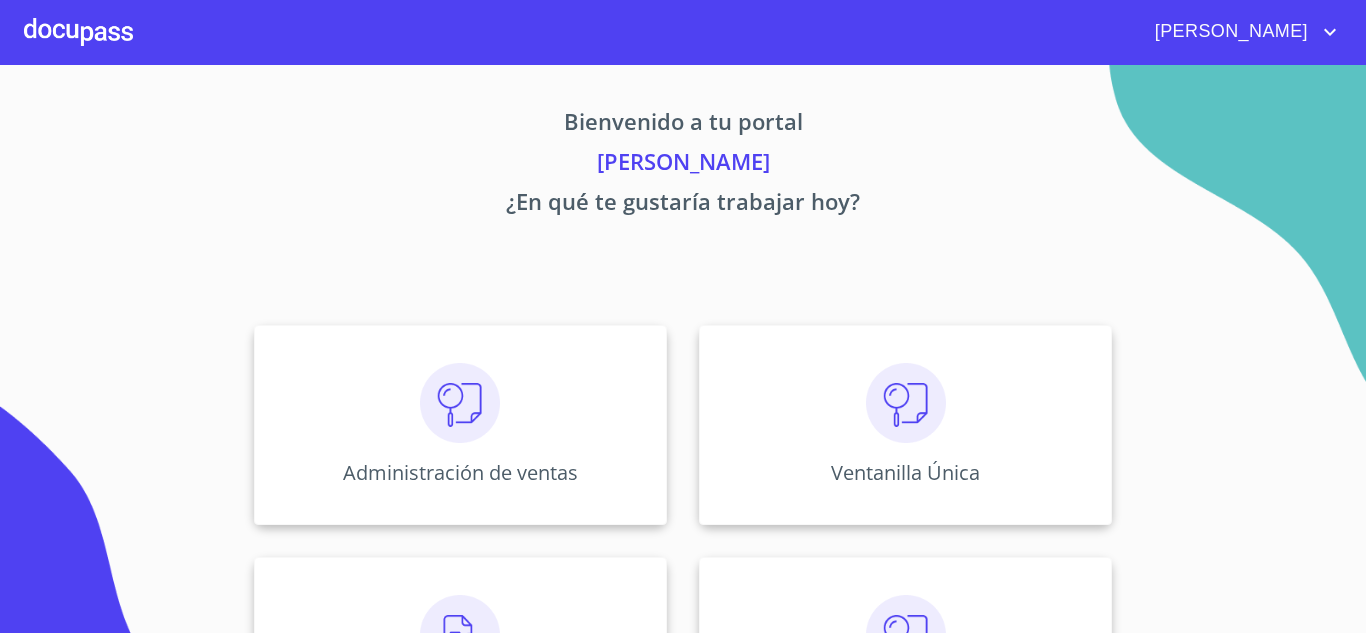 scroll, scrollTop: 0, scrollLeft: 0, axis: both 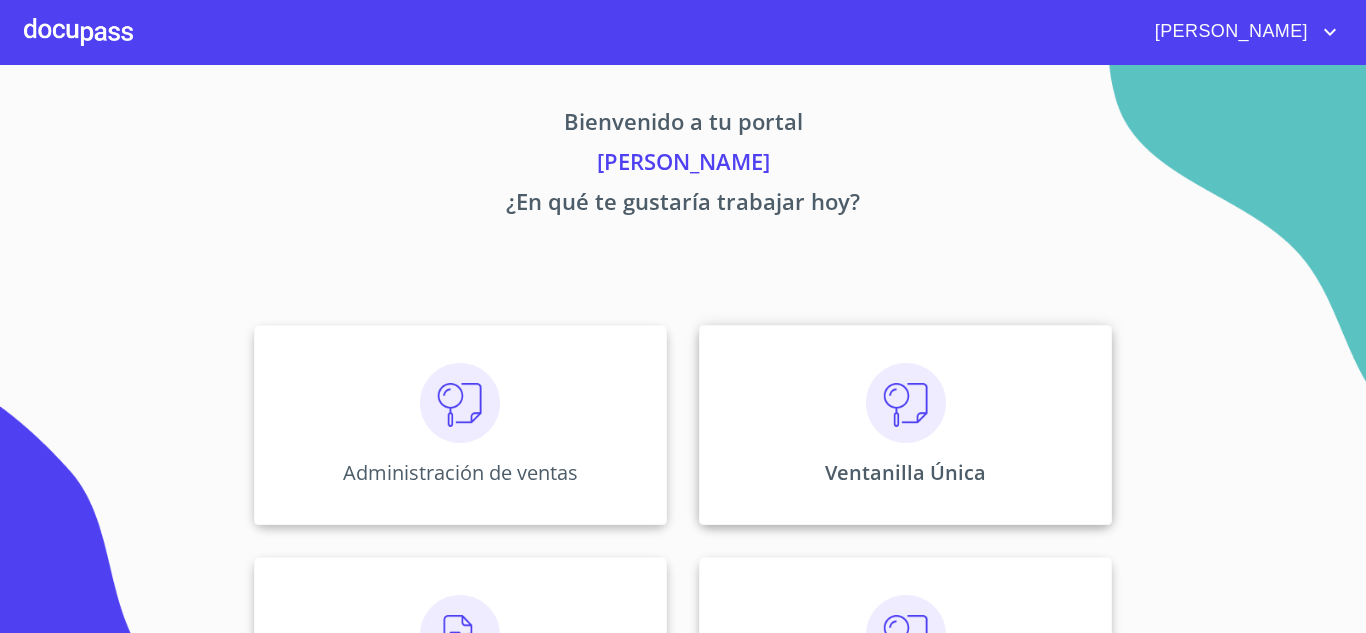 click on "Ventanilla Única" at bounding box center (905, 425) 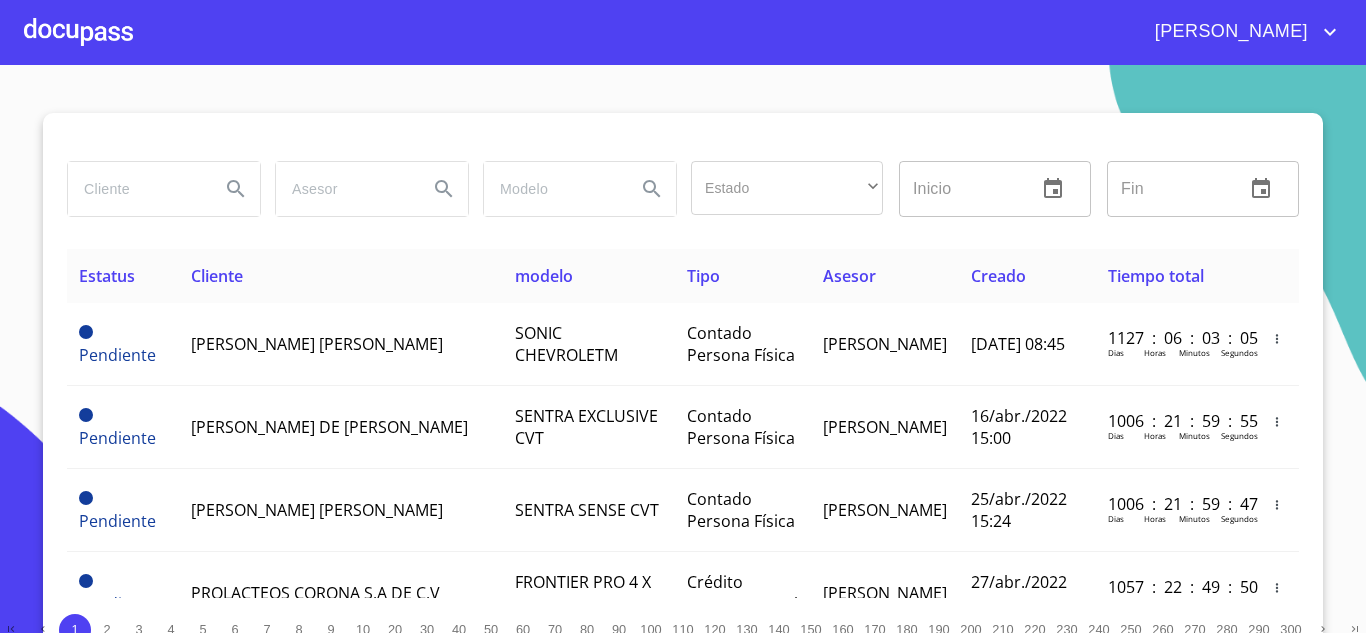 click at bounding box center [136, 189] 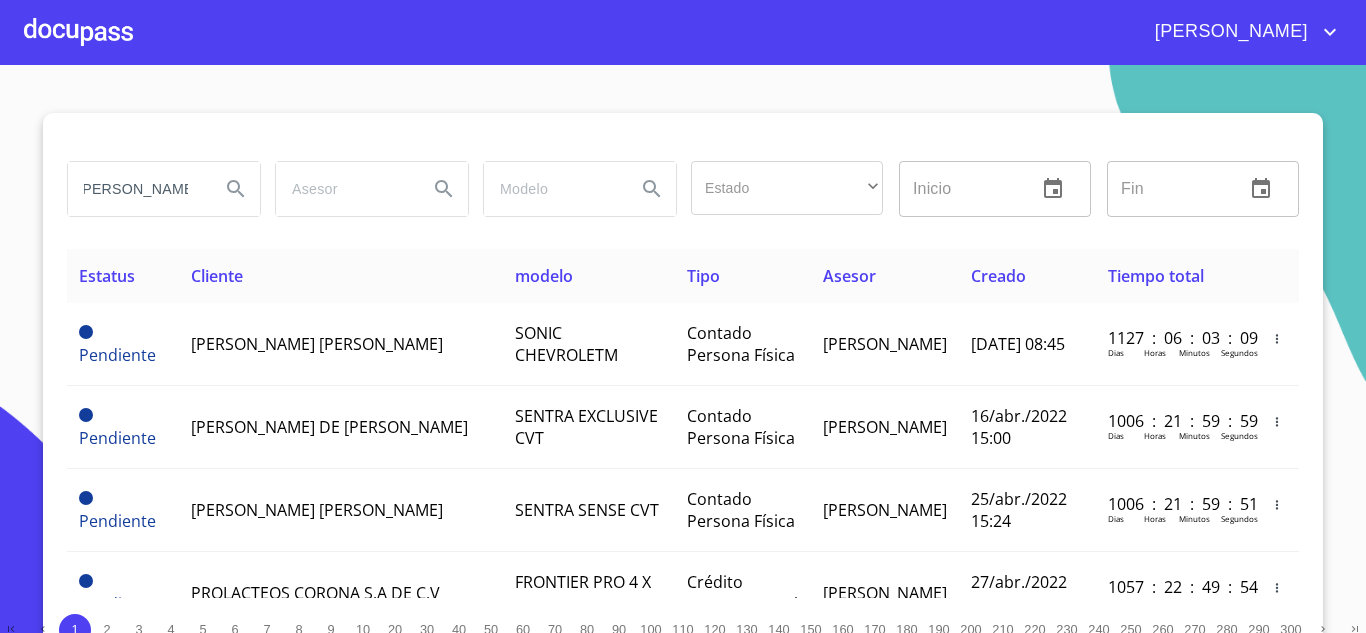 scroll, scrollTop: 0, scrollLeft: 14, axis: horizontal 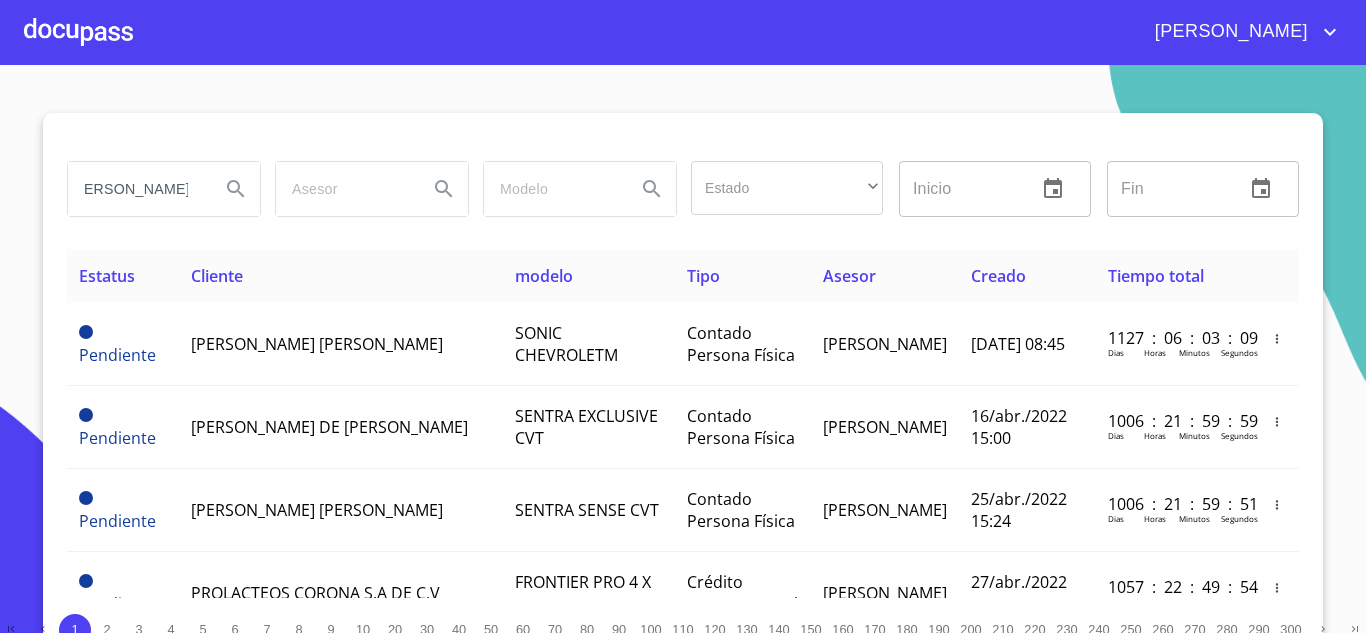 type on "PEREZ RAMIREZ" 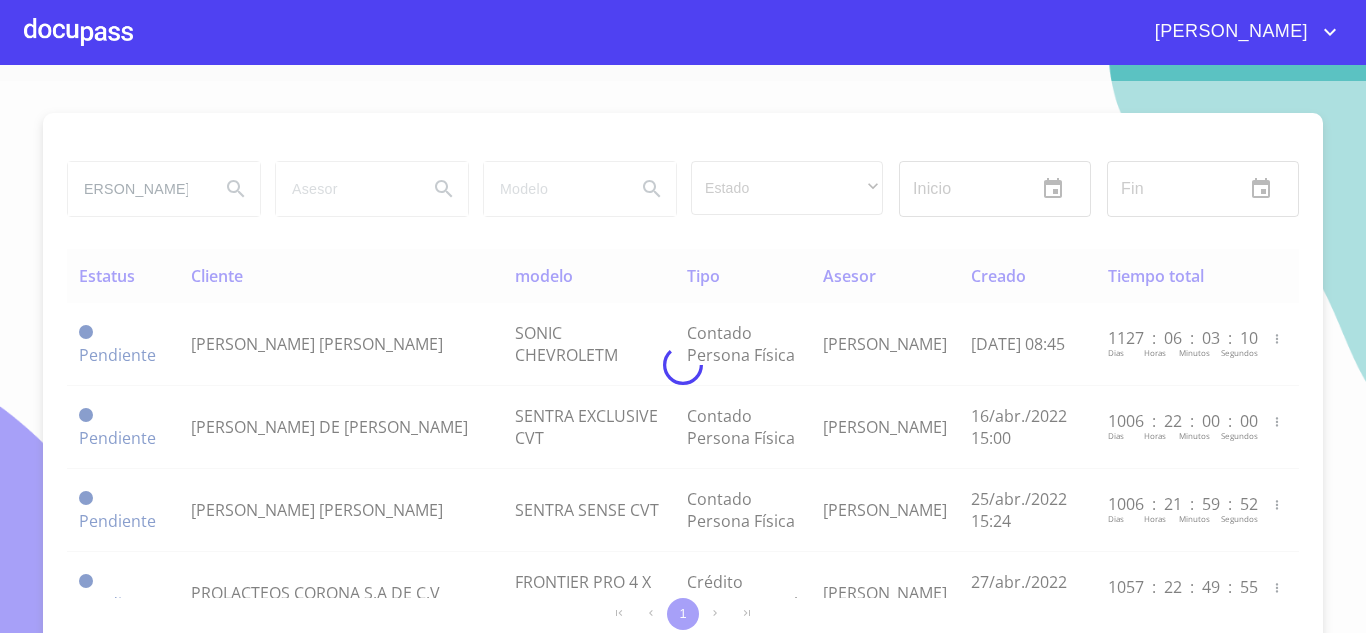 scroll, scrollTop: 0, scrollLeft: 0, axis: both 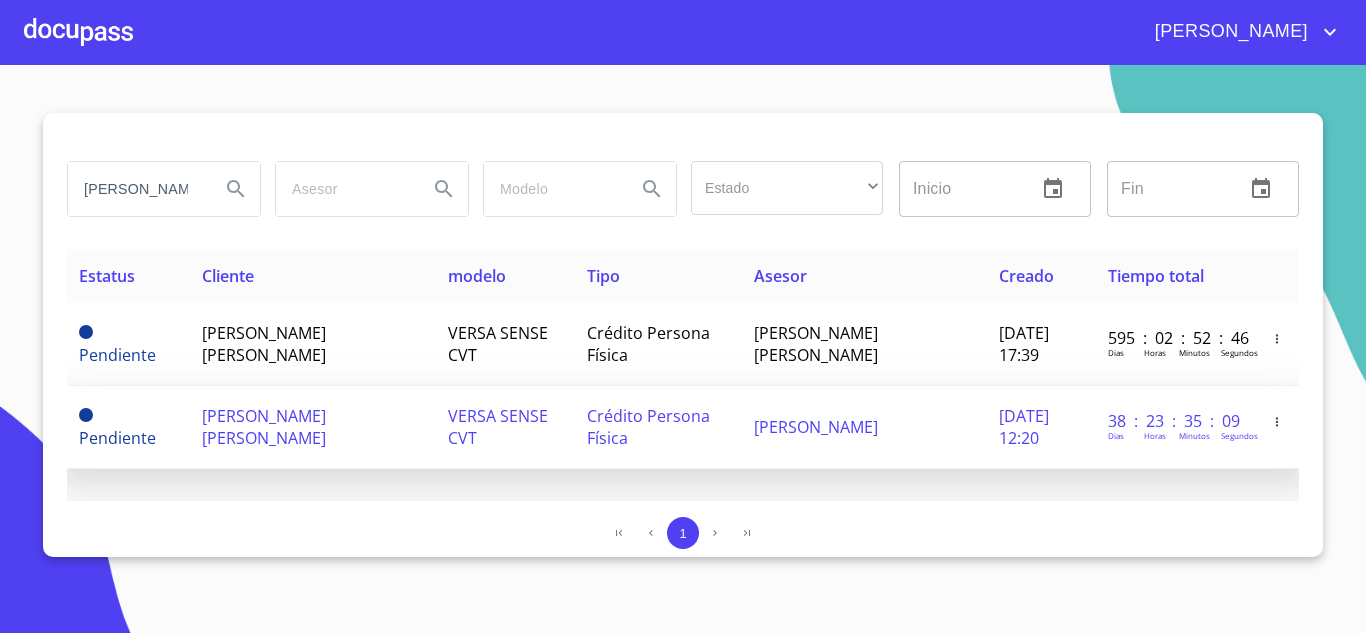 click on "LAURO  ANTONIO  PEREZ  RAMIREZ" at bounding box center [264, 427] 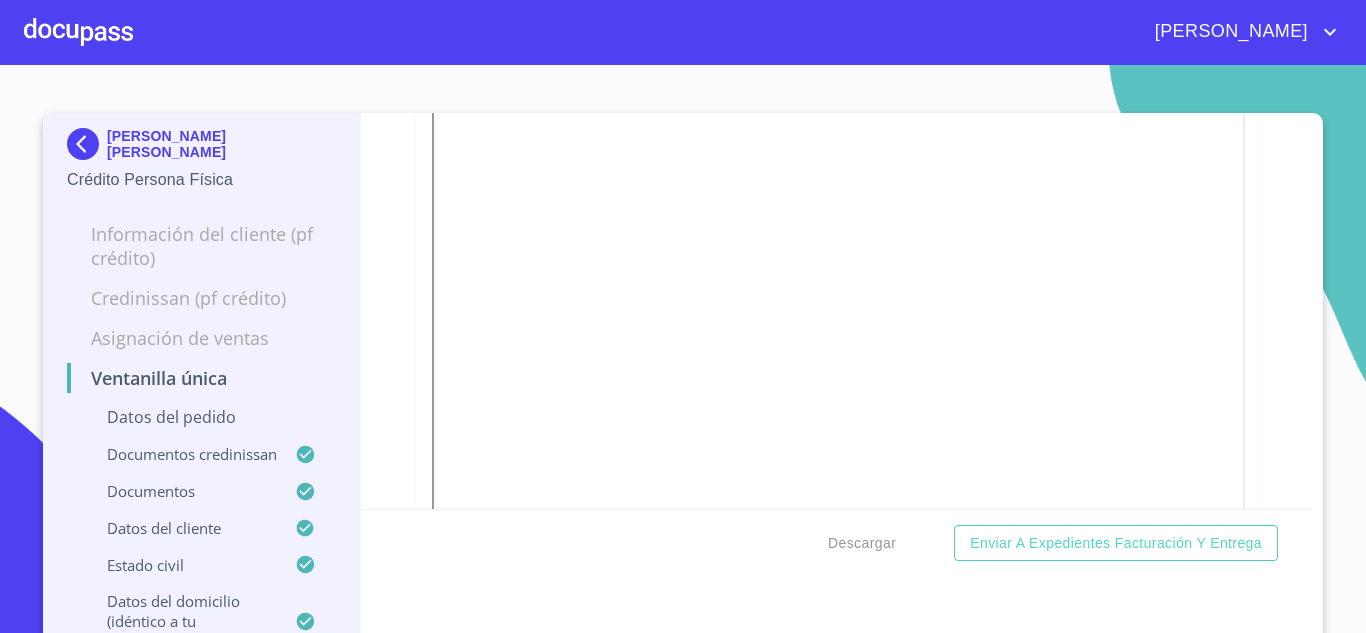 scroll, scrollTop: 4589, scrollLeft: 0, axis: vertical 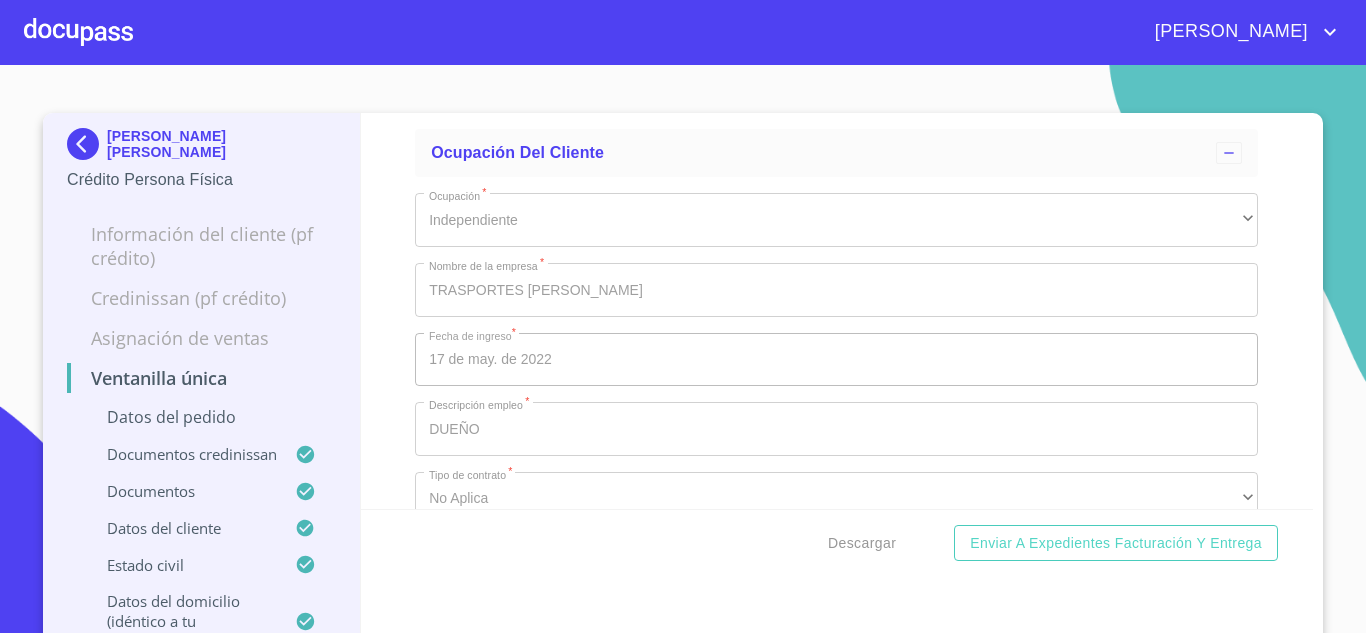 click at bounding box center [87, 144] 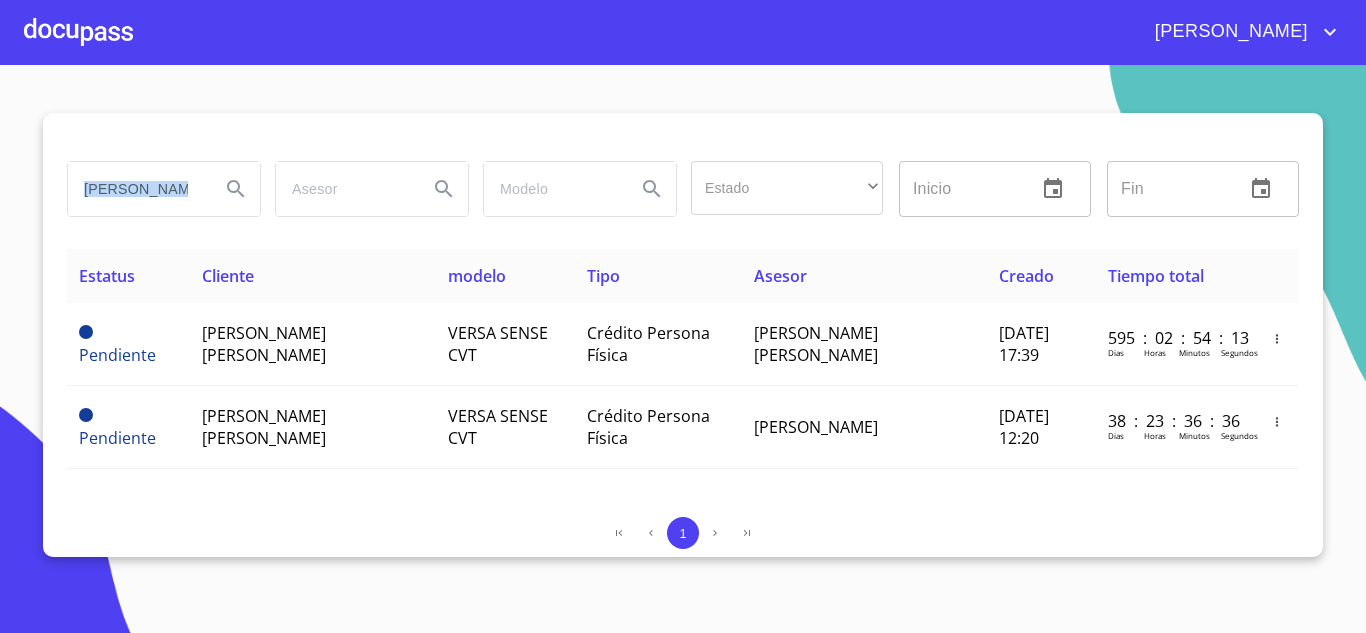 drag, startPoint x: 209, startPoint y: 189, endPoint x: 0, endPoint y: 186, distance: 209.02153 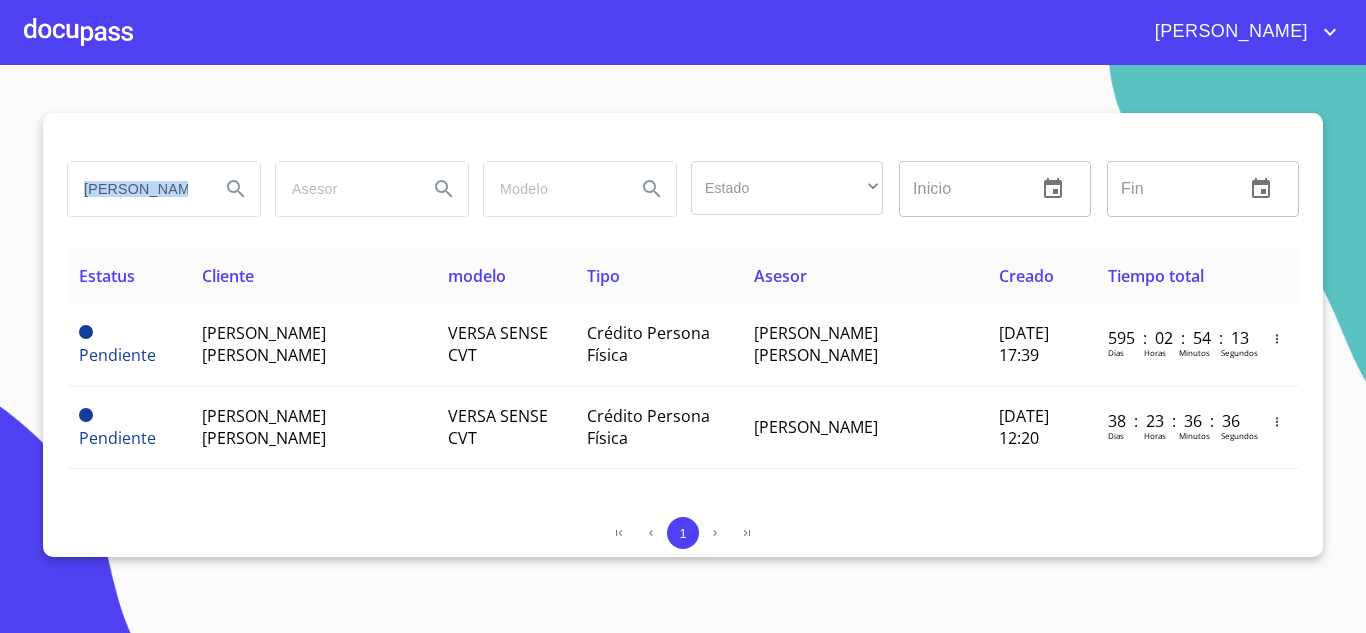 click on "PEREZ RAMIREZ Estado ​ ​ Inicio ​ Fin ​ Estatus   Cliente   modelo   Tipo   Asesor   Creado   Tiempo total     Pendiente VICTOR  MANUEL  PEREZ  RAMIREZ  VERSA SENSE CVT Crédito Persona Física JOSÉ IGNACIO VICTORIO CANALES 17/nov./2023 17:39 595  :  02  :  54  :  13 Dias Horas Minutos Segundos Pendiente LAURO  ANTONIO  PEREZ  RAMIREZ  VERSA SENSE CVT Crédito Persona Física MARIA RODRIGUEZ MEZA 28/may./2025 12:20 38  :  23  :  36  :  36 Dias Horas Minutos Segundos 1" at bounding box center (683, 349) 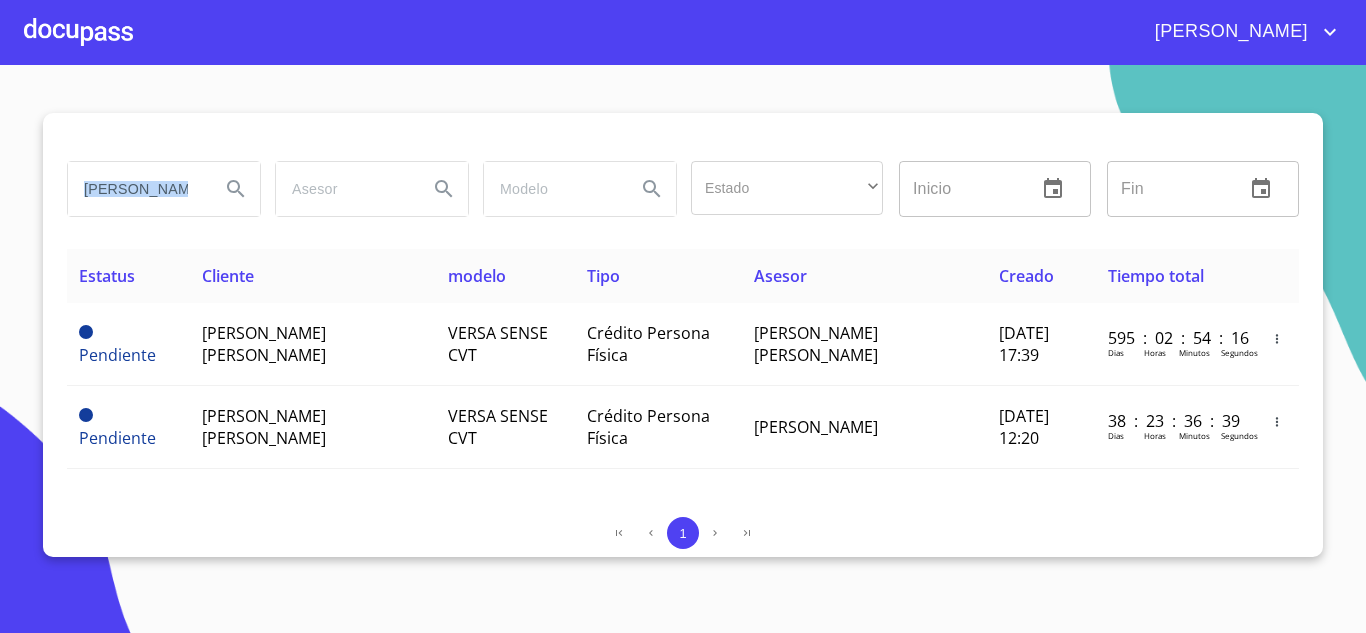 click on "PEREZ RAMIREZ" at bounding box center (136, 189) 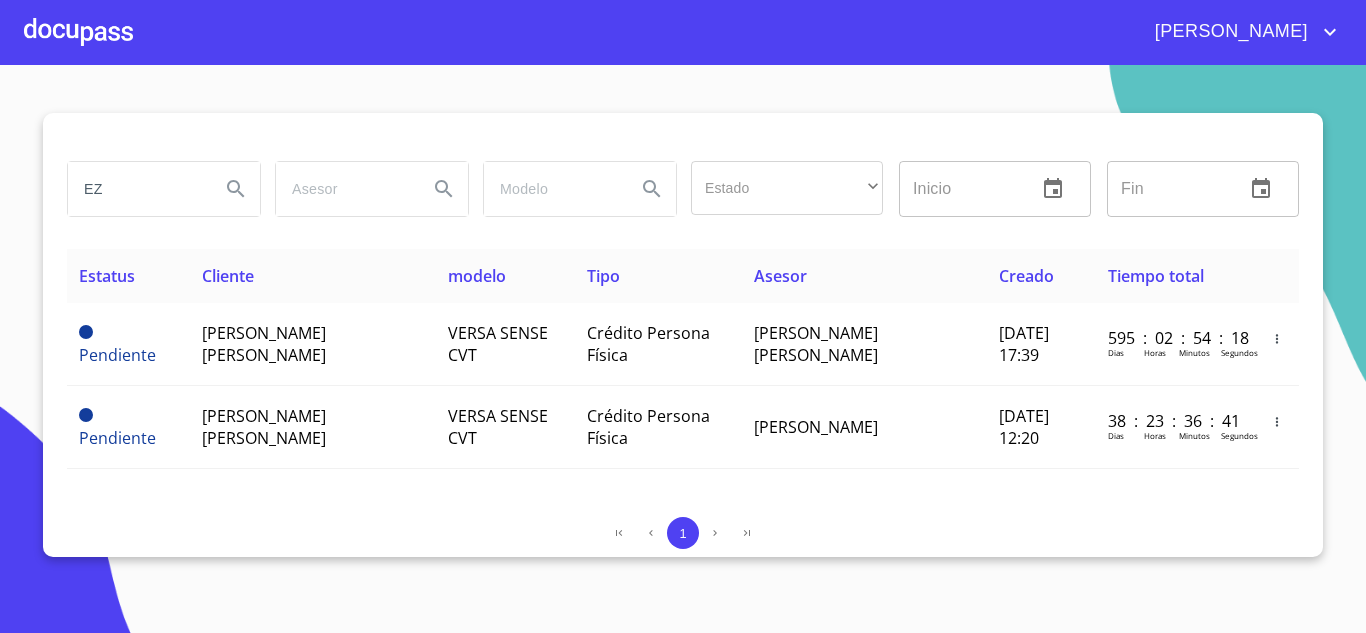 click on "EZ" at bounding box center [136, 189] 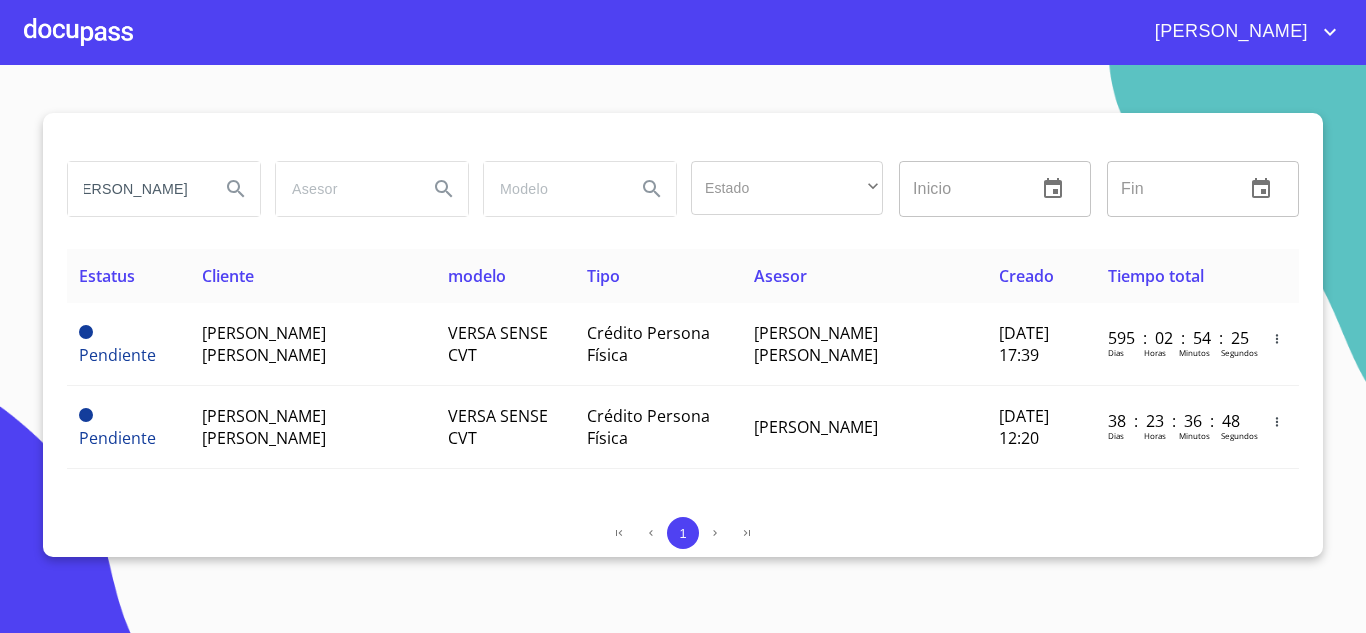 scroll, scrollTop: 0, scrollLeft: 41, axis: horizontal 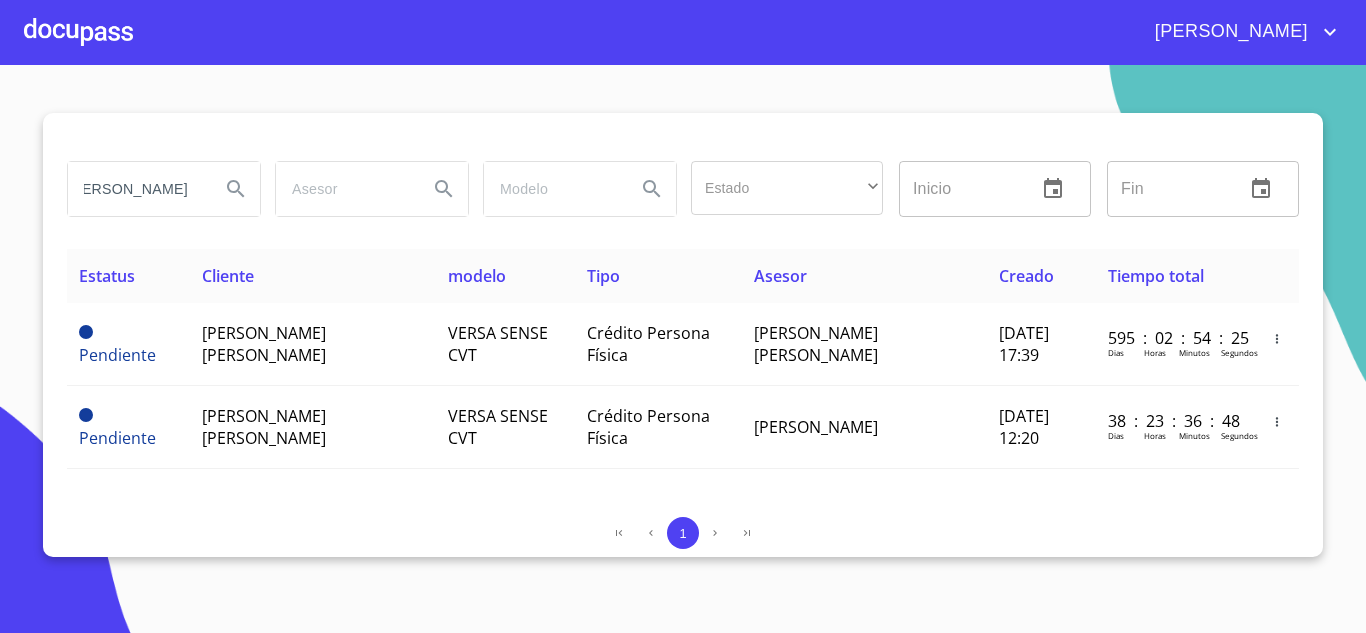type on "PEREZ BOCANEGRA" 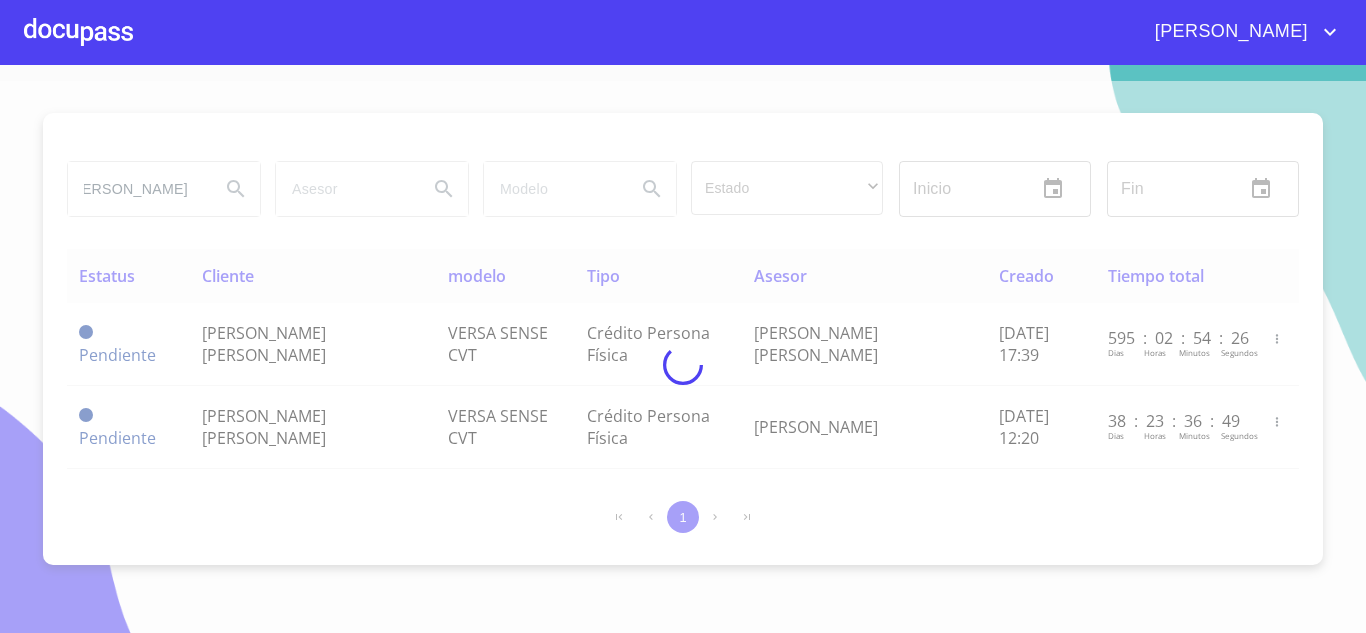 scroll, scrollTop: 0, scrollLeft: 0, axis: both 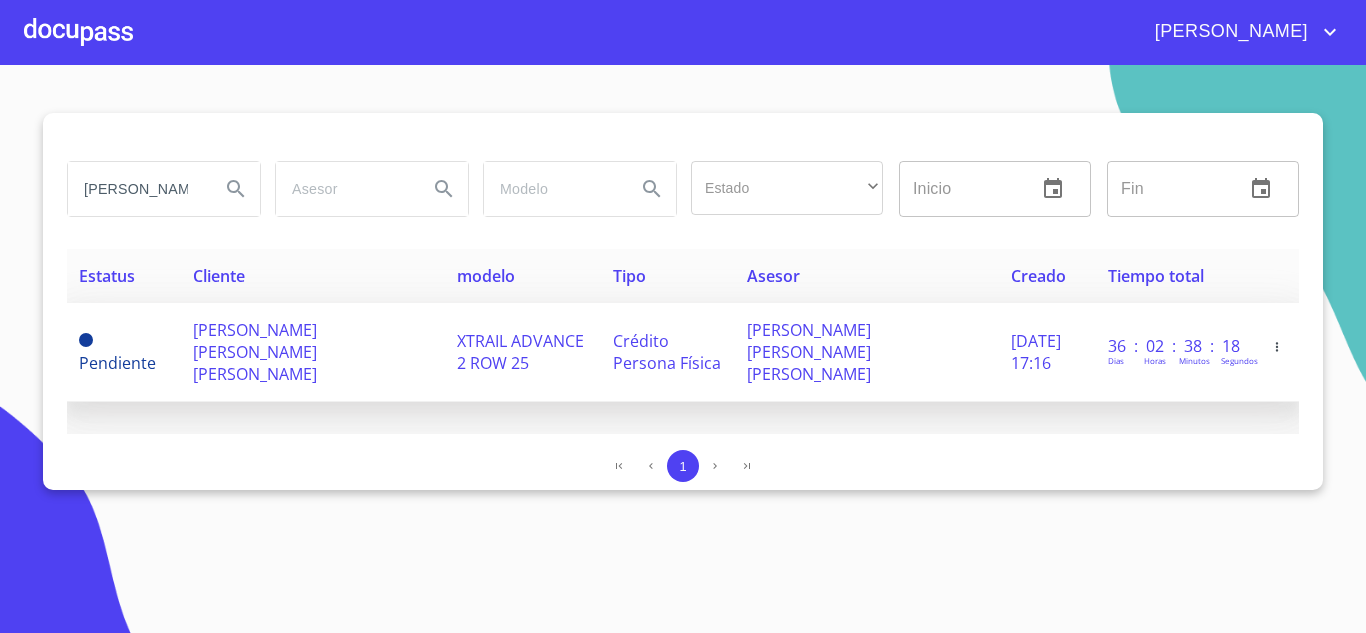 click on "GUSTAVO ARMANDO PEREZ BOCANEGRA" at bounding box center (255, 352) 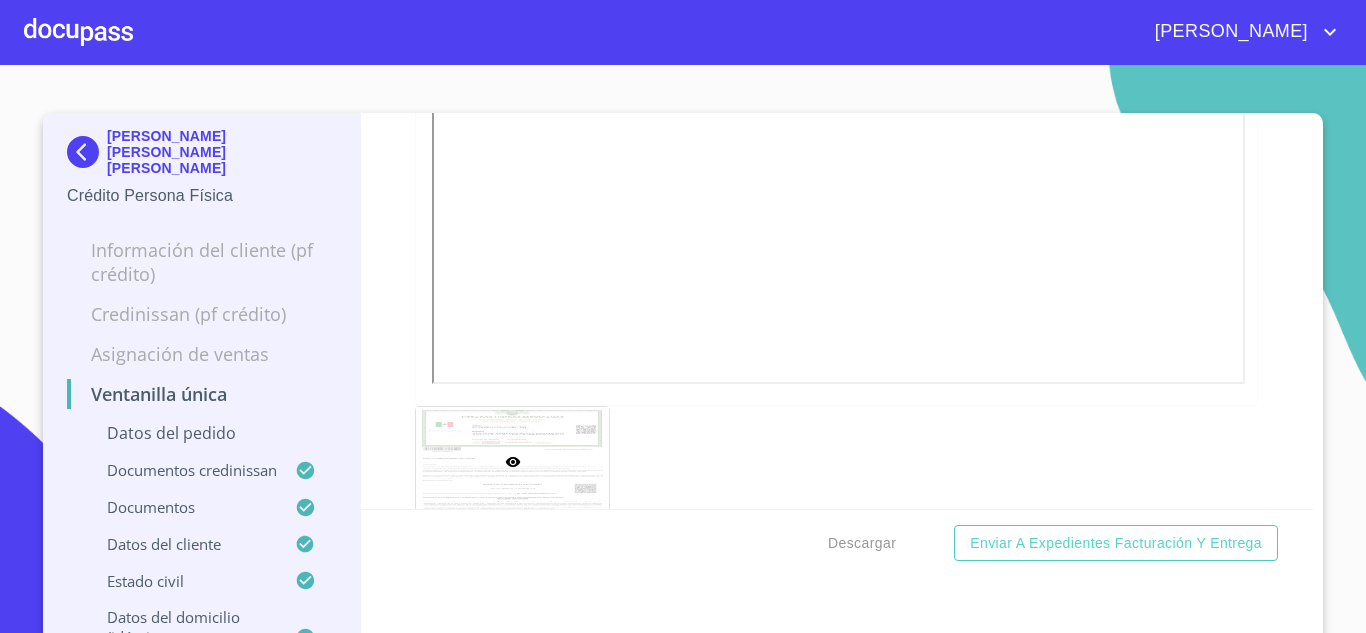 scroll, scrollTop: 3643, scrollLeft: 0, axis: vertical 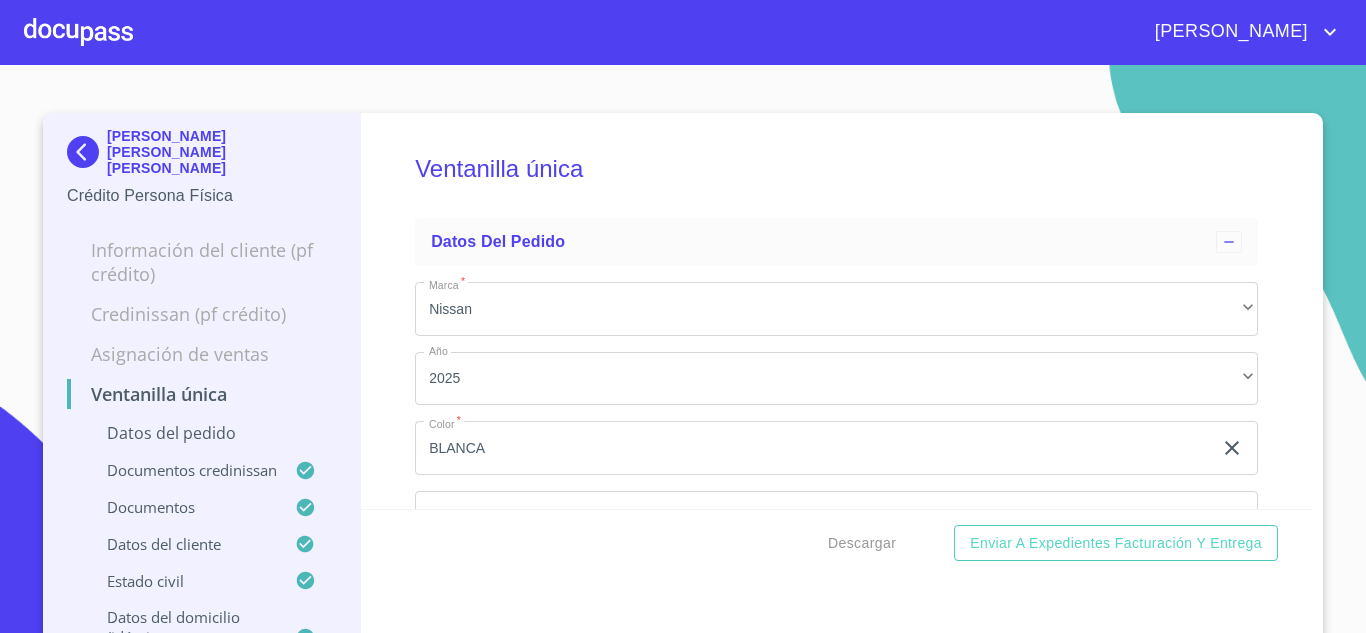 click on "Ventanilla única   Datos del pedido Marca   * Nissan ​ Año 2025 ​ Color   * BLANCA ​ No. Pedido   * ​ No. Serial   * ​ Documentos CrediNissan Dictamen CrediNissan * Dictamen CrediNissan Dictamen CrediNissan Documentos Documento de identificación.   * INE ​ Identificación Oficial Identificación Oficial Identificación Oficial Comprobante de Domicilio Comprobante de Domicilio Comprobante de Domicilio Fuente de ingresos   * Empleado S. Privado/S. Público ​ Comprobante de Ingresos mes 1 Comprobante de Ingresos mes 1 Comprobante de Ingresos mes 1 Comprobante de Ingresos mes 1 Comprobante de Ingresos mes 2 Comprobante de Ingresos mes 3 CURP CURP CURP Constancia de situación fiscal Constancia de situación fiscal Constancia de situación fiscal Datos del cliente Apellido Paterno   * PEREZ ​ Apellido Materno   * BOCANEGRA ​ Primer nombre   * GUSTAVO ​ Segundo Nombre ARMANDO ​ Fecha de nacimiento * 25 de nov. de 1988 ​ RFC   * PEBG881125673 ​ CURP   * ​ ​" at bounding box center (837, 311) 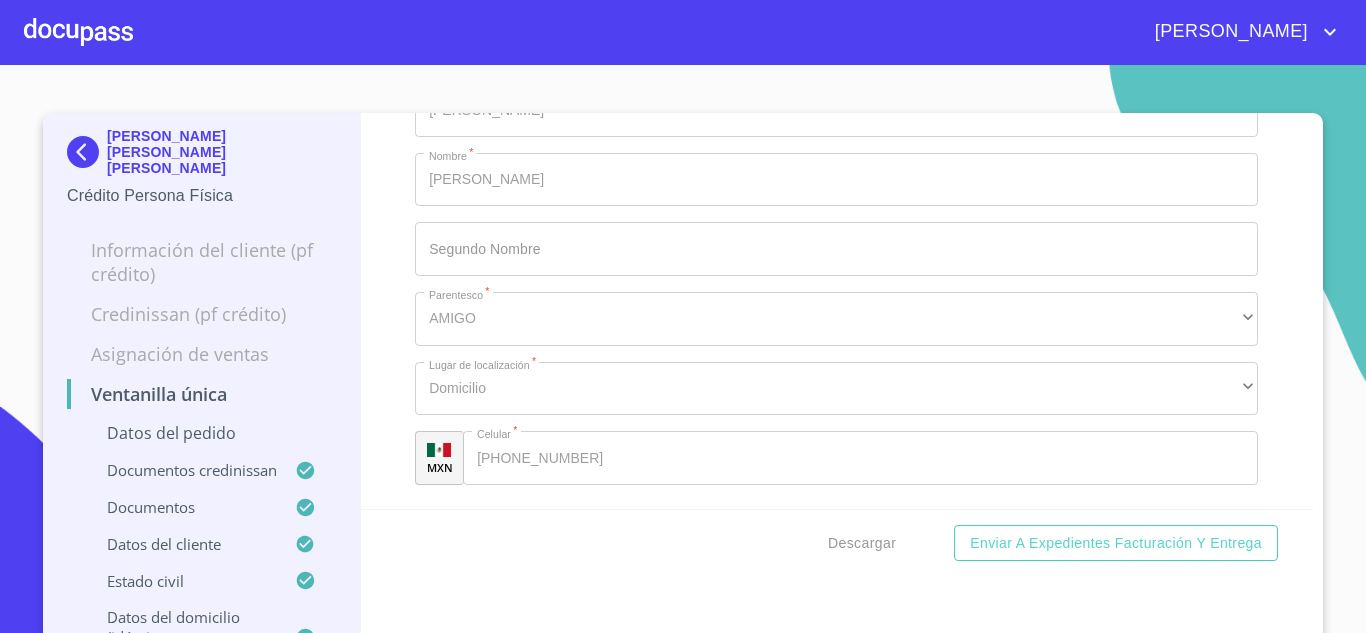 scroll, scrollTop: 11800, scrollLeft: 0, axis: vertical 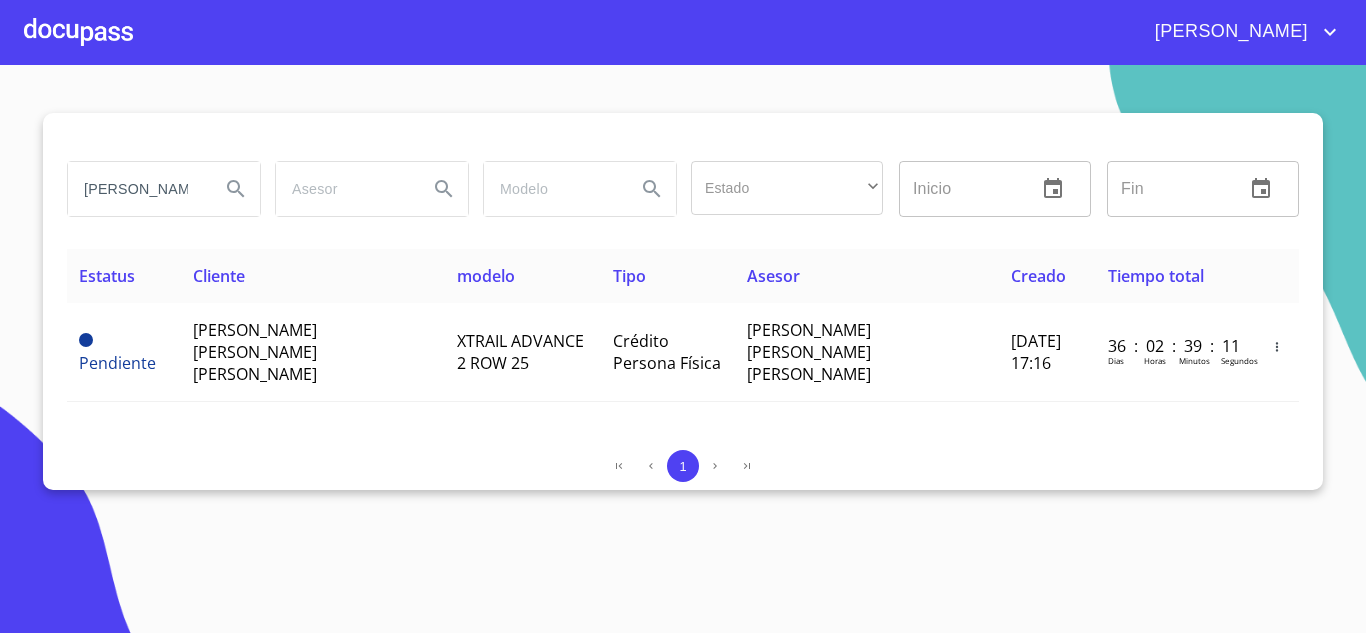 drag, startPoint x: 198, startPoint y: 191, endPoint x: 0, endPoint y: 156, distance: 201.06964 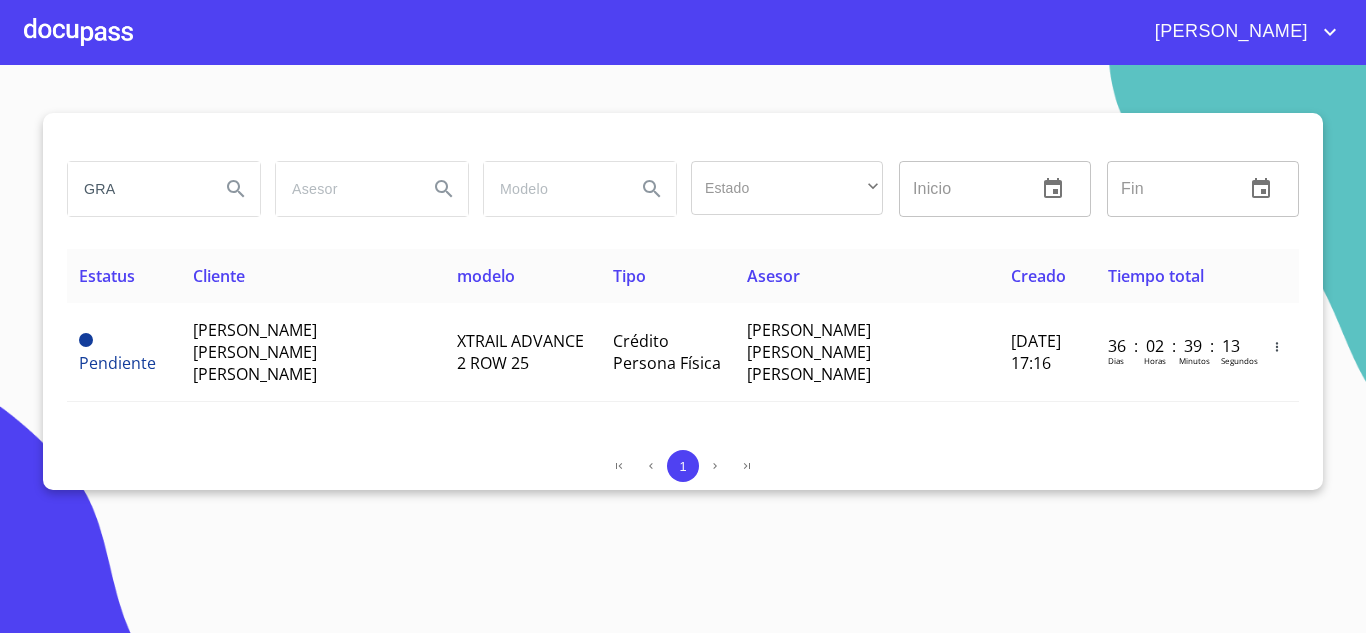 click on "GRA" at bounding box center (136, 189) 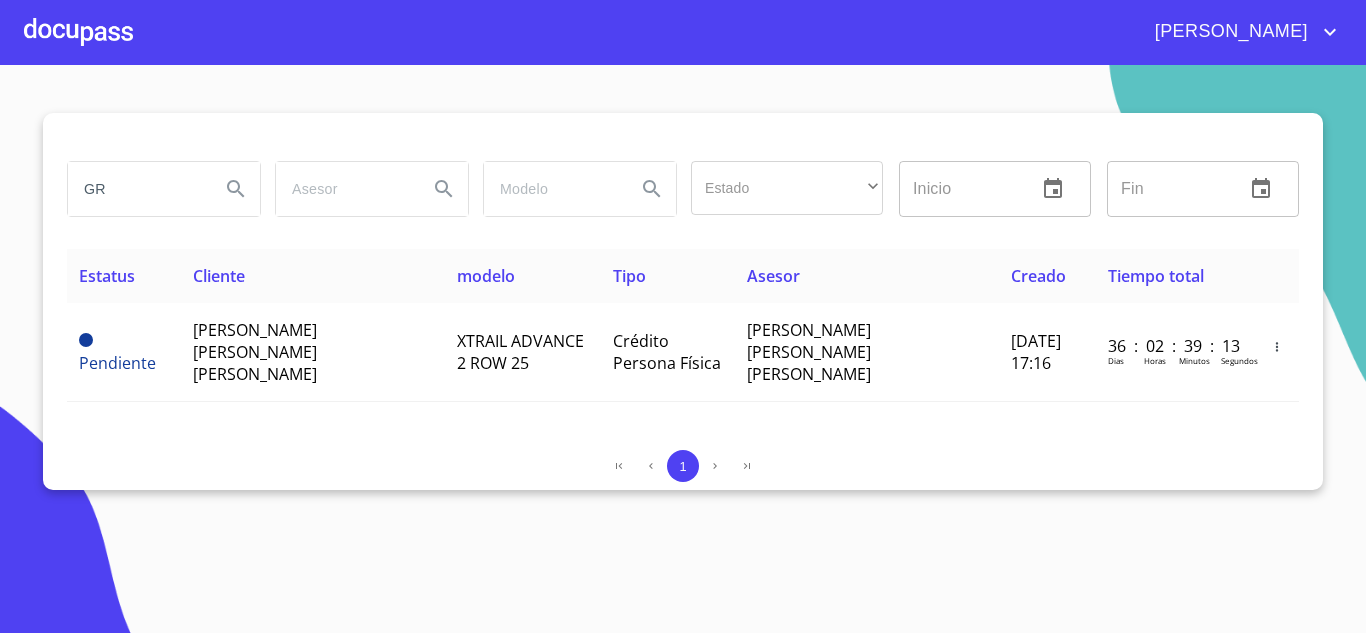type on "G" 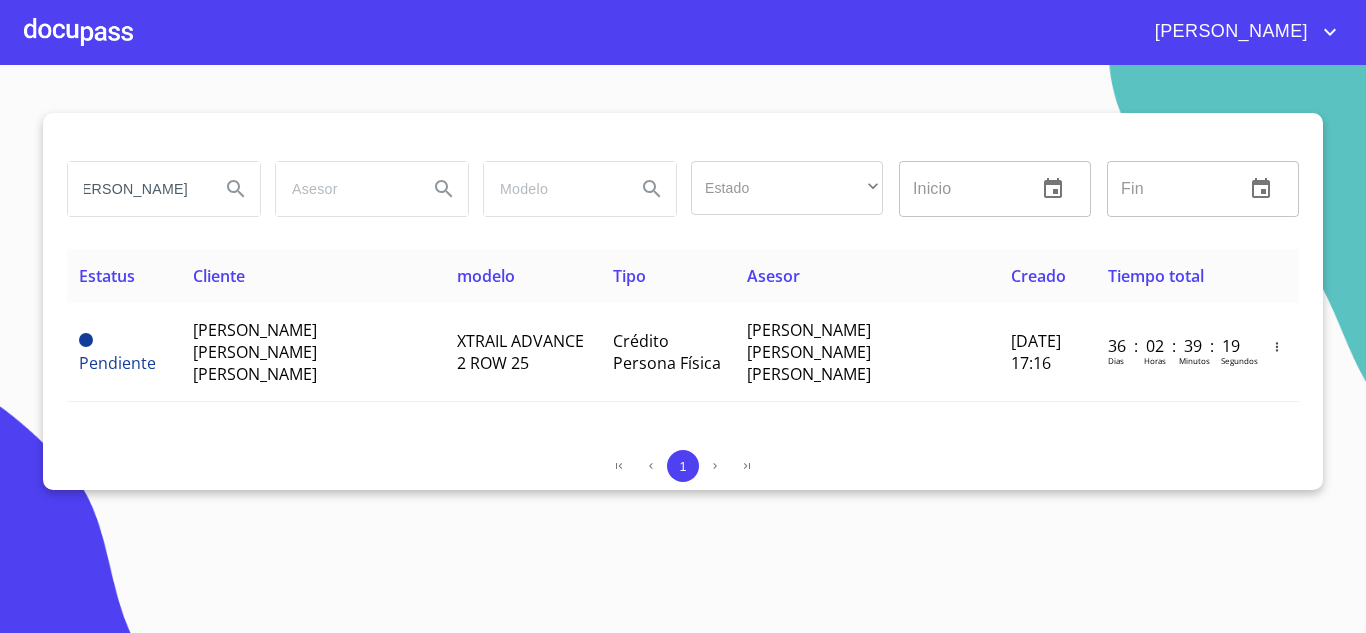 scroll, scrollTop: 0, scrollLeft: 53, axis: horizontal 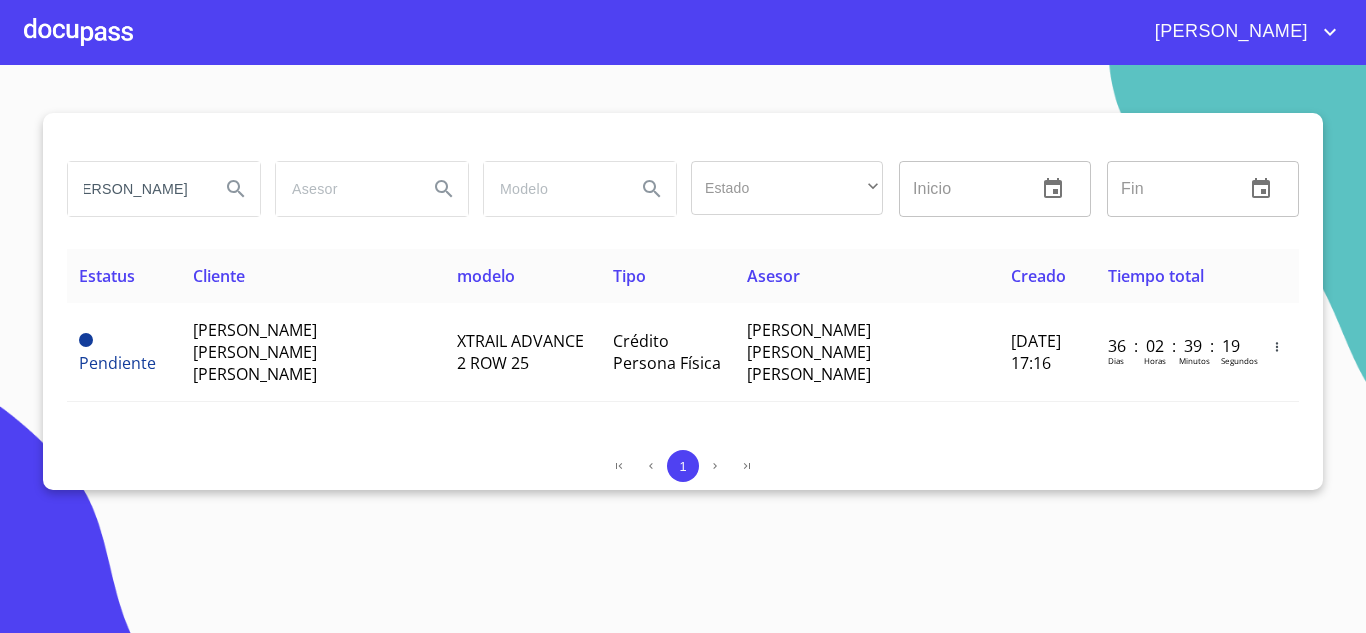 type on "SOCORRO GONZALEZ" 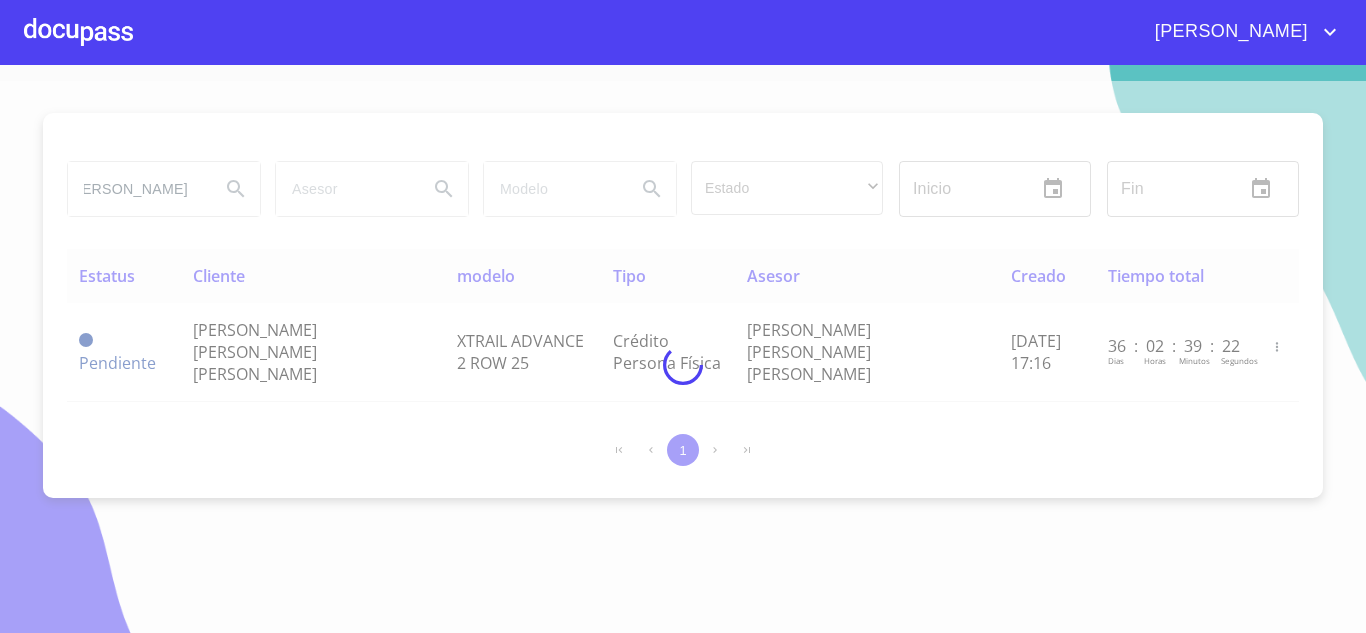 scroll, scrollTop: 0, scrollLeft: 0, axis: both 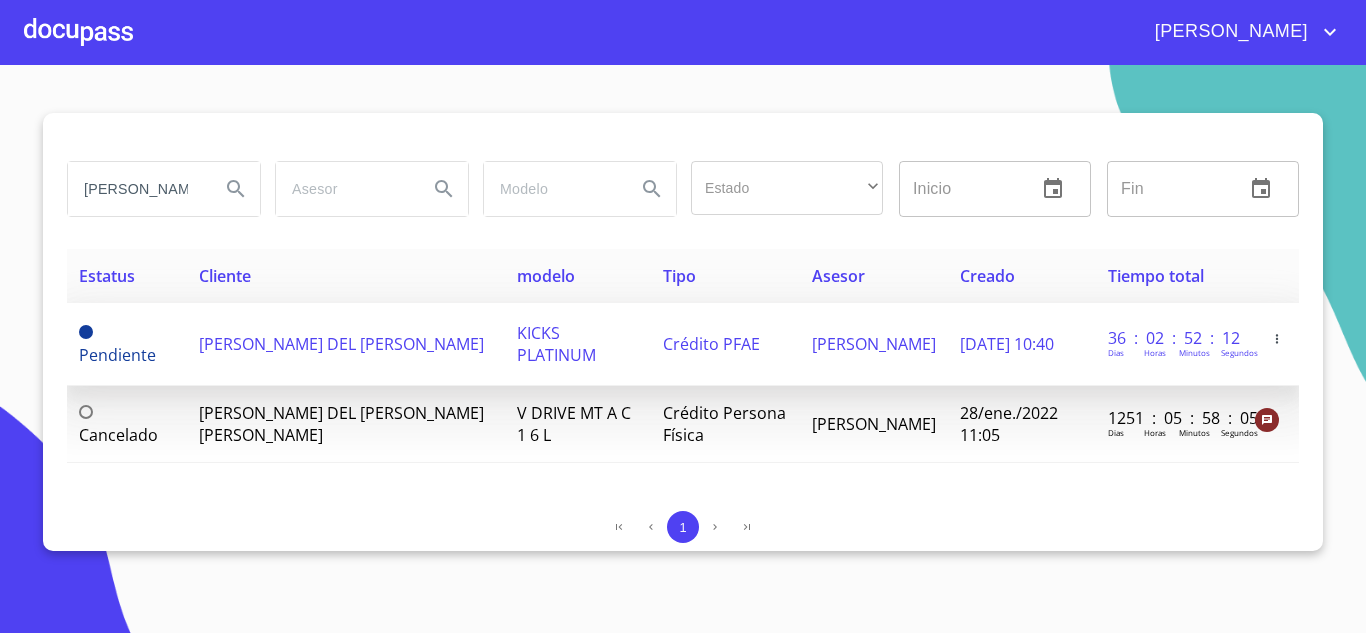 click on "ANGELICA DEL SOCORRO  GONZALEZ  VALENZUELA" at bounding box center (341, 344) 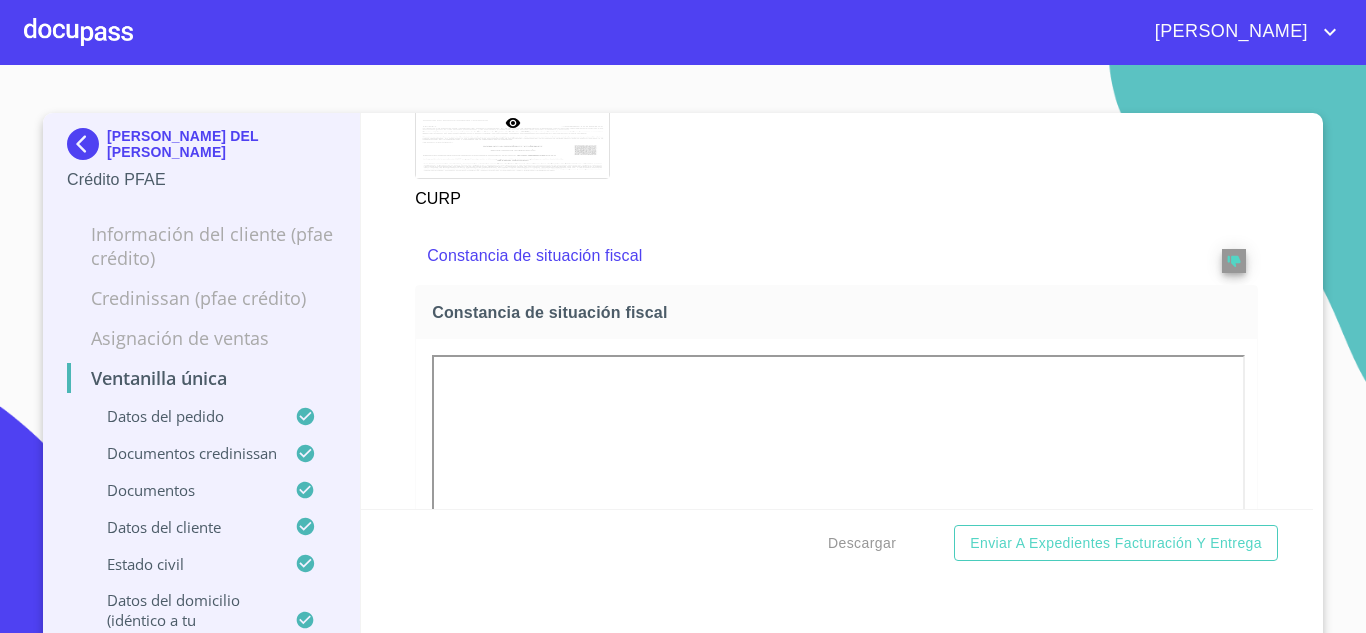 scroll, scrollTop: 6077, scrollLeft: 0, axis: vertical 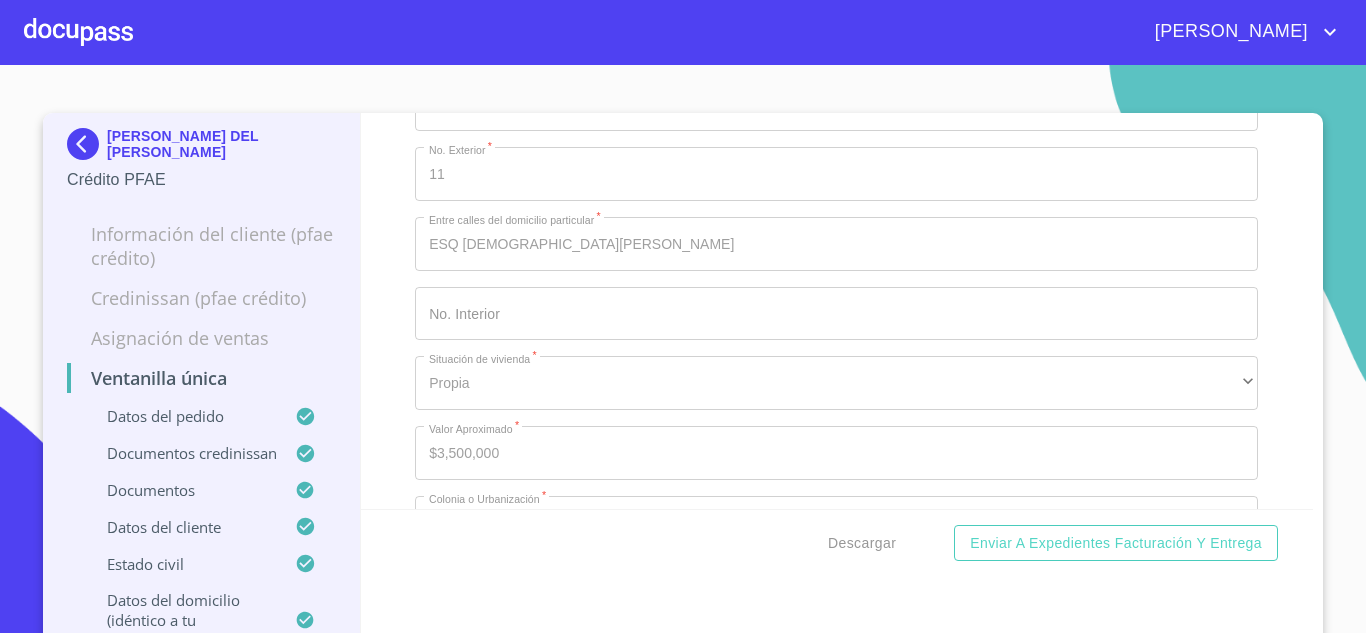 click at bounding box center [87, 144] 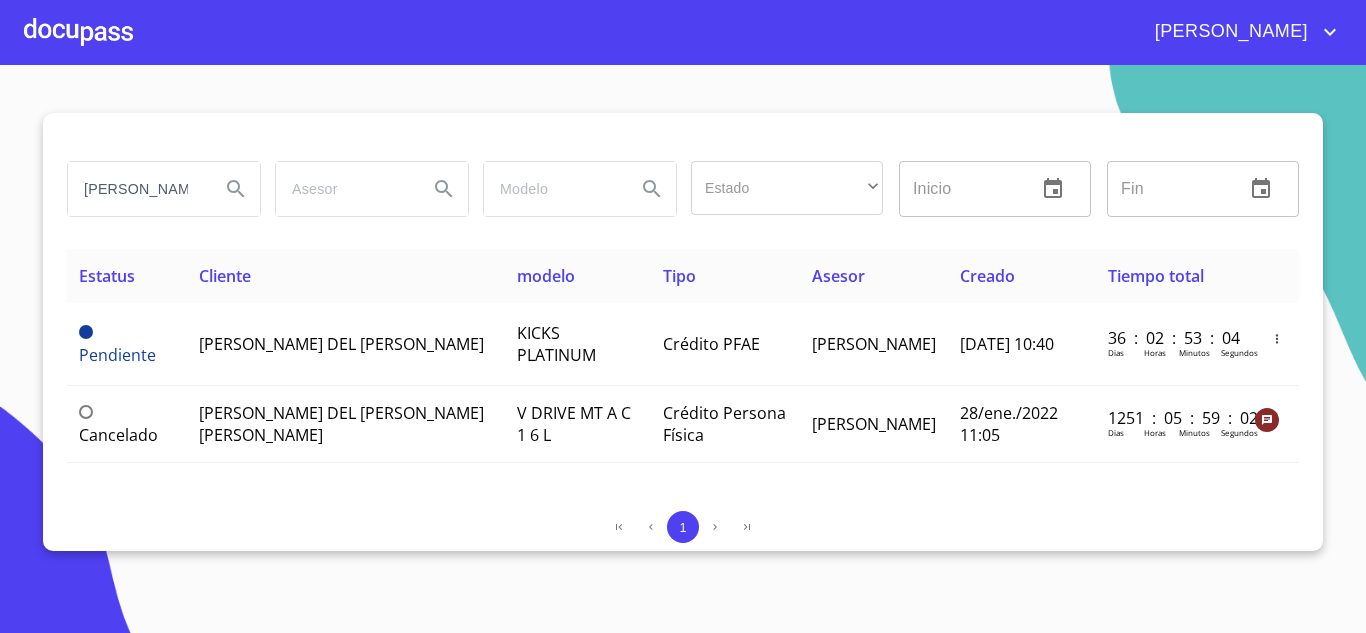 scroll, scrollTop: 0, scrollLeft: 0, axis: both 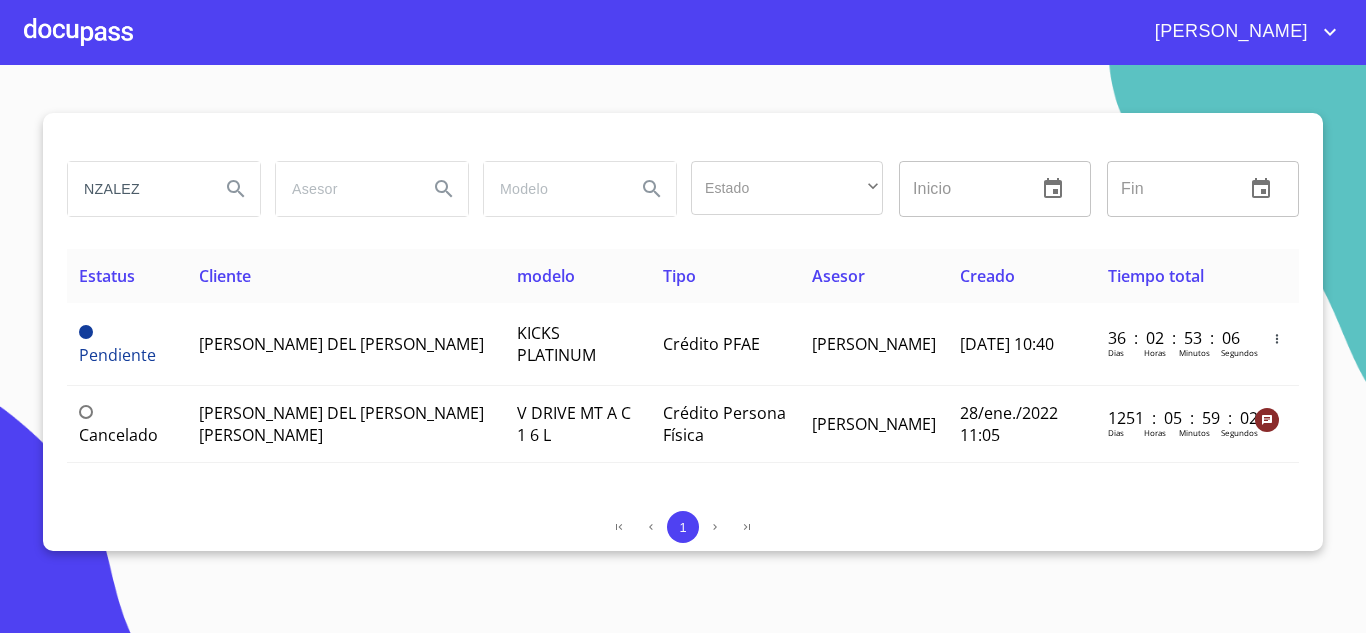 drag, startPoint x: 177, startPoint y: 193, endPoint x: 0, endPoint y: 170, distance: 178.4881 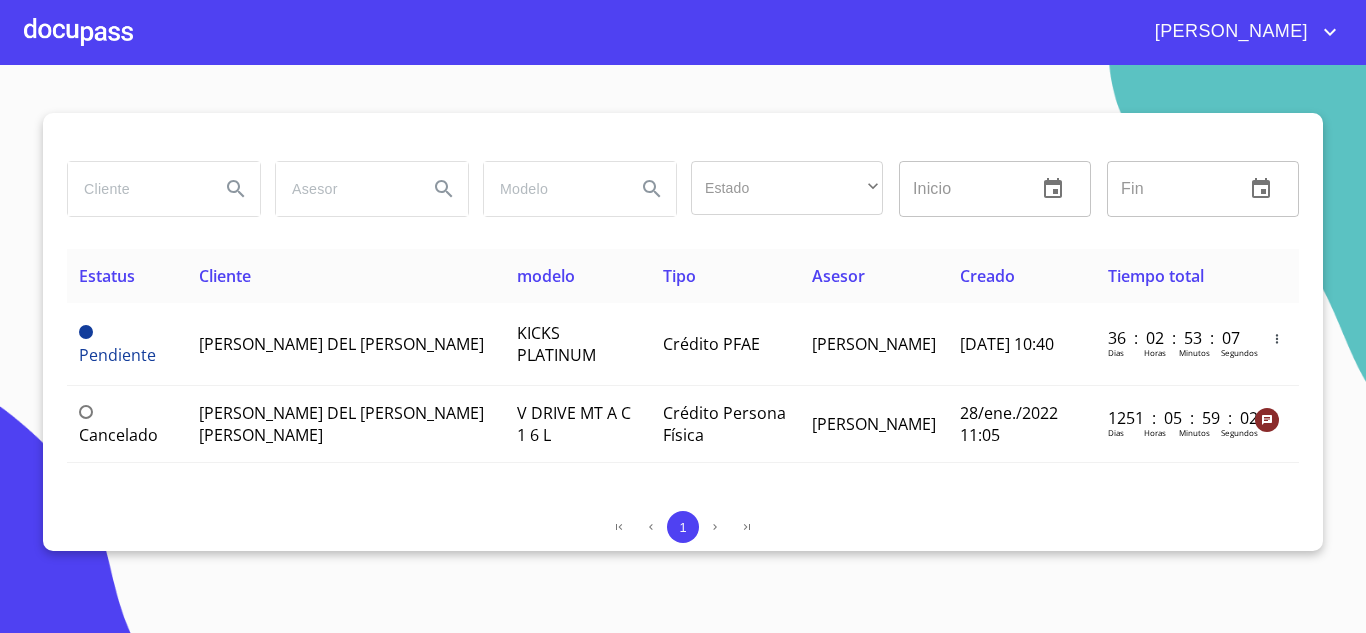 paste on "IMPORTACIONES Y LOGISTICA" 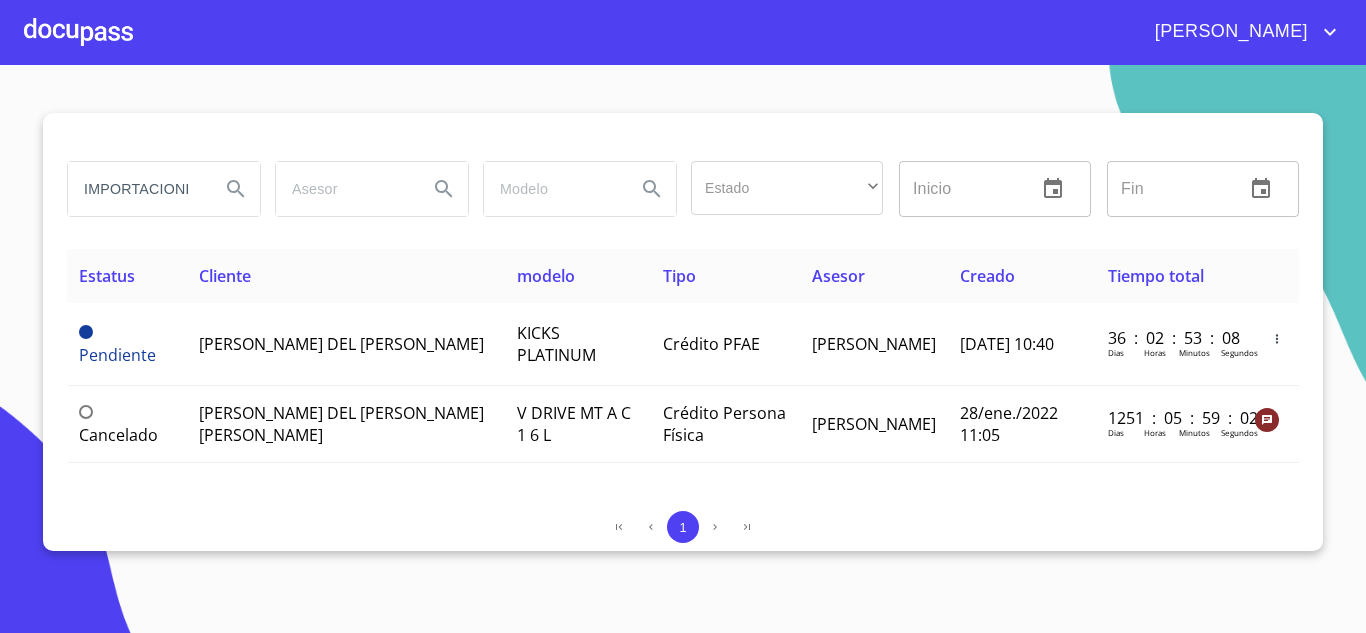 scroll, scrollTop: 0, scrollLeft: 112, axis: horizontal 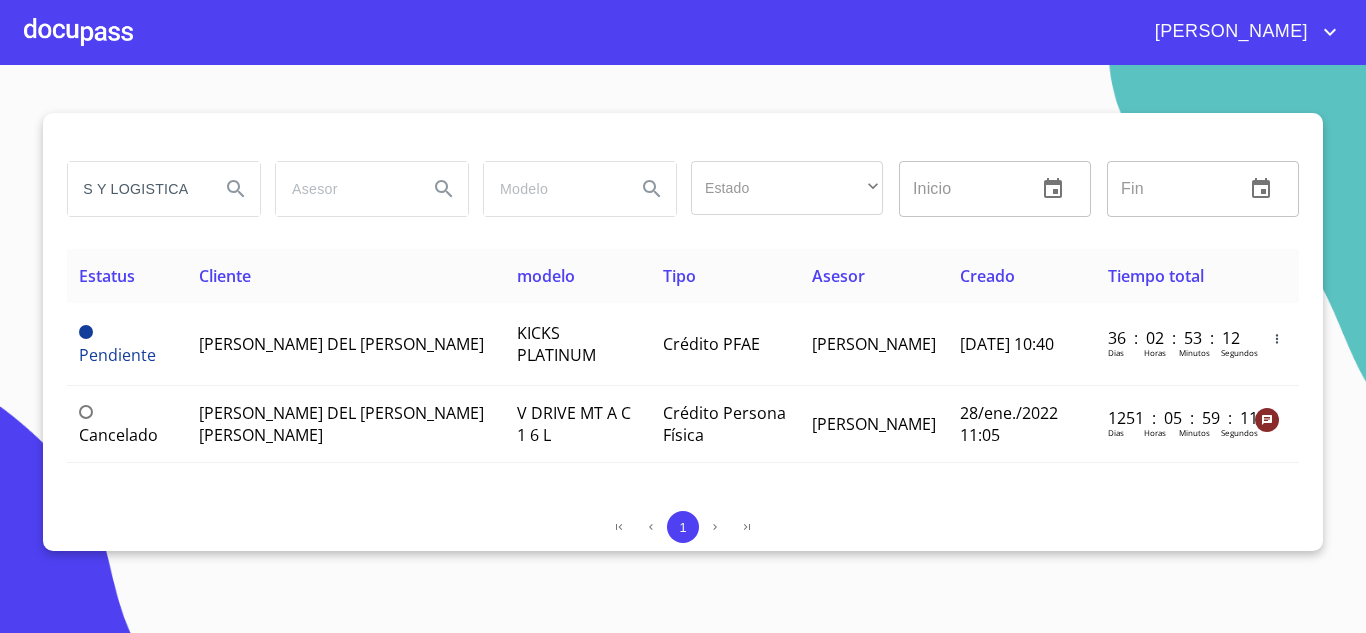 type on "IMPORTACIONES Y LOGISTICA" 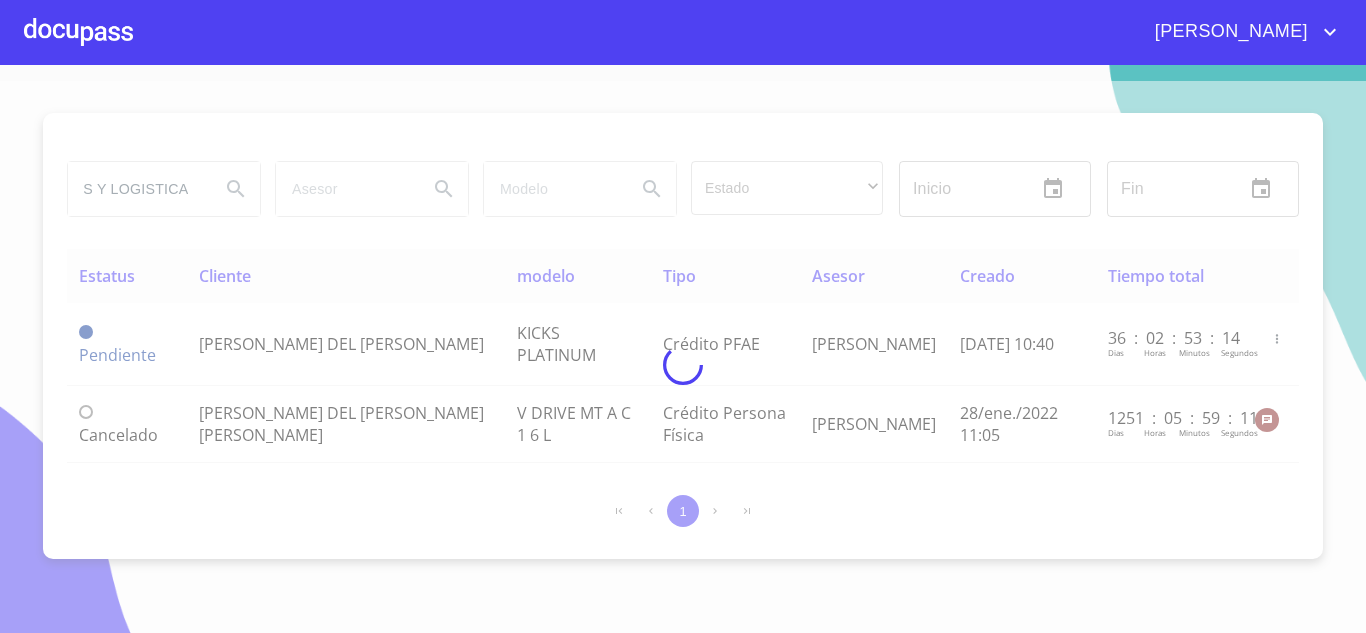 scroll, scrollTop: 0, scrollLeft: 0, axis: both 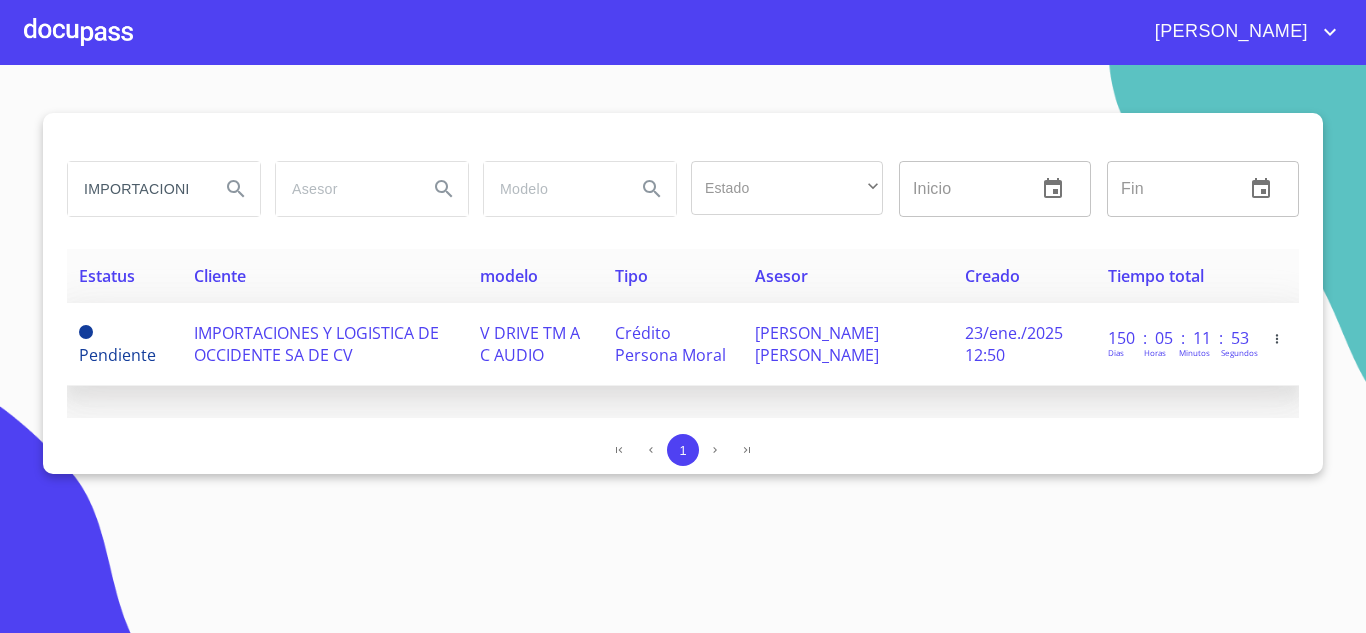 click on "IMPORTACIONES Y LOGISTICA DE OCCIDENTE SA DE CV" at bounding box center (316, 344) 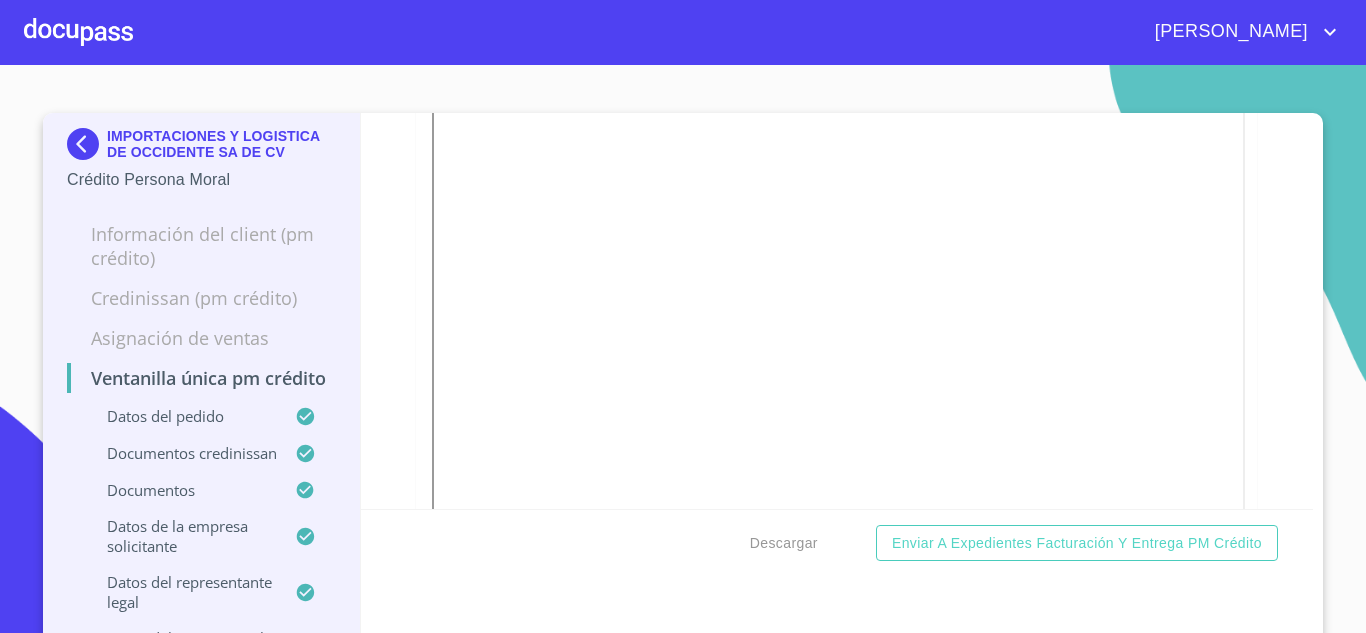 scroll, scrollTop: 2103, scrollLeft: 0, axis: vertical 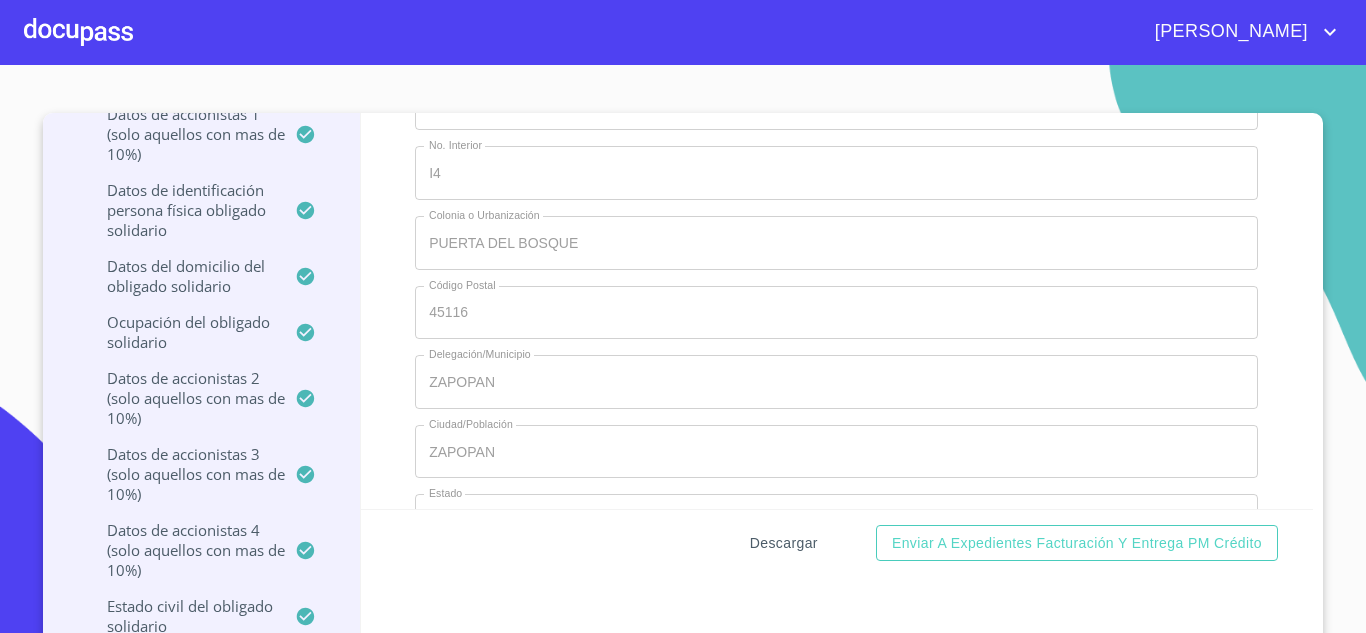 click on "Descargar" at bounding box center [784, 543] 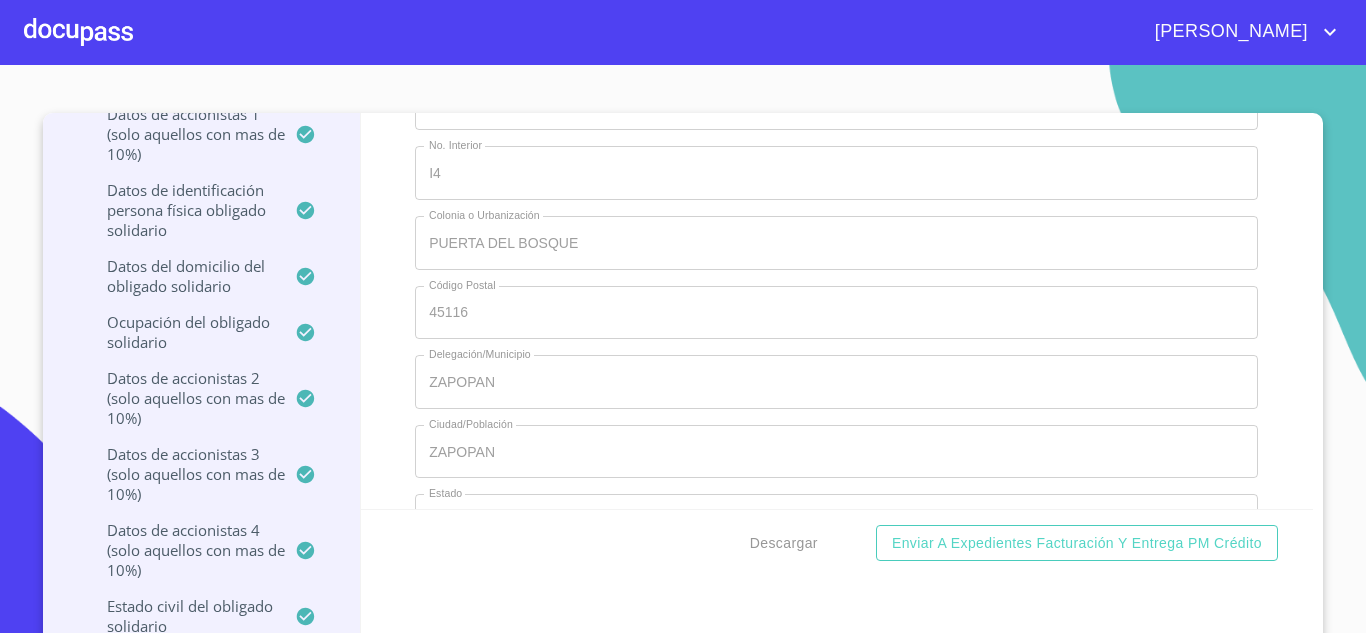 click on "IMPORTACIONES Y LOGISTICA DE OCCIDENTE SA DE CV Crédito Persona Moral Información del Client (PM crédito) Credinissan (PM crédito) Asignación de Ventas Ventanilla única PM crédito Datos del pedido Documentos CrediNissan Documentos Datos de la empresa solicitante Datos del representante legal Datos del contacto en la empresa Datos del domicilio fiscal de la empresa Datos de accionistas 1 (solo aquellos con  mas de 10%) Datos de Identificación Persona Física Obligado Solidario Datos del Domicilio del Obligado Solidario Ocupación del Obligado Solidario Datos de accionistas 2 (solo aquellos con  mas de 10%) Datos de accionistas 3 (solo aquellos con  mas de 10%) Datos de accionistas 4 (solo aquellos con  mas de 10%) Estado Civil del Obligado Solidario Ventanilla única PM crédito   Datos del pedido Marca   * Nissan ​ Año 2024 ​ Color   * BLANCO ​ No. Pedido   * 145988 ​ No. Serial   * 3N1CN7AE1RK413734 ​ Documentos CrediNissan Dictamen CrediNissan * Dictamen CrediNissan Documentos" at bounding box center [683, 349] 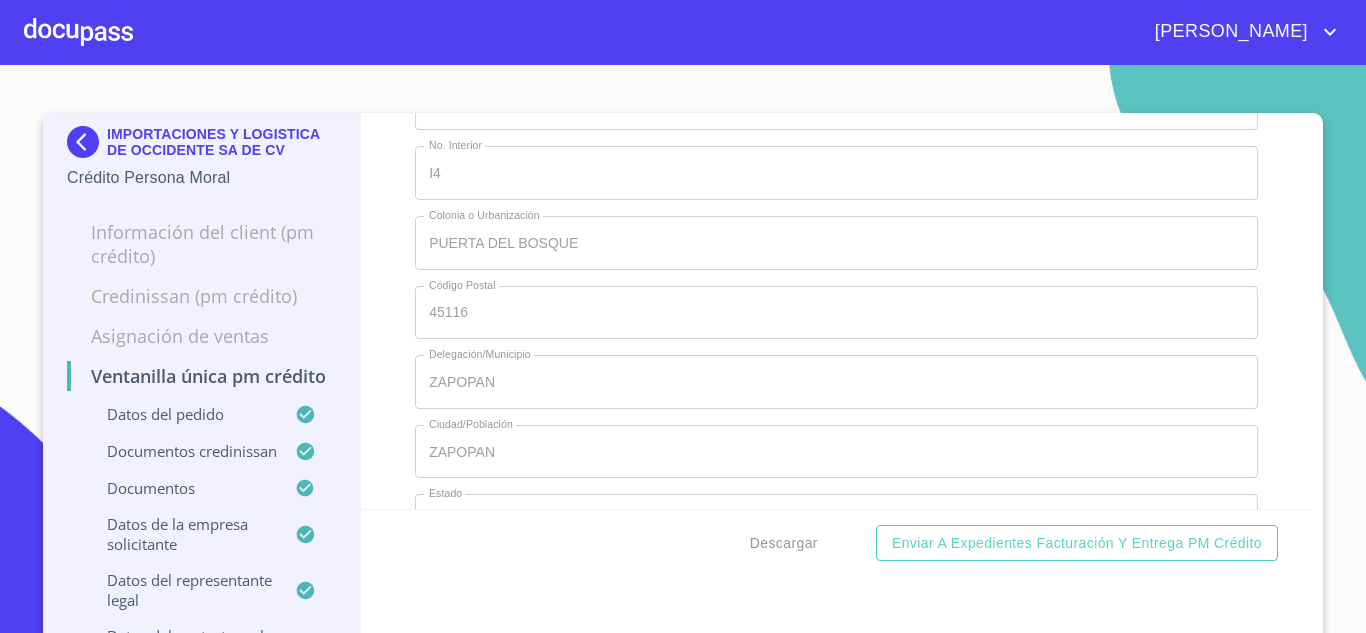 scroll, scrollTop: 0, scrollLeft: 0, axis: both 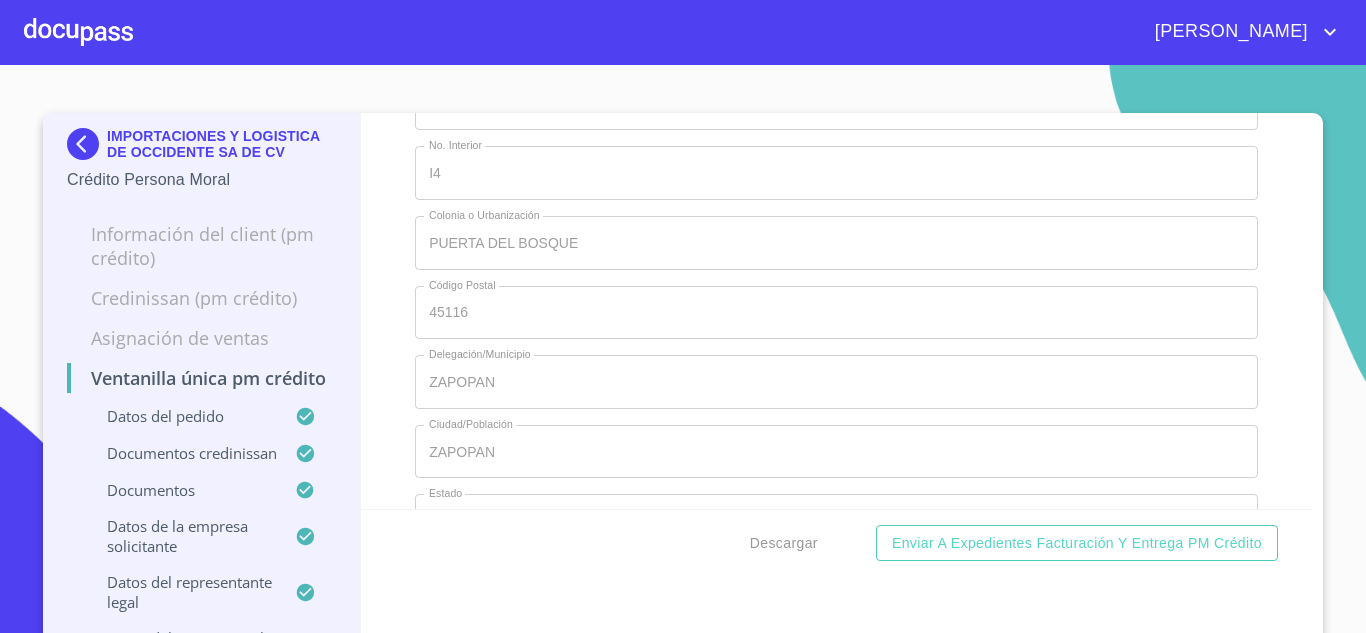 click at bounding box center (87, 144) 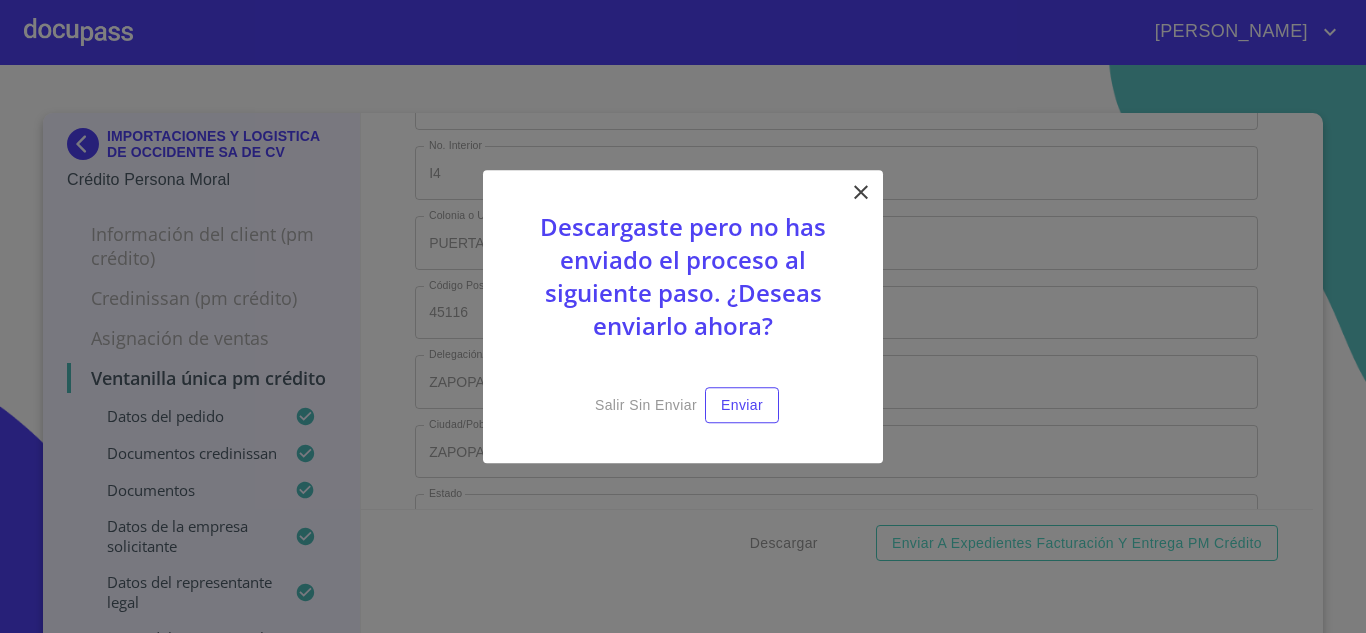 click 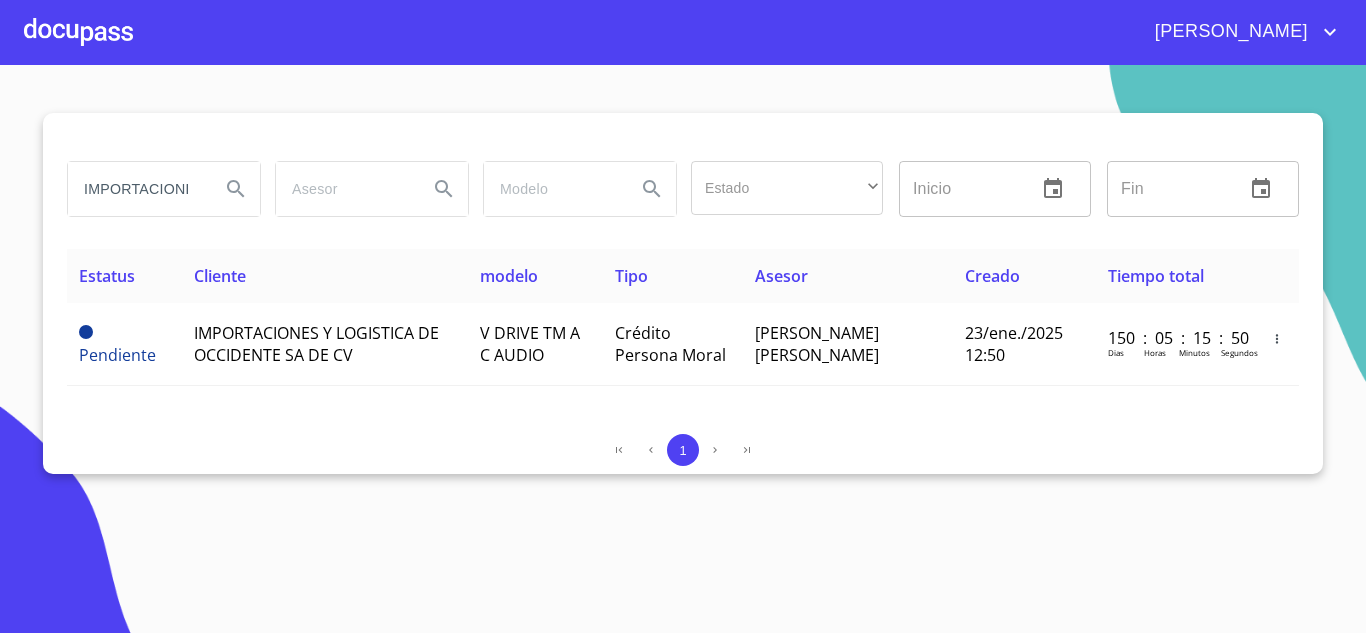 drag, startPoint x: 167, startPoint y: 185, endPoint x: 0, endPoint y: 178, distance: 167.14664 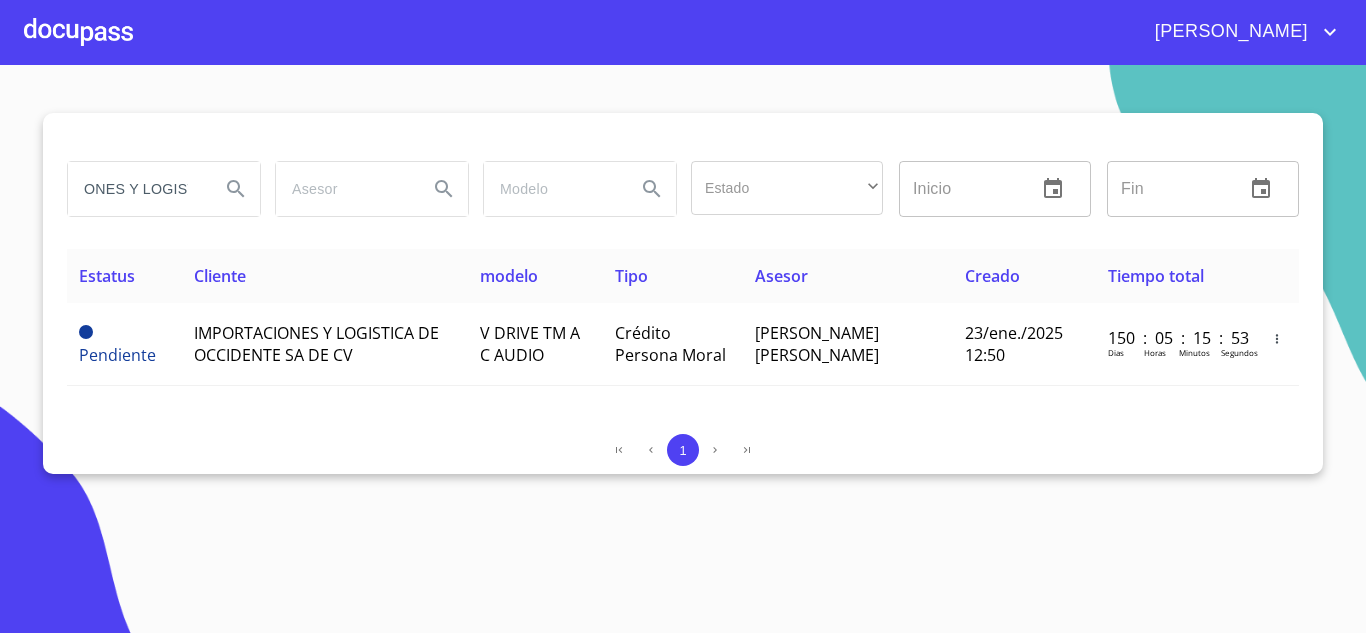 scroll, scrollTop: 0, scrollLeft: 0, axis: both 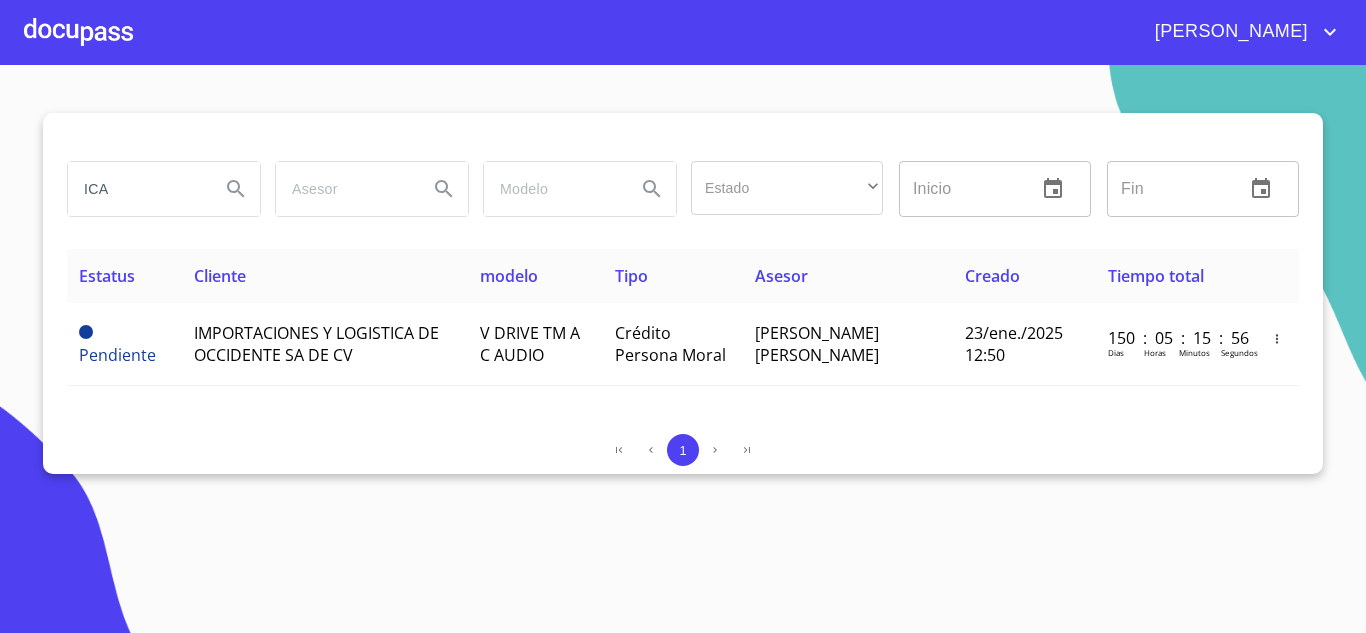 drag, startPoint x: 155, startPoint y: 195, endPoint x: 0, endPoint y: 163, distance: 158.26875 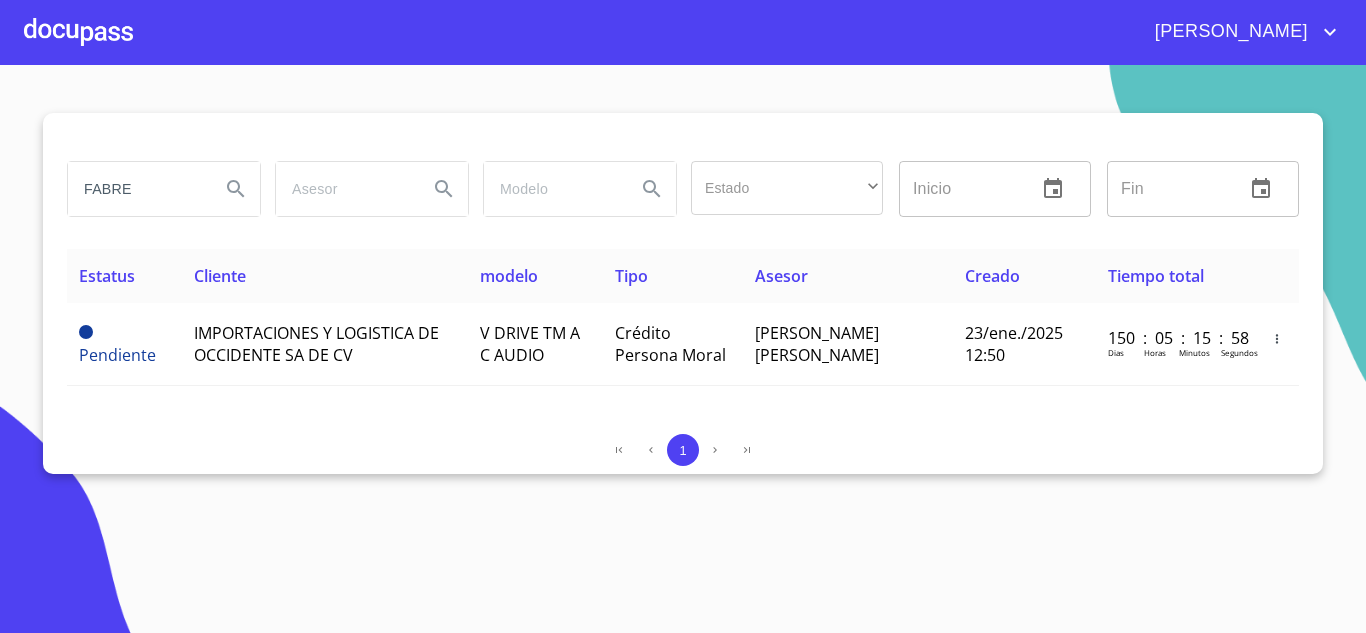 type on "FABRE" 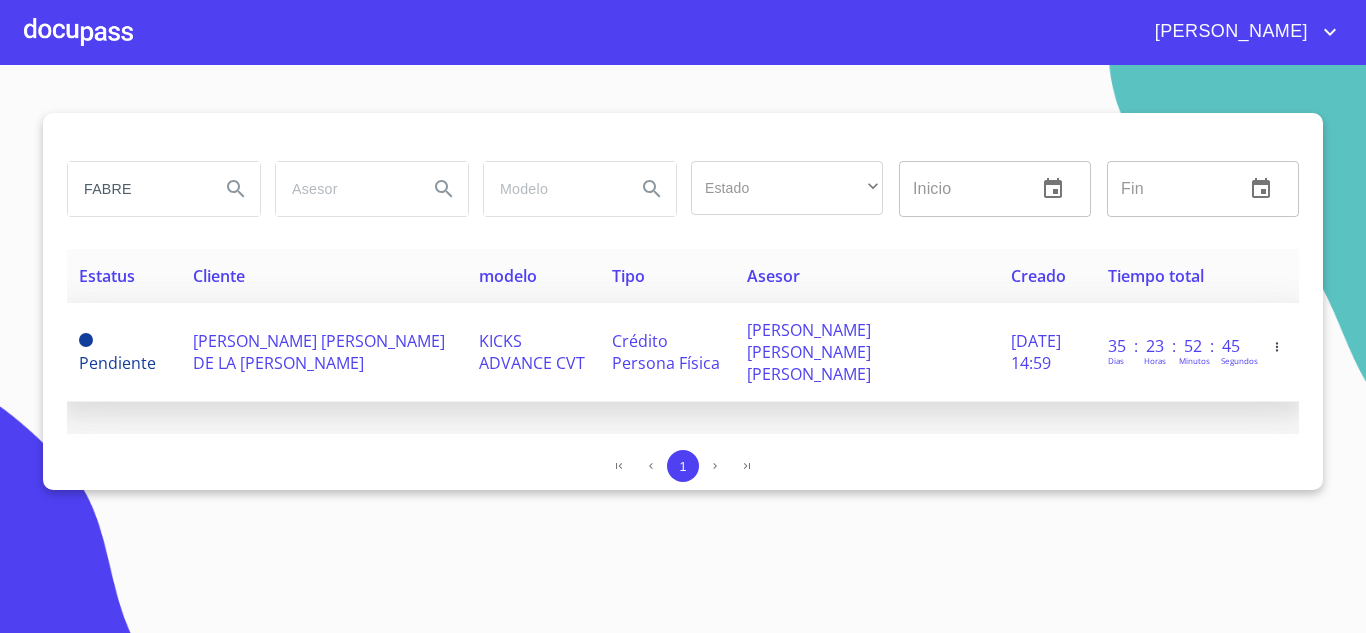 click on "[PERSON_NAME] [PERSON_NAME] DE LA [PERSON_NAME]" at bounding box center (324, 352) 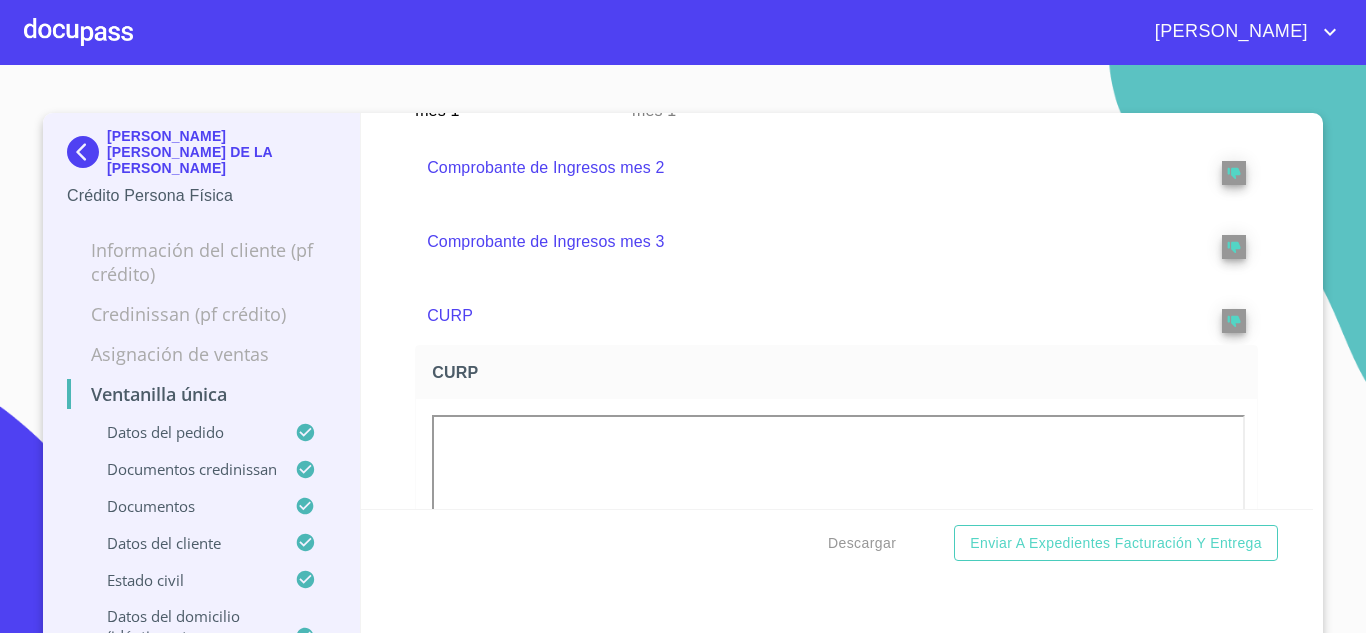 scroll, scrollTop: 3651, scrollLeft: 0, axis: vertical 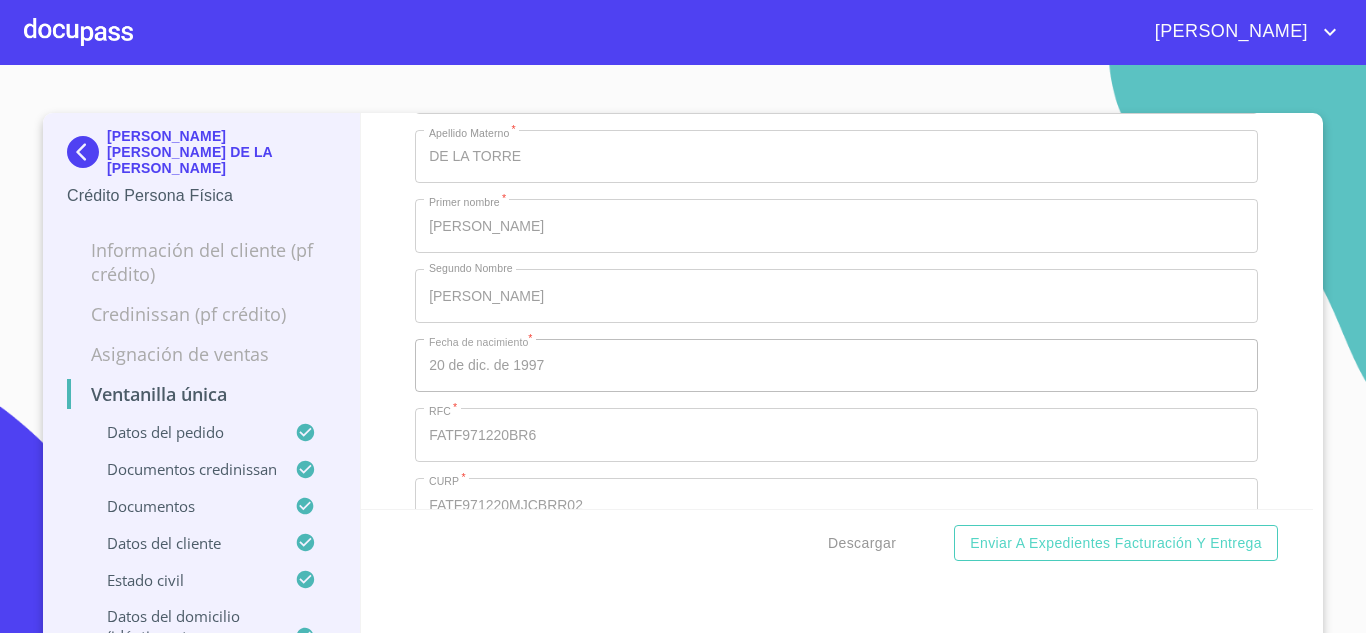 click at bounding box center (87, 152) 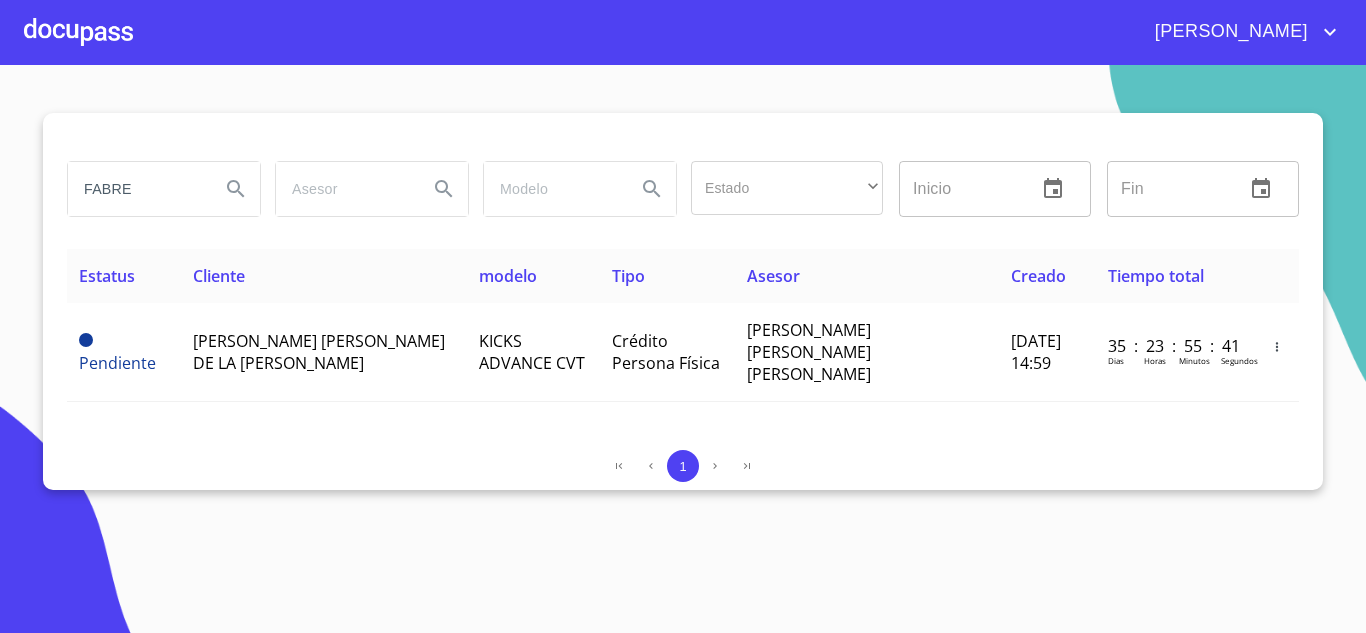 click on "FABRE Estado ​ ​ Inicio ​ Fin ​ Estatus   Cliente   modelo   Tipo   Asesor   Creado   Tiempo total     Pendiente [PERSON_NAME] [PERSON_NAME] DE LA [PERSON_NAME] KICKS ADVANCE CVT Crédito Persona Física [PERSON_NAME] [PERSON_NAME] [PERSON_NAME] [DATE] 14:59 35  :  23  :  55  :  41 [PERSON_NAME] Horas Minutos Segundos 1" at bounding box center (683, 349) 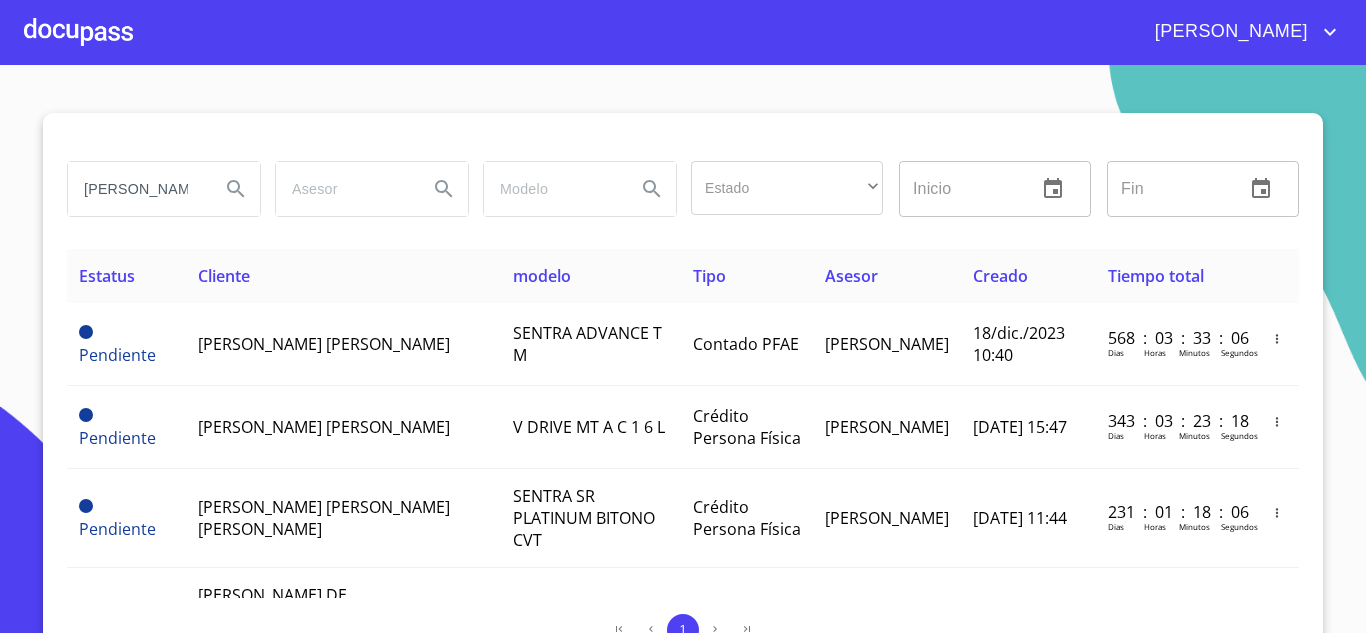 type on "[PERSON_NAME]" 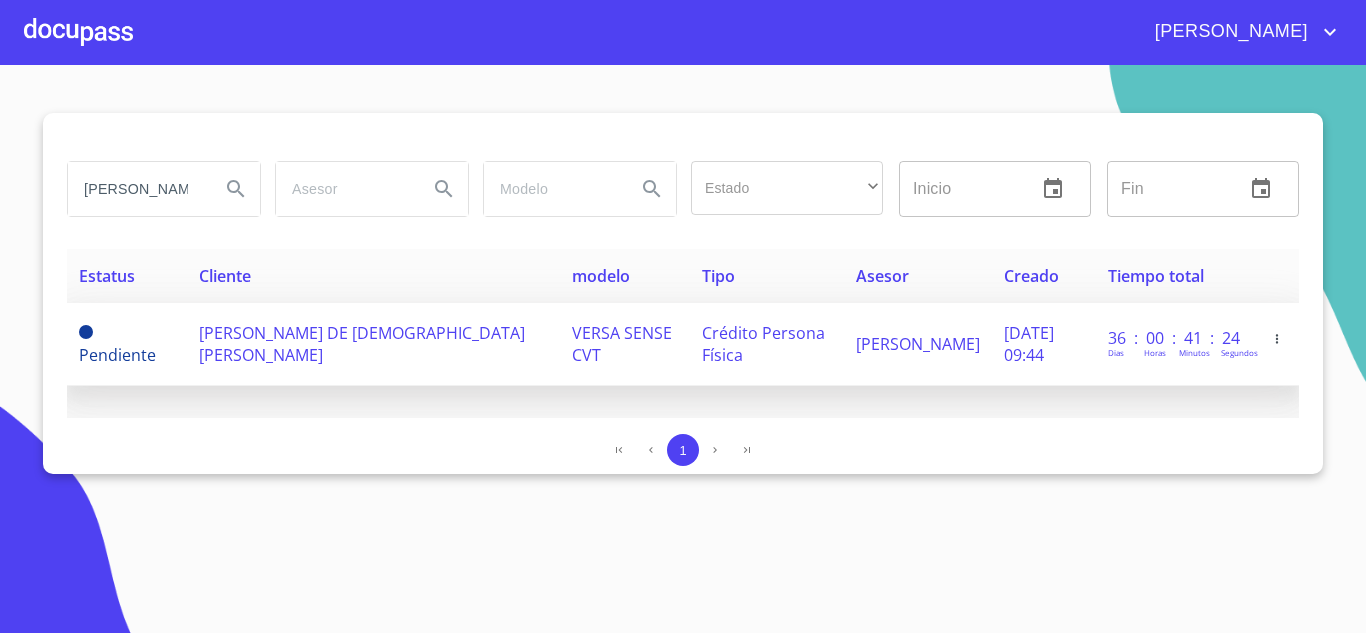 click on "[PERSON_NAME] DE [DEMOGRAPHIC_DATA][PERSON_NAME]" at bounding box center [362, 344] 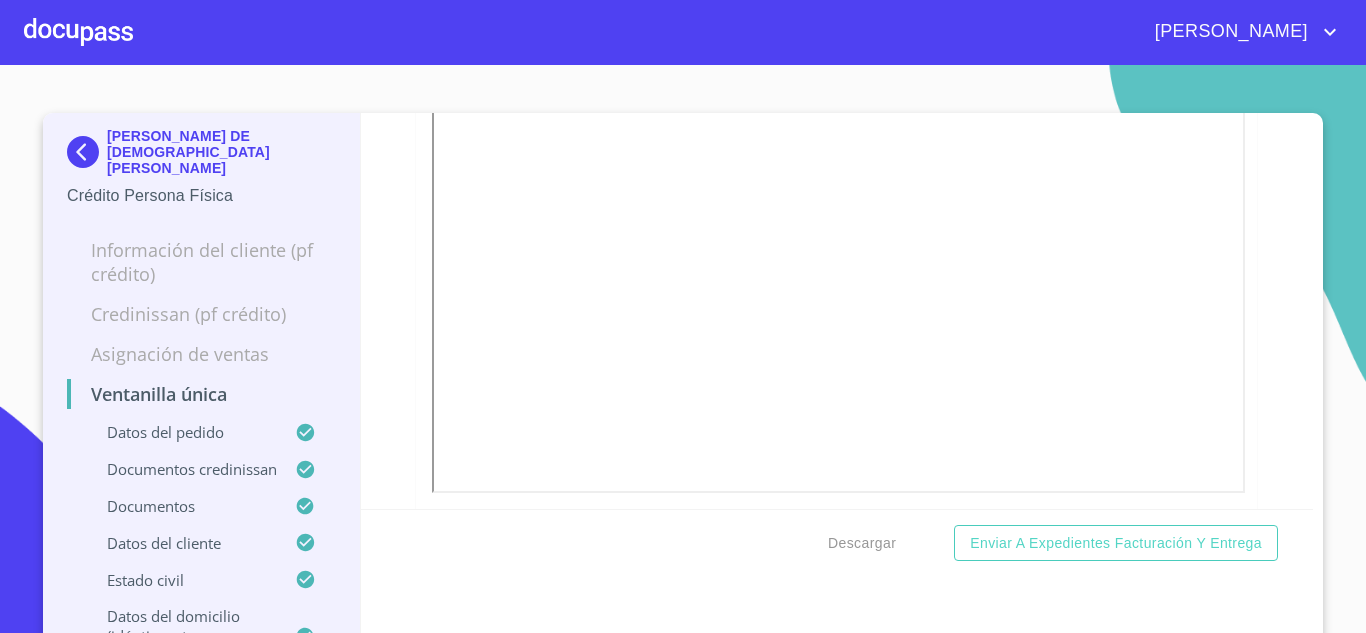 scroll, scrollTop: 1371, scrollLeft: 0, axis: vertical 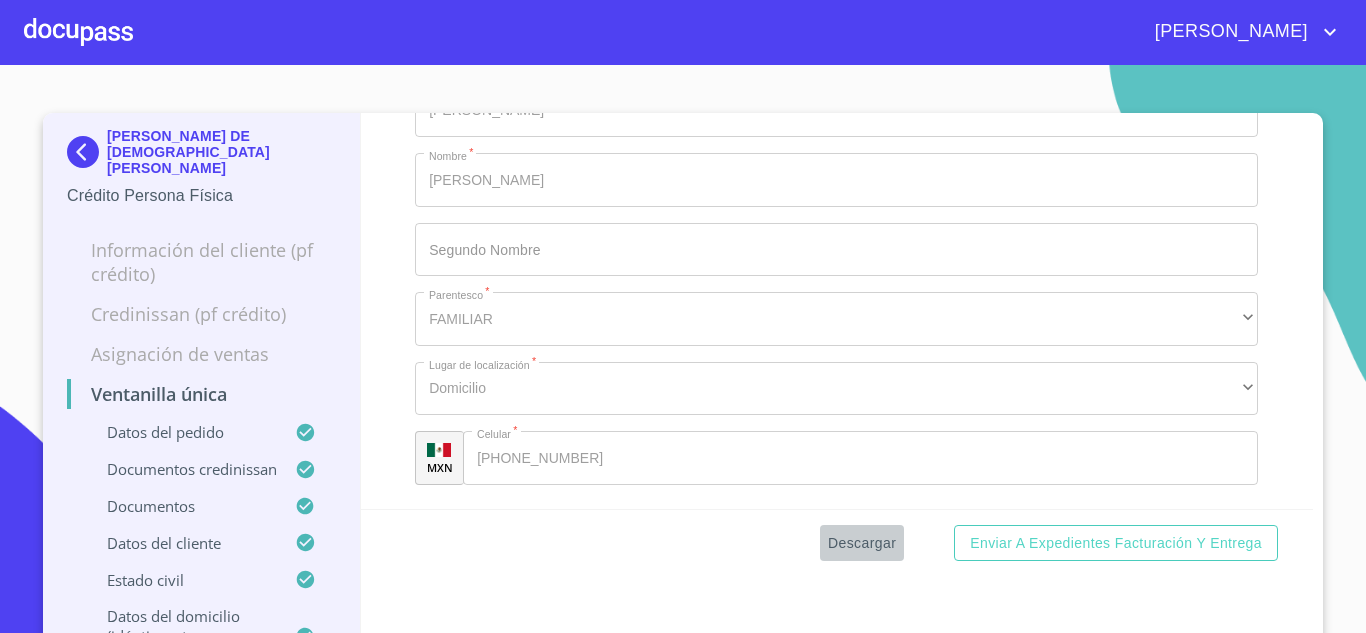 click on "Descargar" at bounding box center (862, 543) 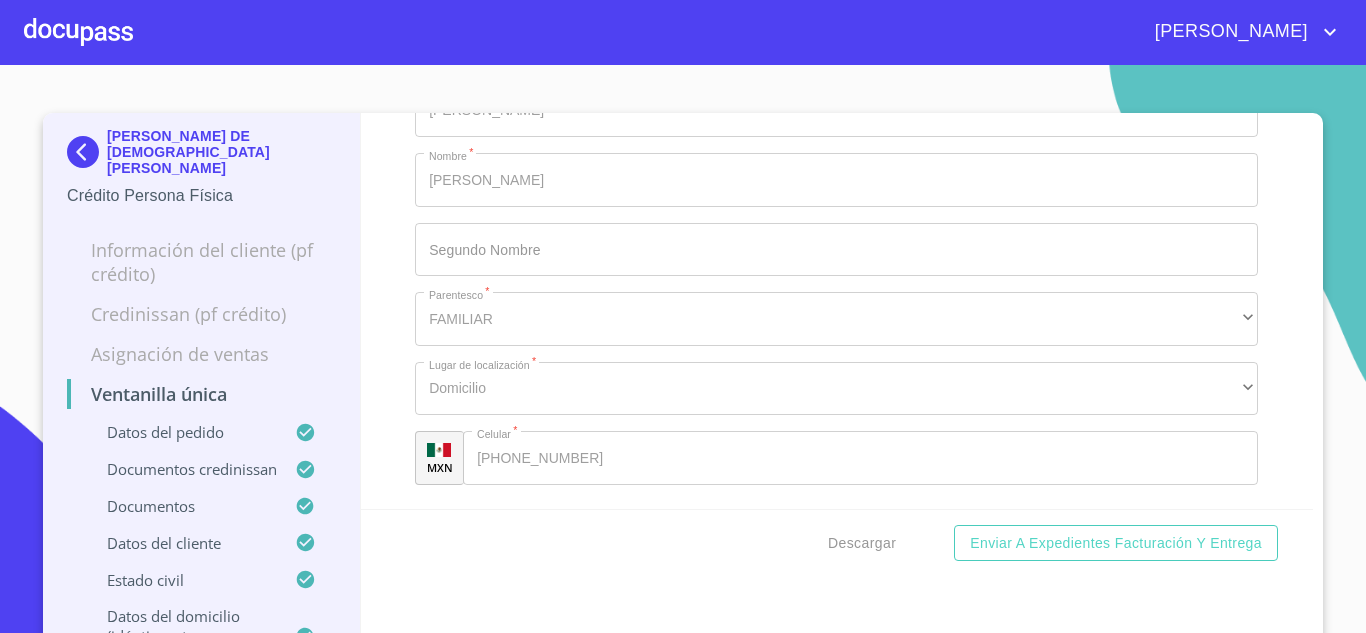 type 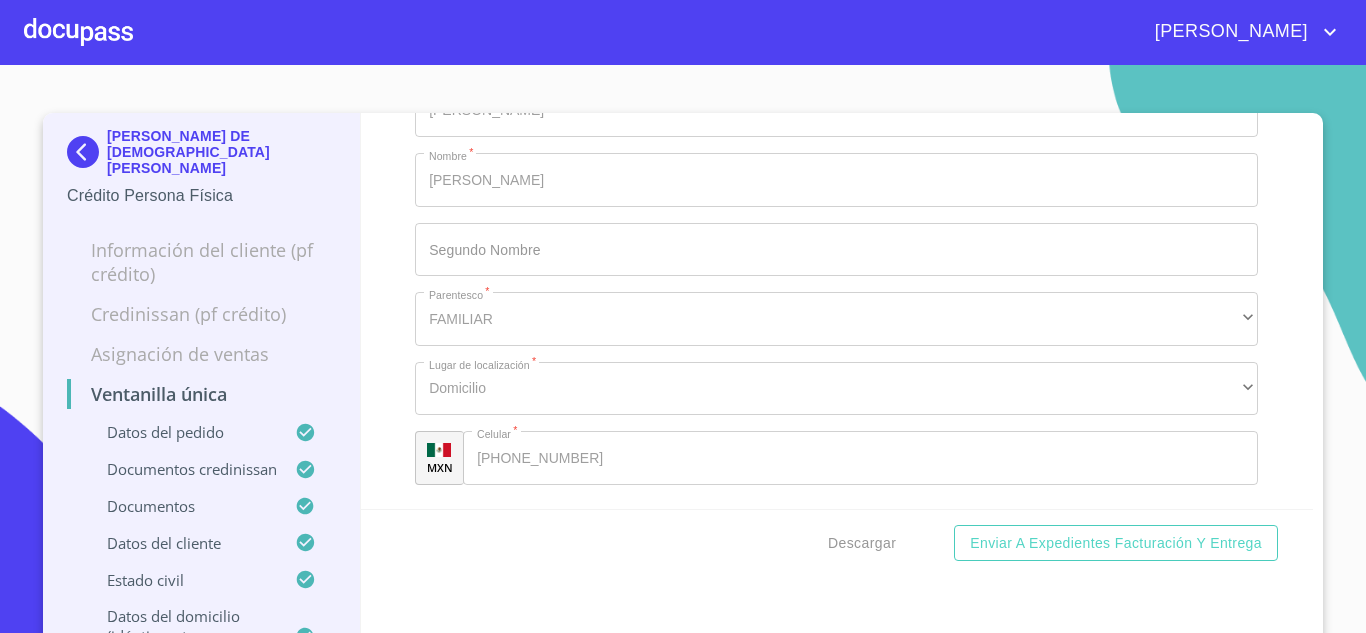 click at bounding box center (87, 152) 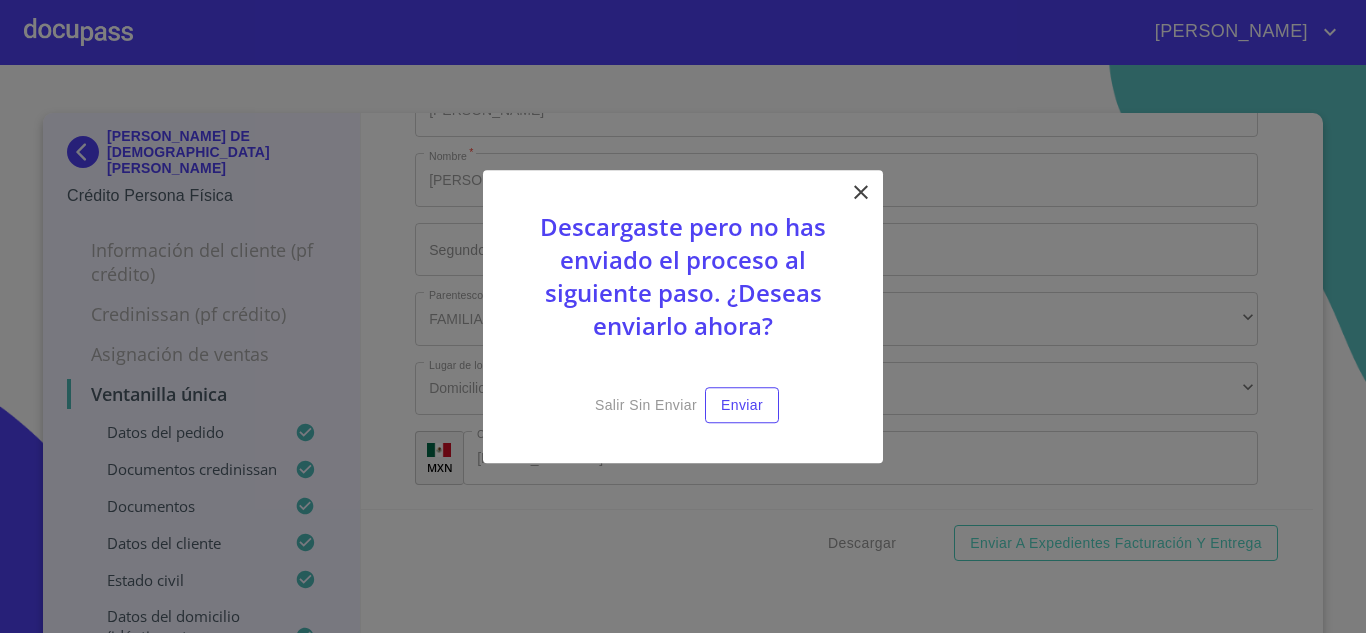 click 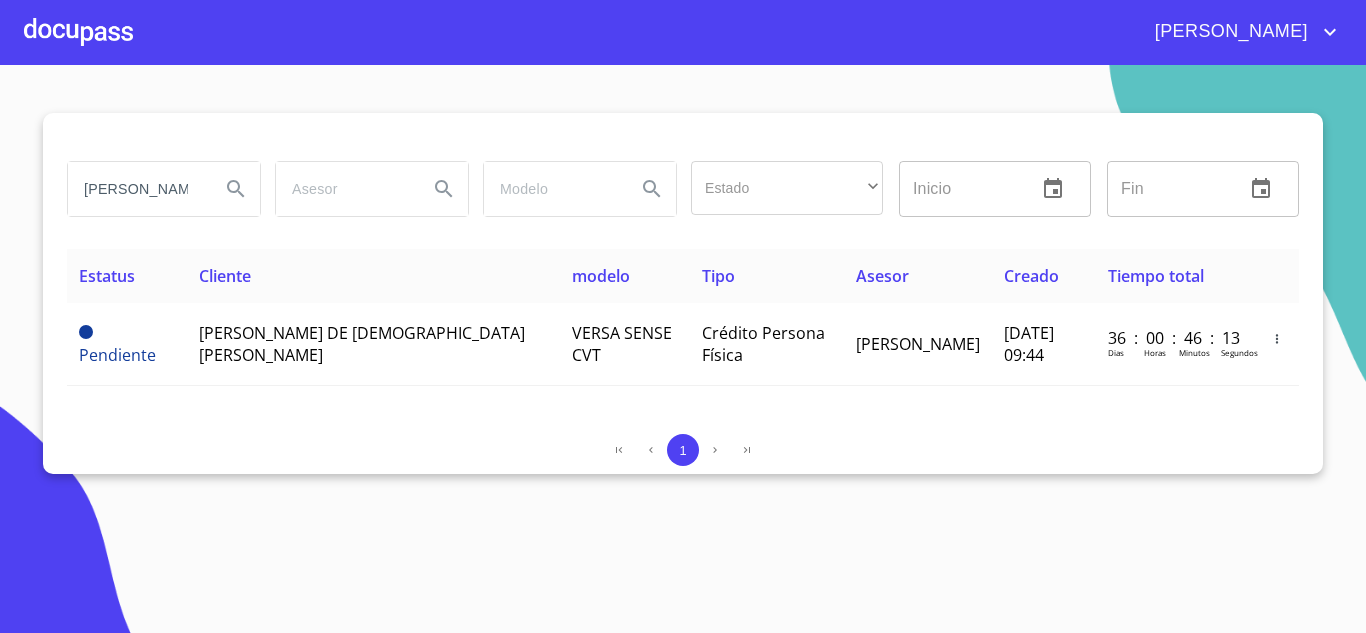 drag, startPoint x: 175, startPoint y: 189, endPoint x: 0, endPoint y: 170, distance: 176.02841 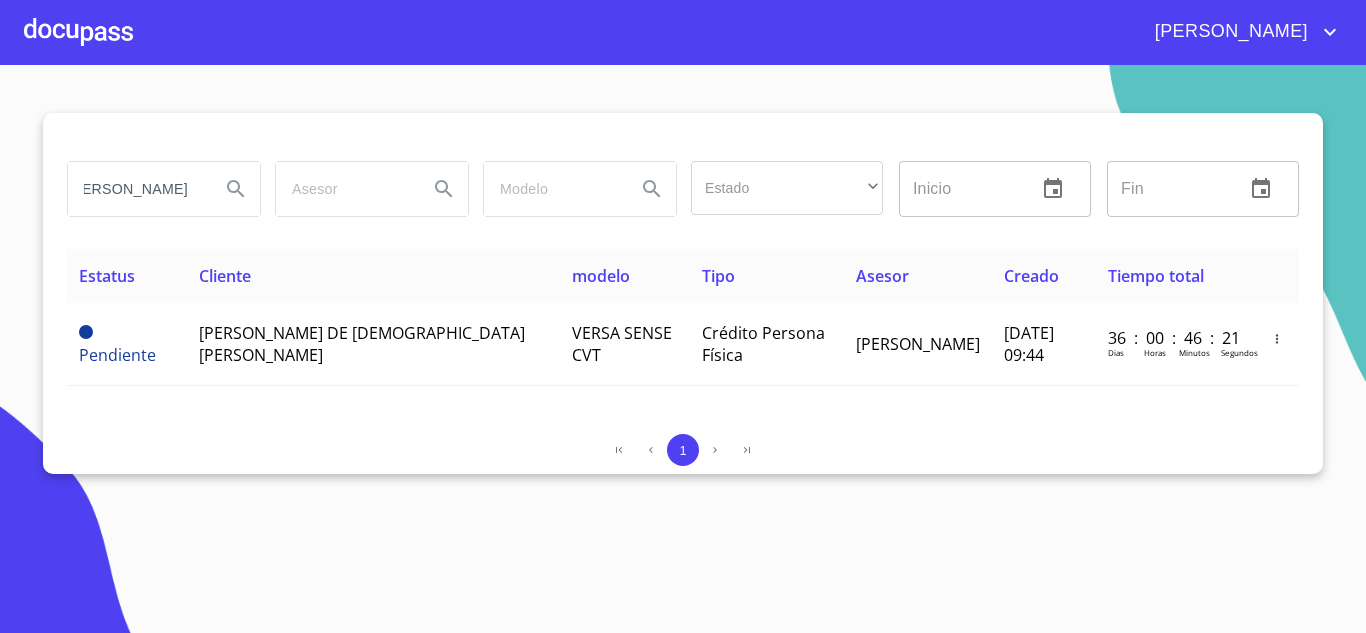scroll, scrollTop: 0, scrollLeft: 36, axis: horizontal 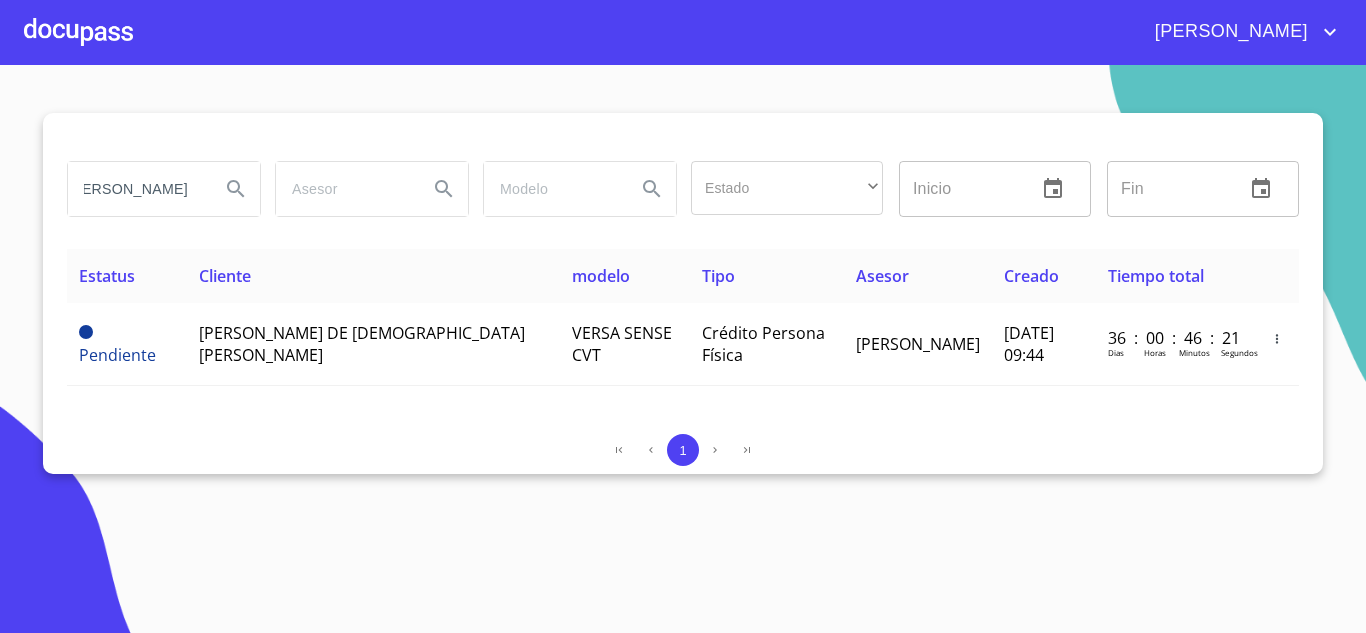 type on "[PERSON_NAME]" 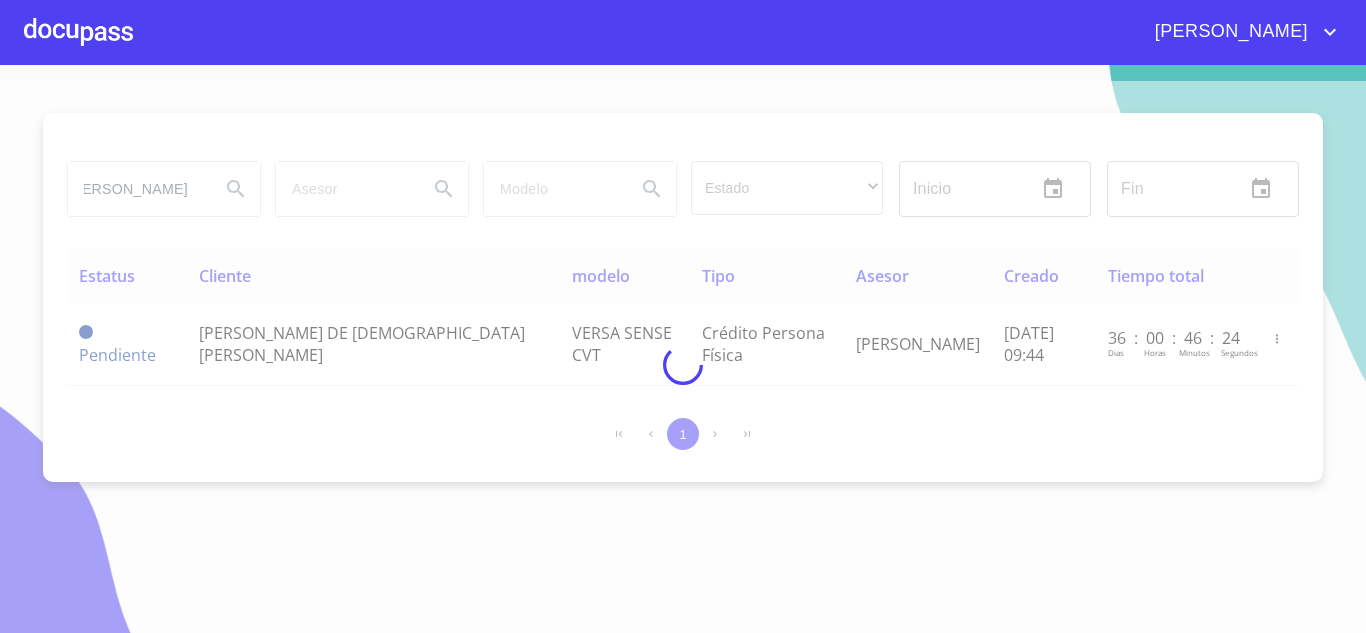 scroll, scrollTop: 0, scrollLeft: 0, axis: both 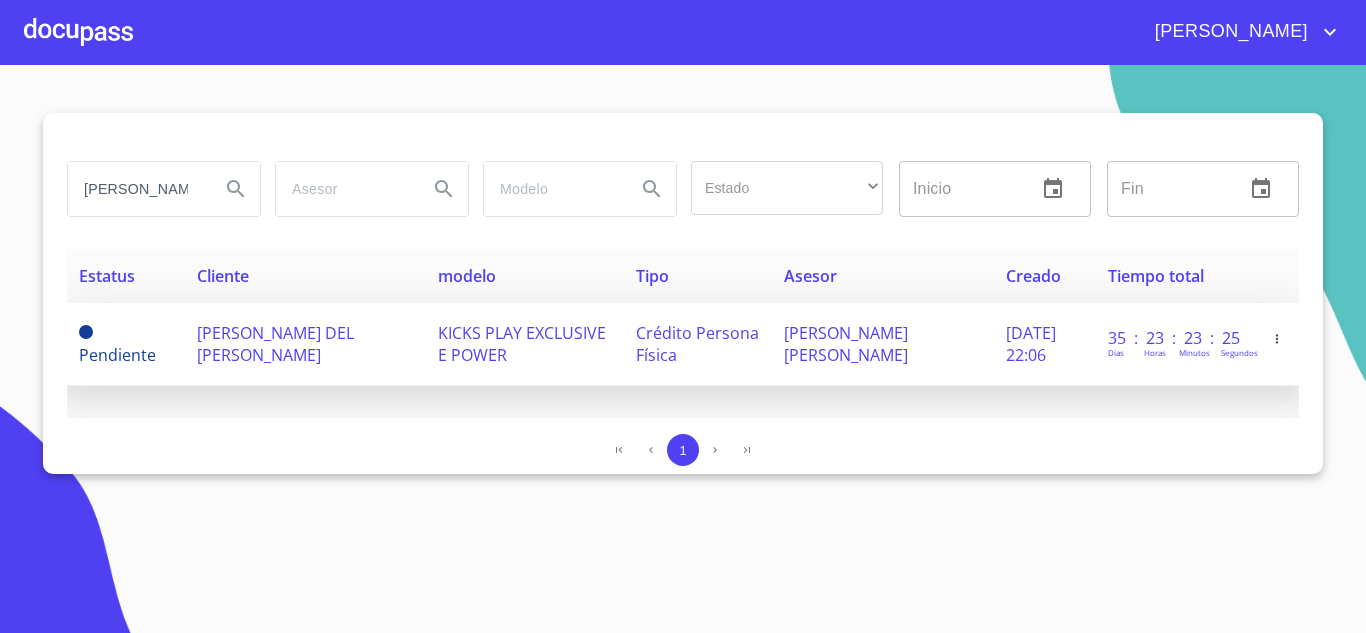 click on "[PERSON_NAME]  DEL [PERSON_NAME]" at bounding box center [275, 344] 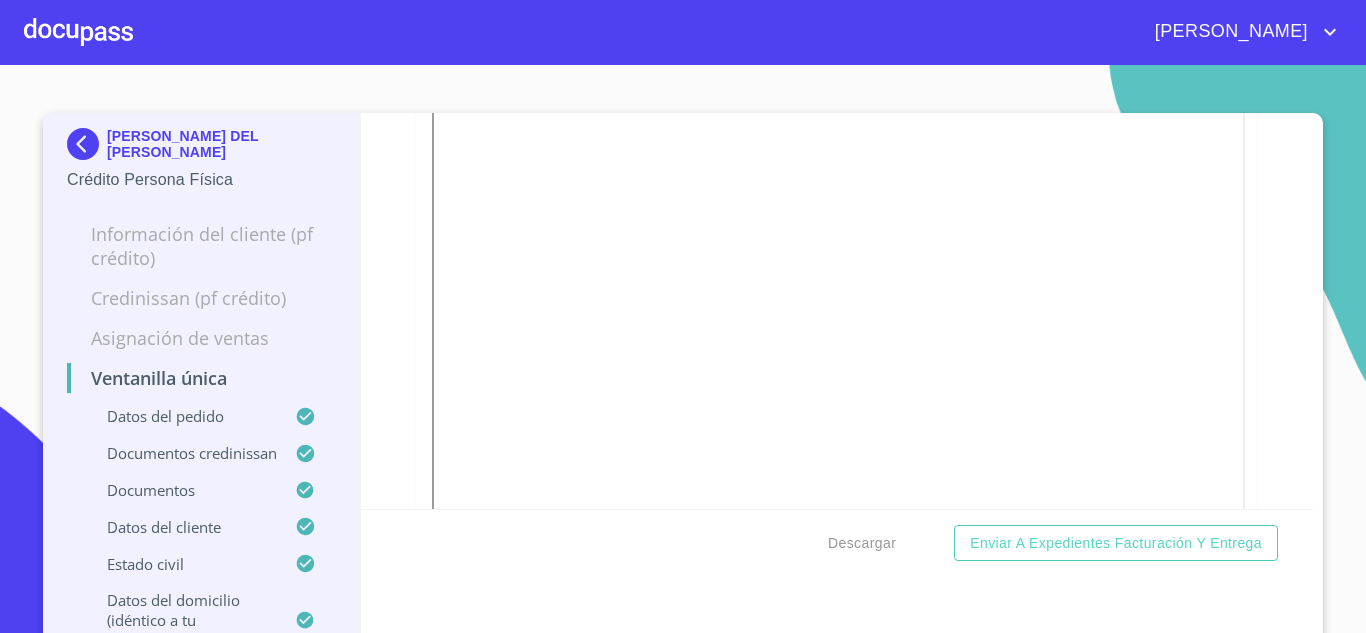 scroll, scrollTop: 6757, scrollLeft: 0, axis: vertical 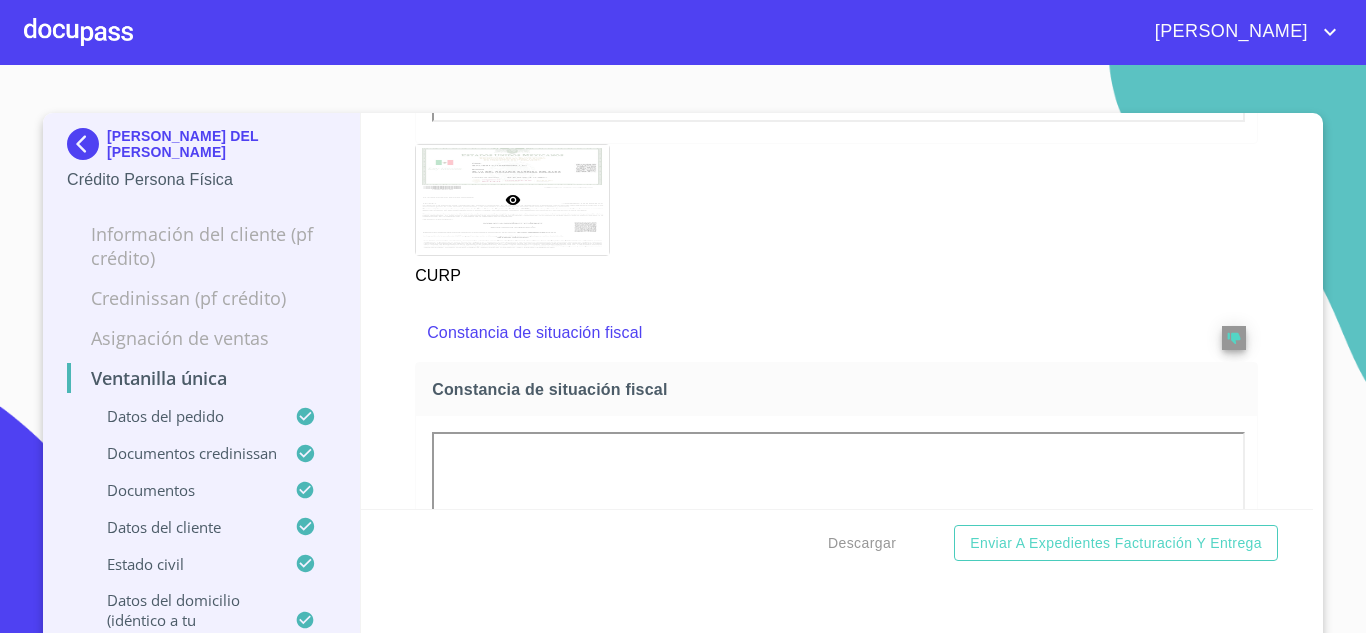 click at bounding box center [87, 144] 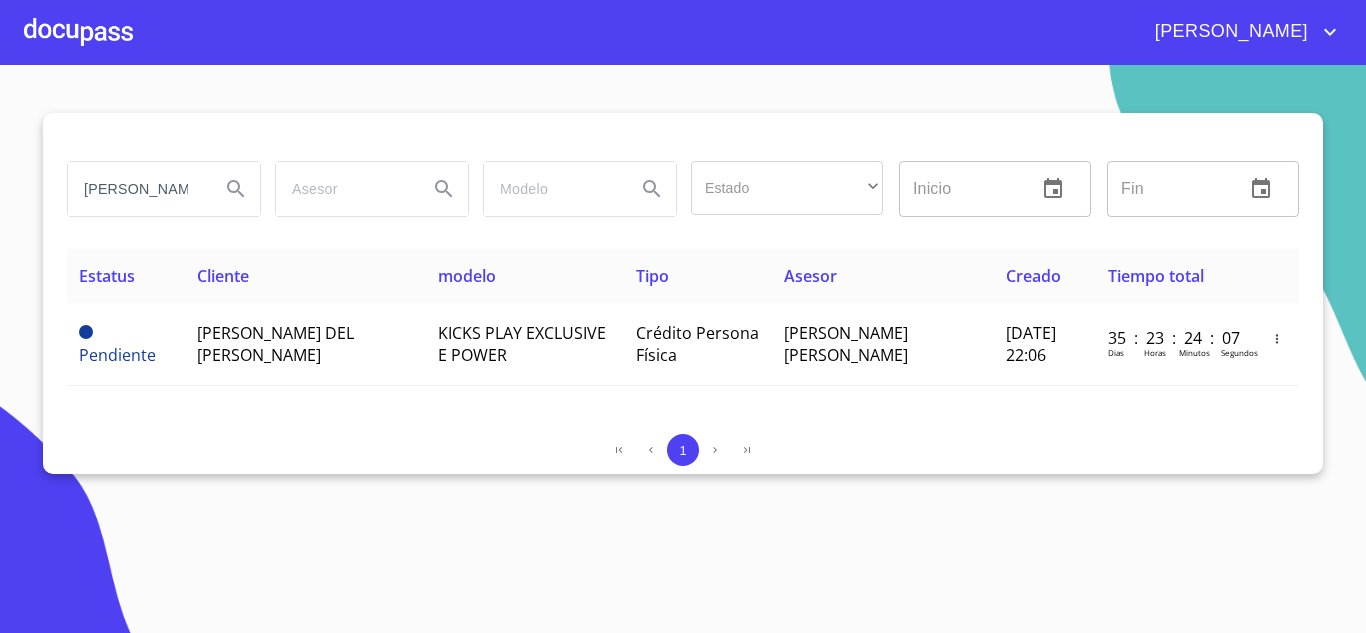 drag, startPoint x: 179, startPoint y: 189, endPoint x: 0, endPoint y: 167, distance: 180.3469 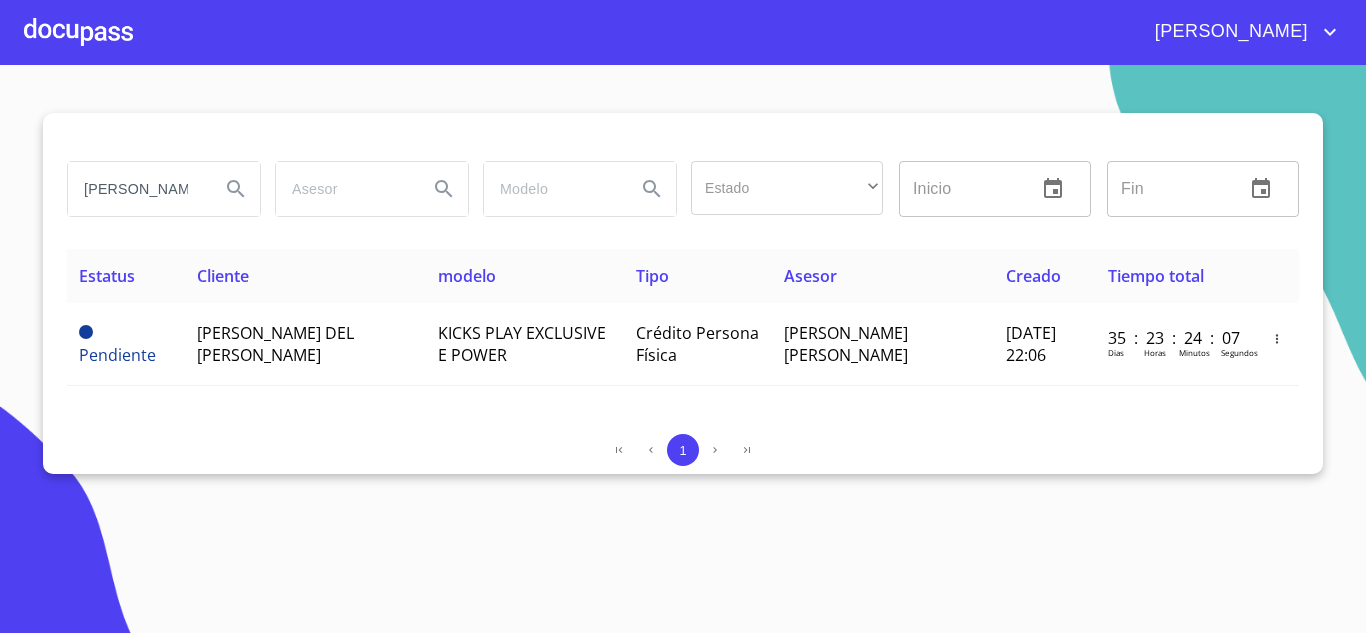 click on "[PERSON_NAME] Estado ​ ​ Inicio ​ Fin ​ Estatus   Cliente   modelo   Tipo   Asesor   Creado   Tiempo total     Pendiente [PERSON_NAME]  DEL [PERSON_NAME] KICKS PLAY EXCLUSIVE E POWER Crédito Persona Física [PERSON_NAME] [PERSON_NAME] [DATE] 22:06 35  :  23  :  24  :  07 [PERSON_NAME] Horas Minutos Segundos 1" at bounding box center (683, 349) 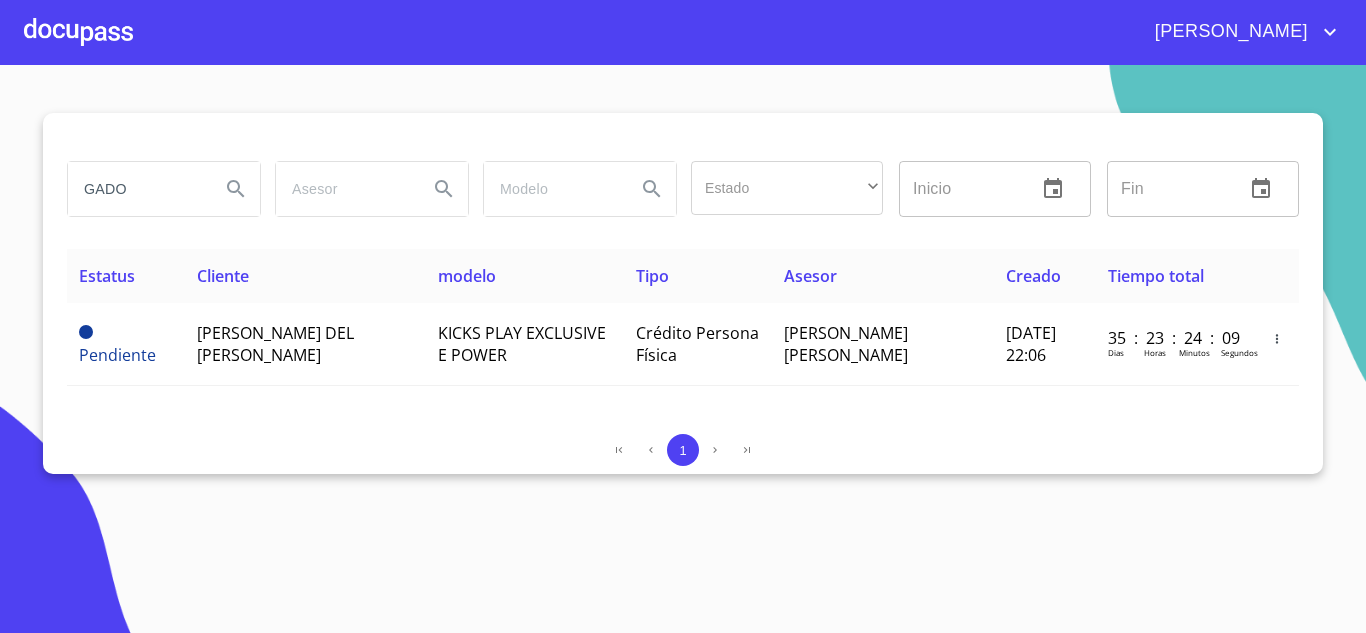 drag, startPoint x: 152, startPoint y: 197, endPoint x: 0, endPoint y: 162, distance: 155.97757 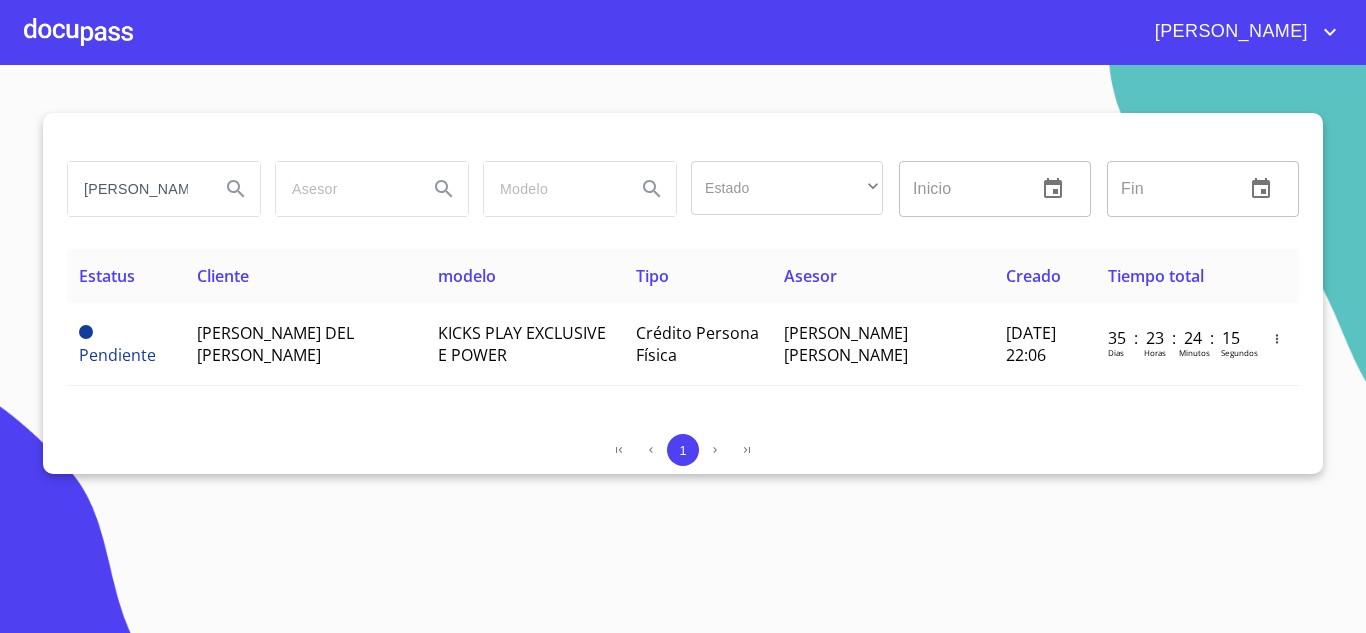 scroll, scrollTop: 0, scrollLeft: 8, axis: horizontal 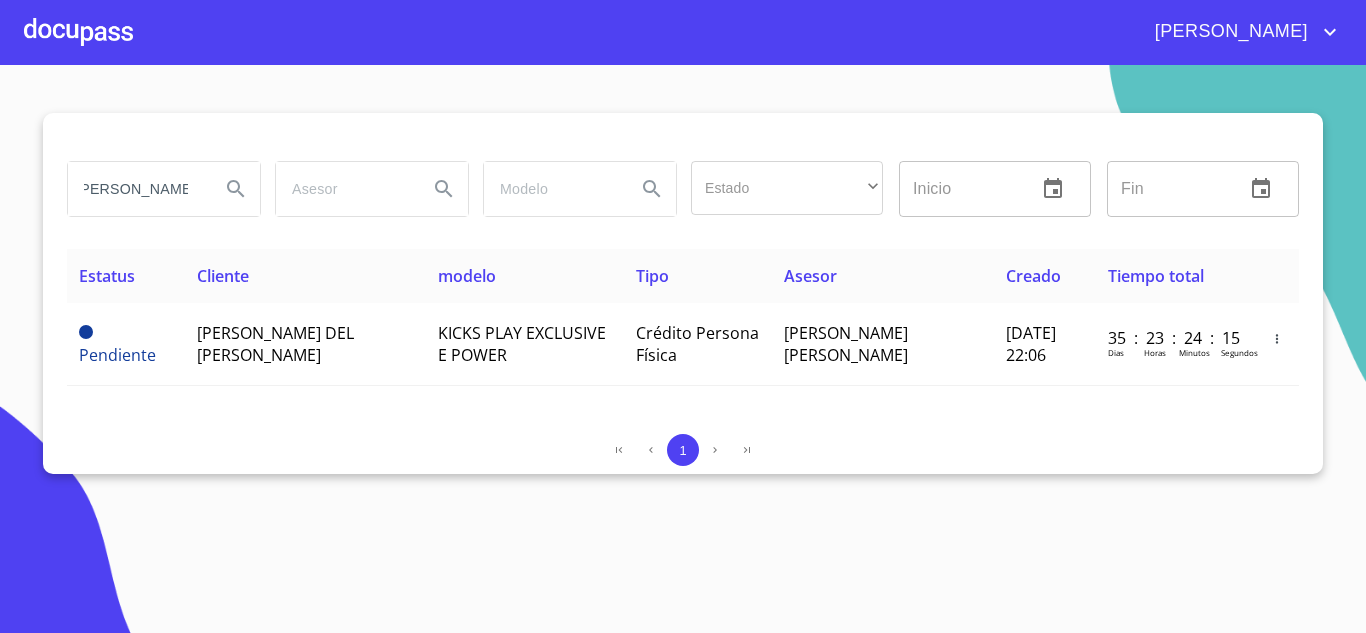 type on "[PERSON_NAME]" 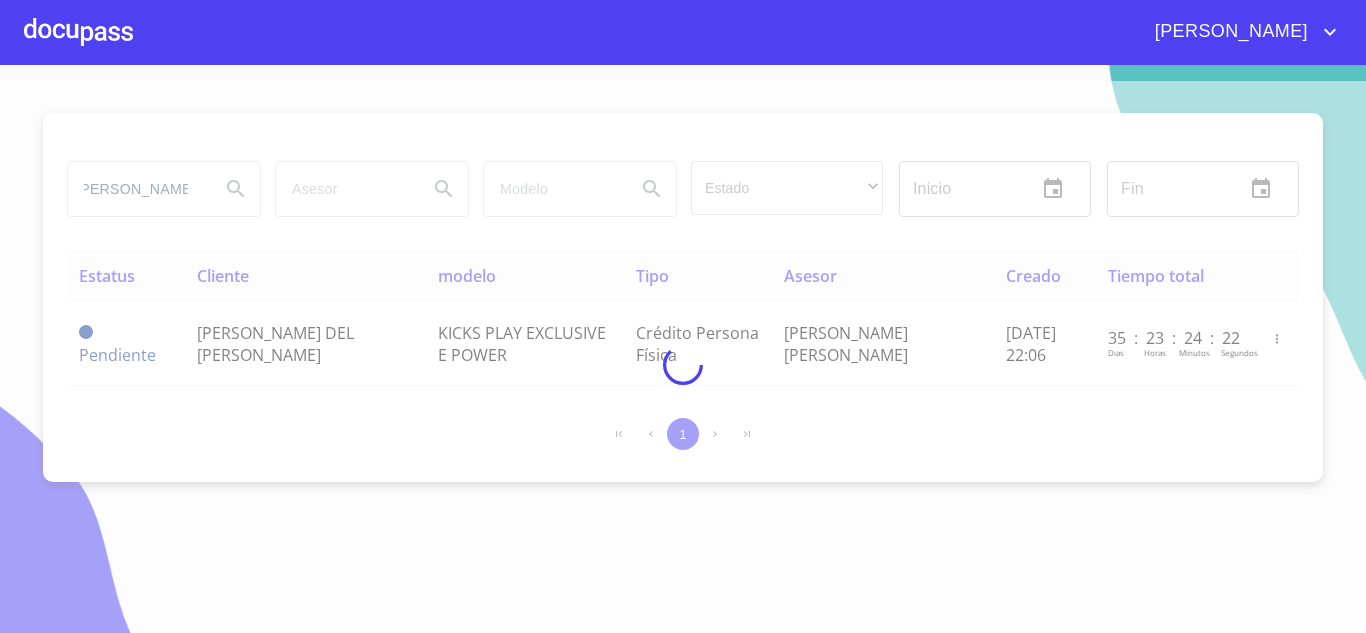 scroll, scrollTop: 0, scrollLeft: 0, axis: both 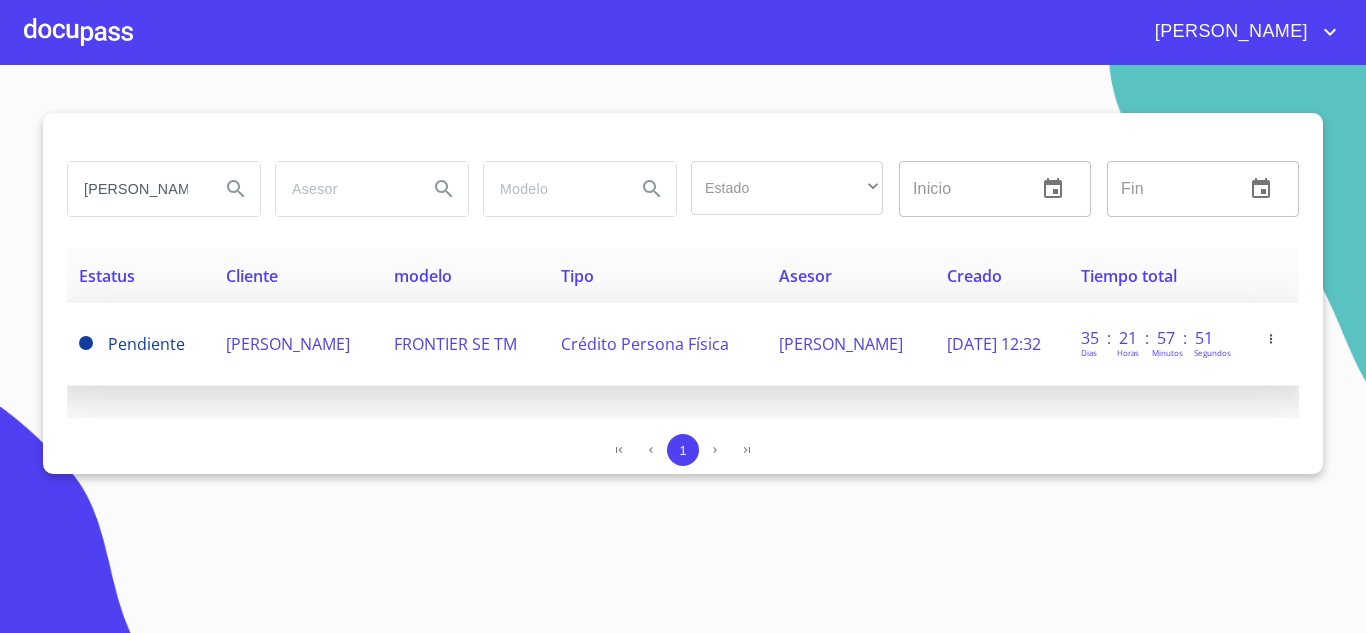 click on "[PERSON_NAME]" at bounding box center [288, 344] 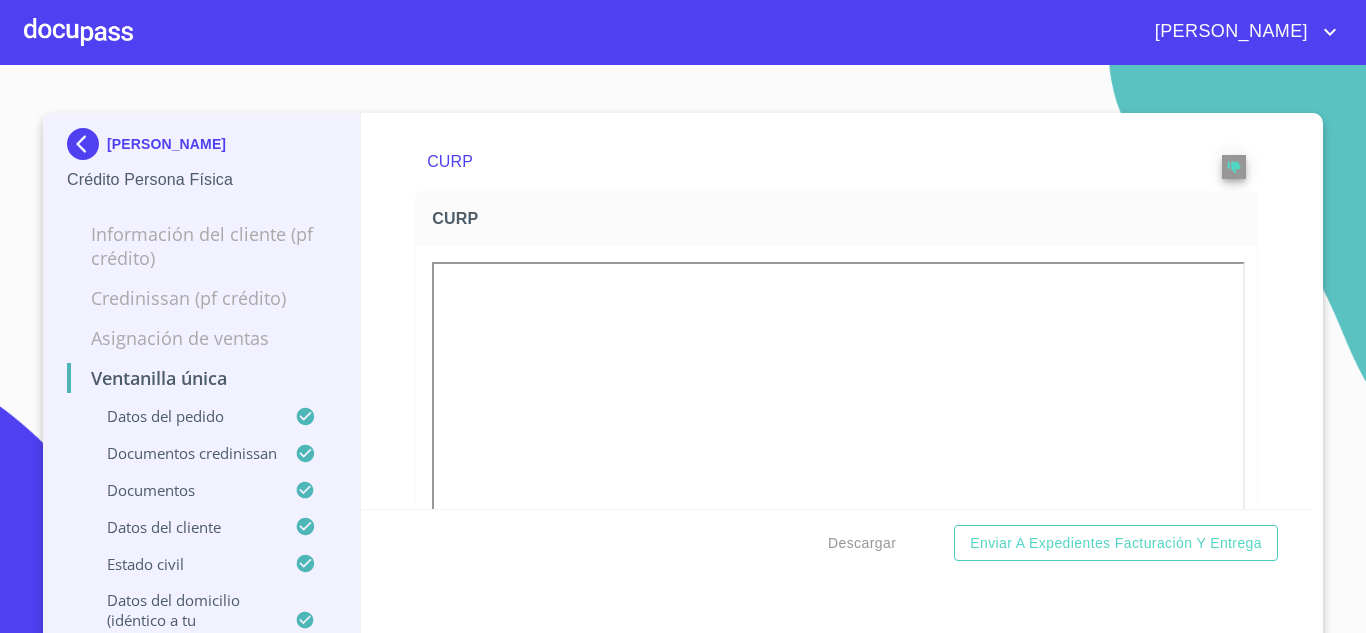 scroll, scrollTop: 1771, scrollLeft: 0, axis: vertical 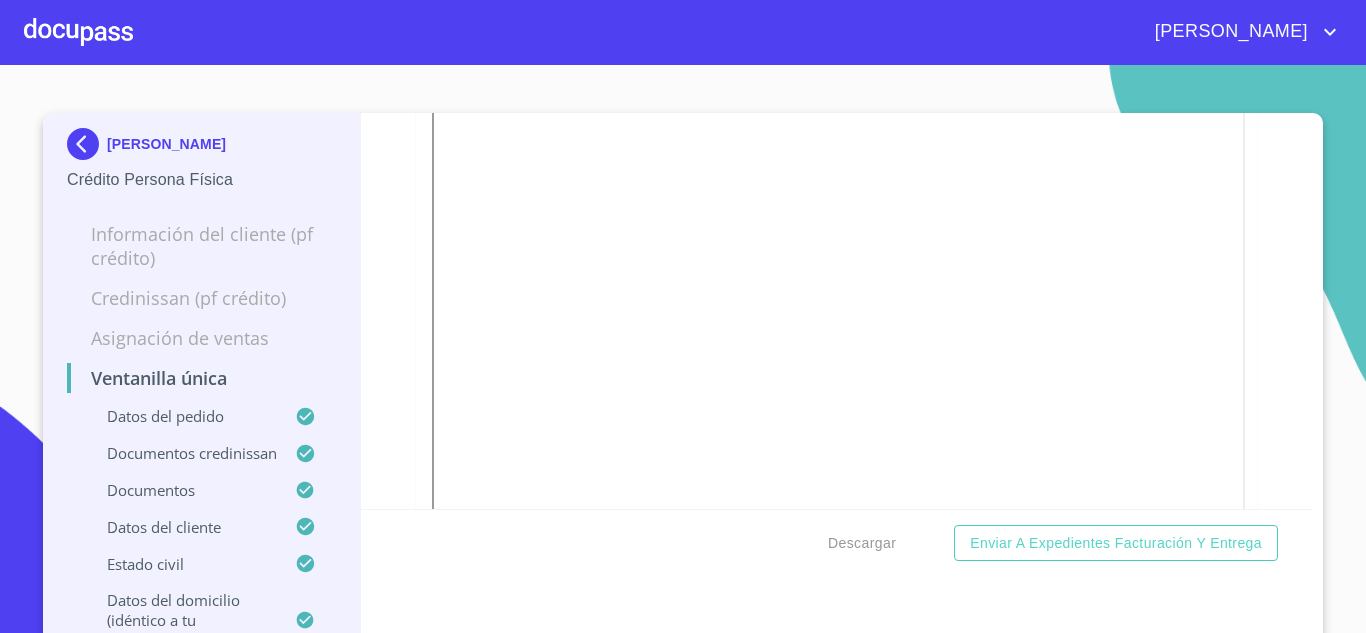 click at bounding box center (87, 144) 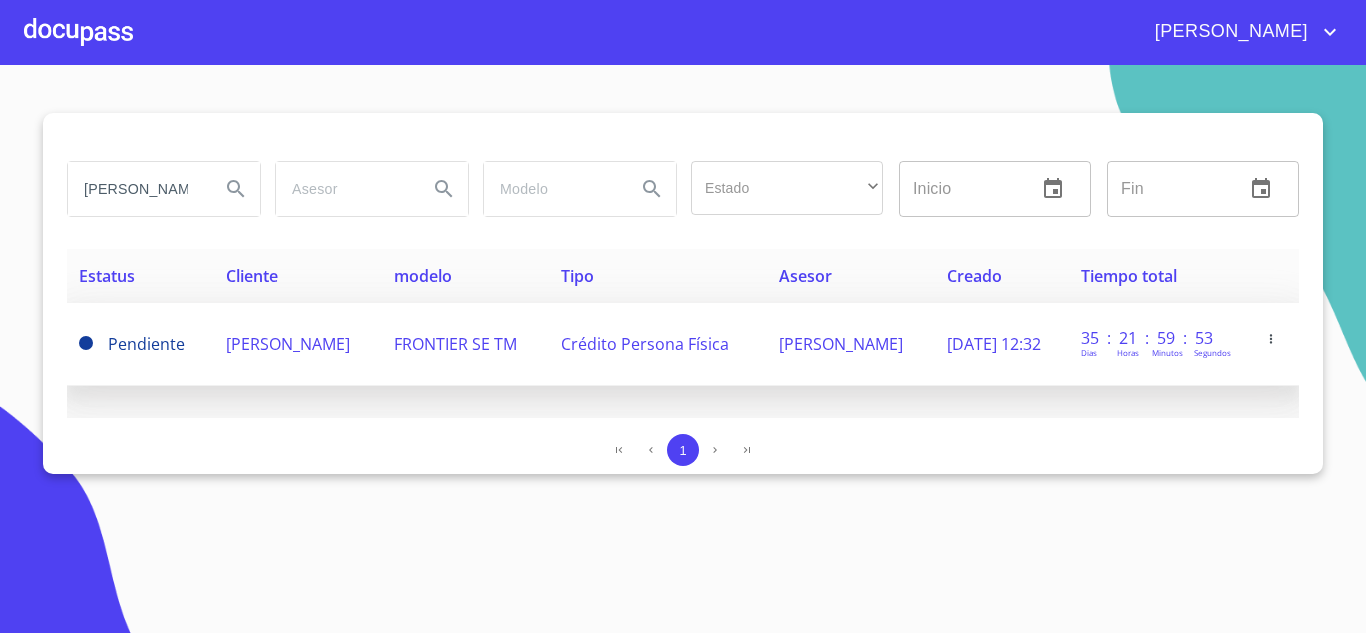 click on "[PERSON_NAME]" at bounding box center [298, 344] 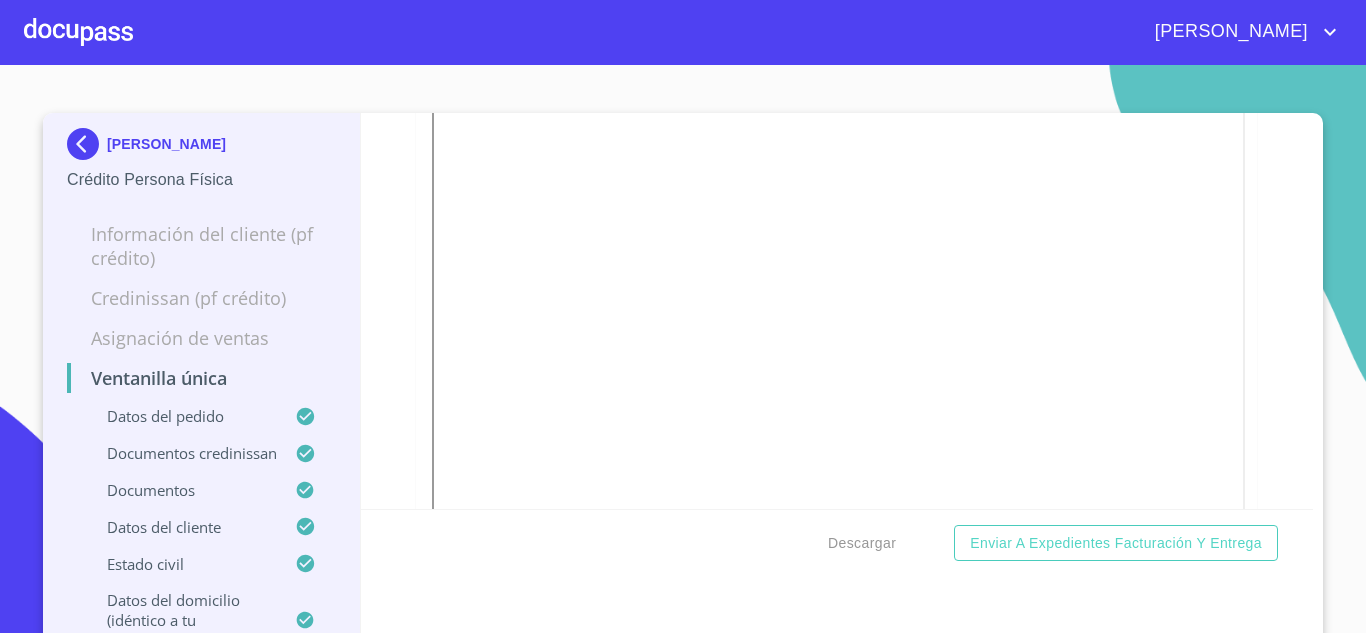 scroll, scrollTop: 2618, scrollLeft: 0, axis: vertical 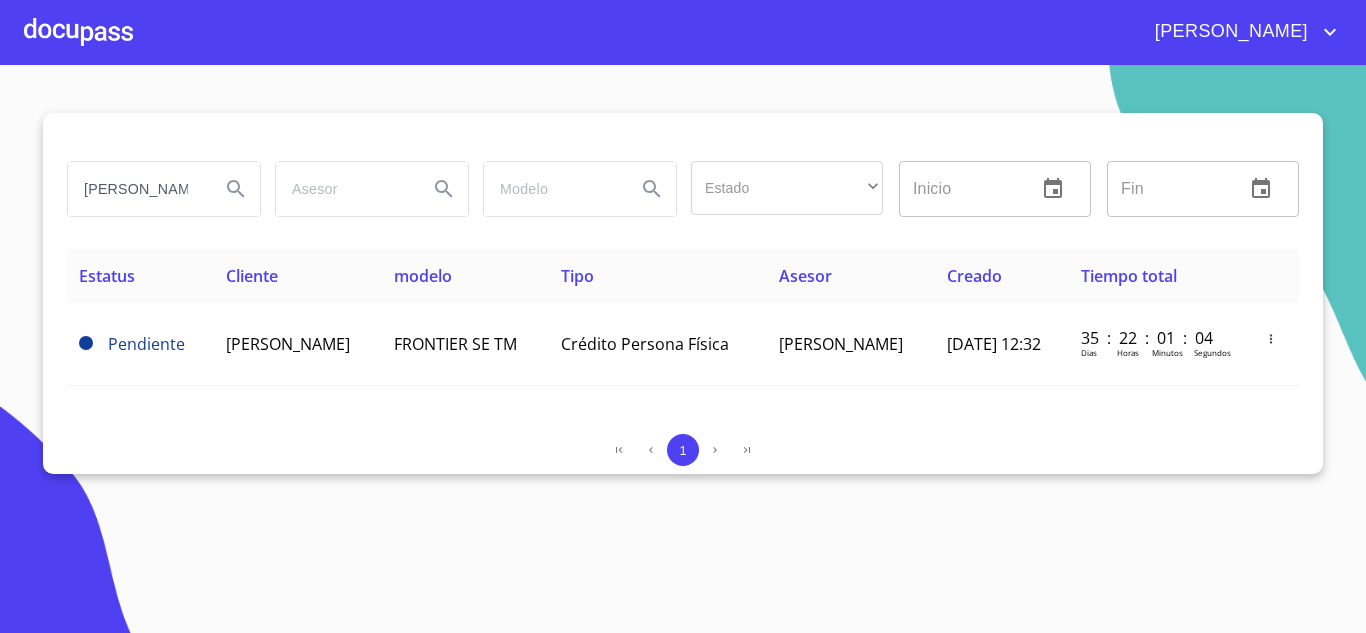 drag, startPoint x: 196, startPoint y: 191, endPoint x: 0, endPoint y: 156, distance: 199.10048 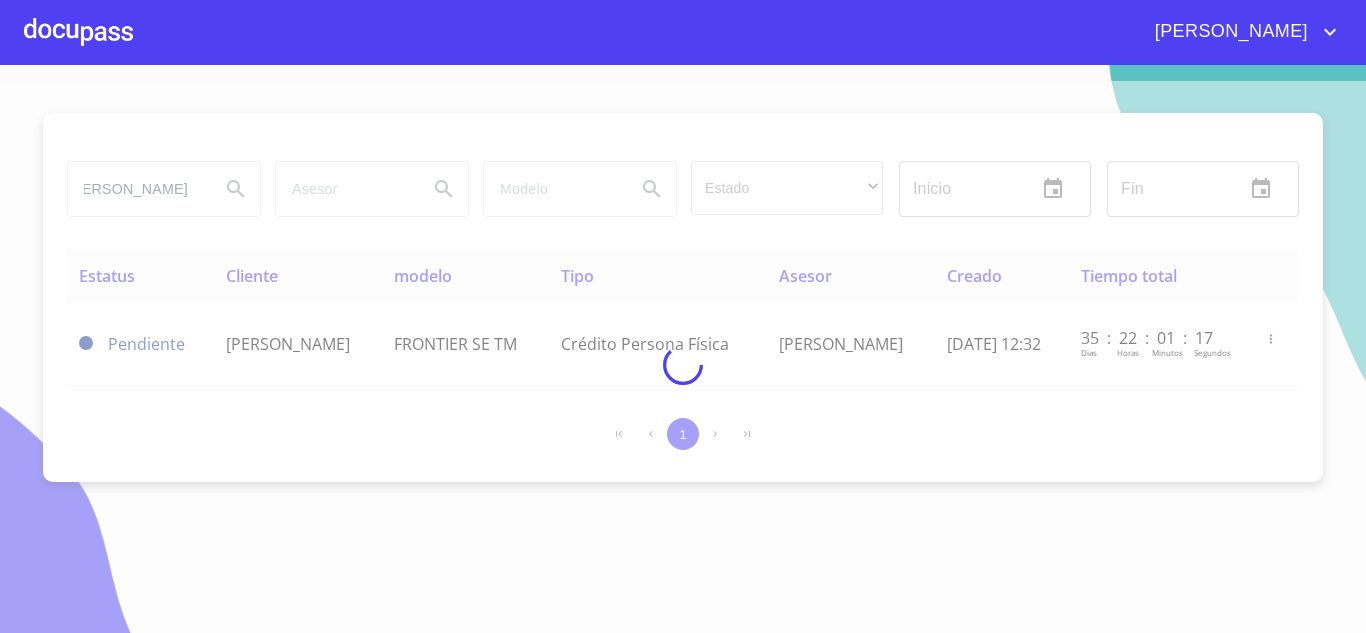 scroll, scrollTop: 0, scrollLeft: 0, axis: both 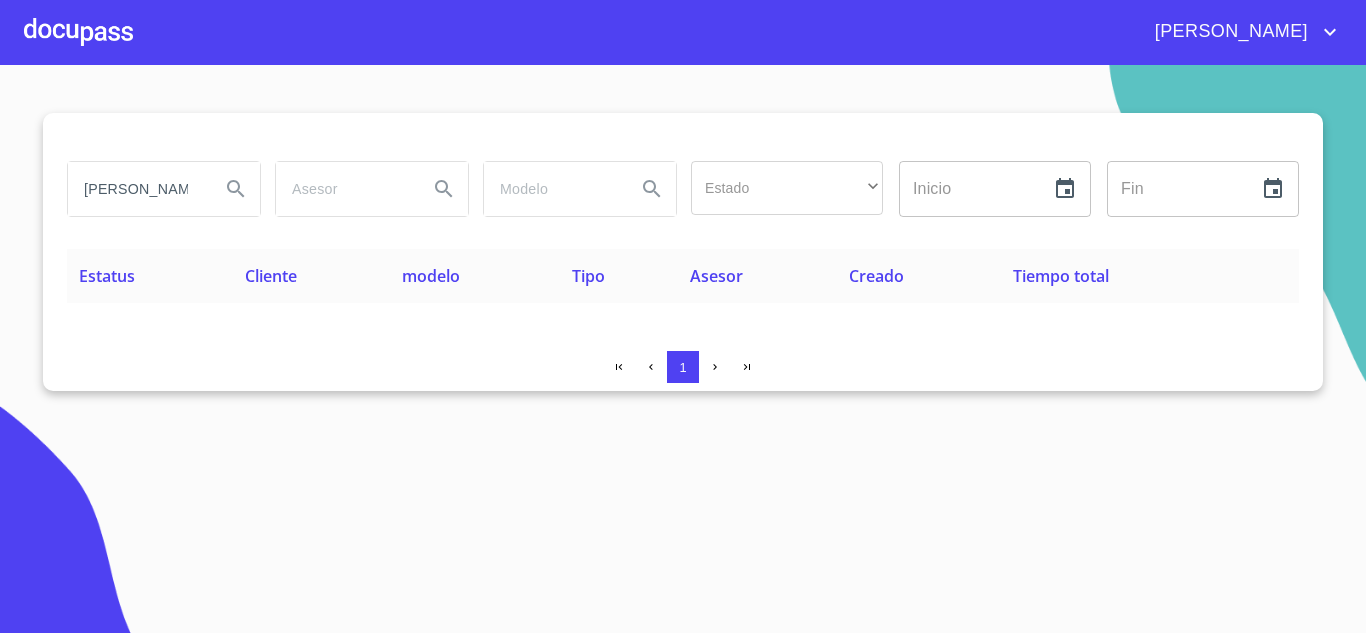 drag, startPoint x: 201, startPoint y: 184, endPoint x: 0, endPoint y: 169, distance: 201.55893 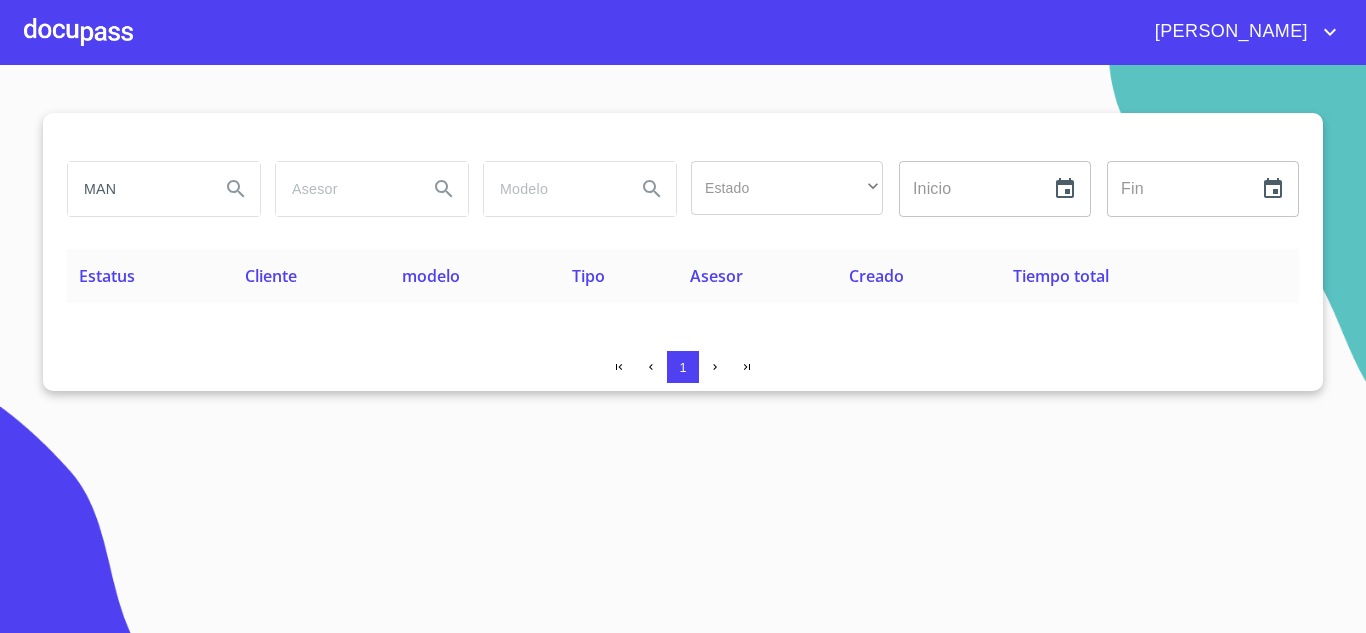 drag, startPoint x: 159, startPoint y: 197, endPoint x: 0, endPoint y: 169, distance: 161.44658 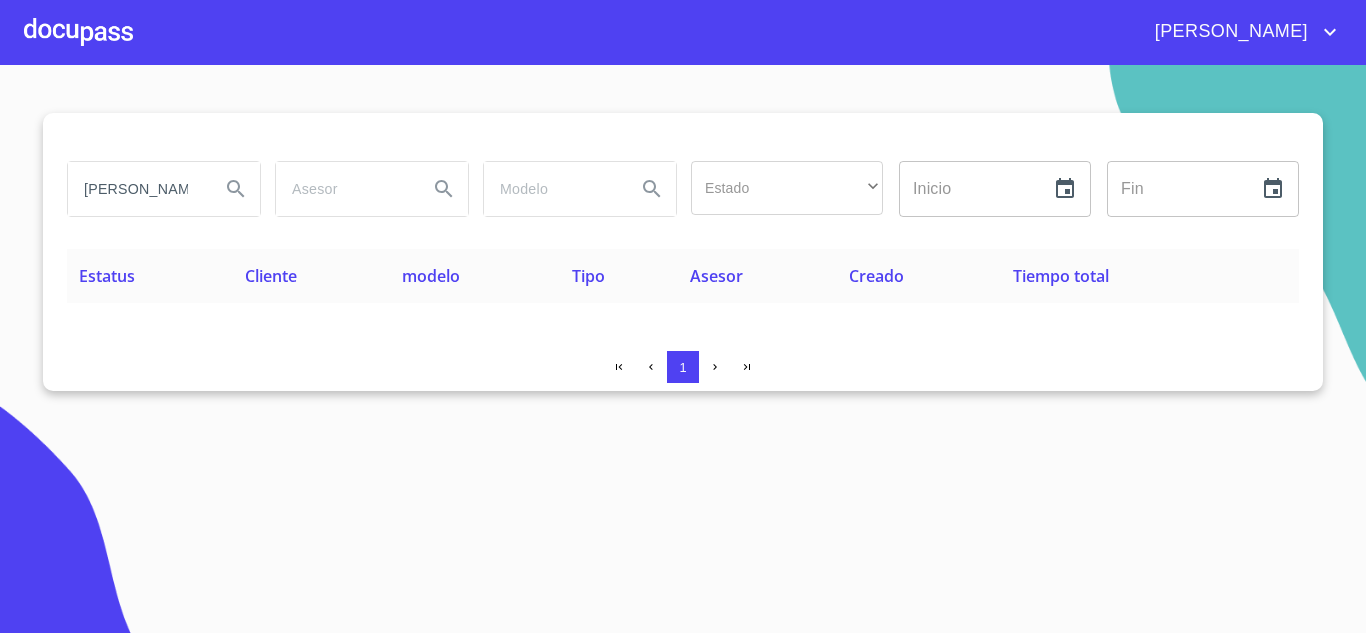scroll, scrollTop: 0, scrollLeft: 2, axis: horizontal 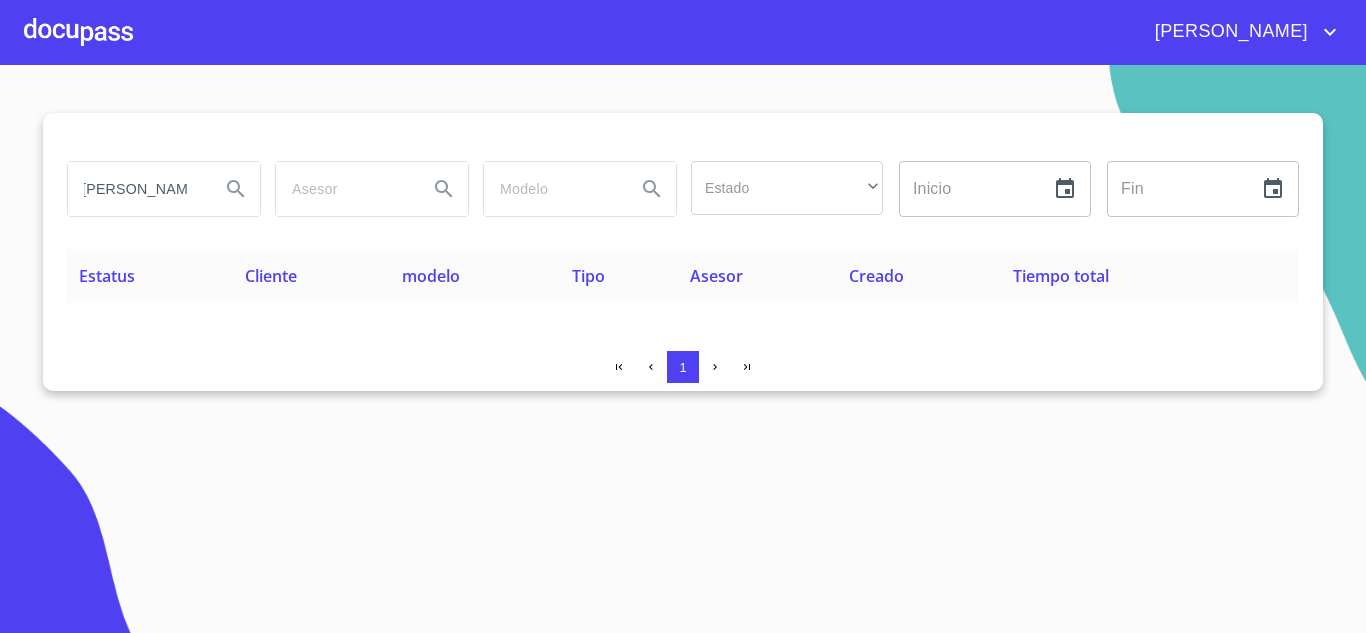 type on "[PERSON_NAME]" 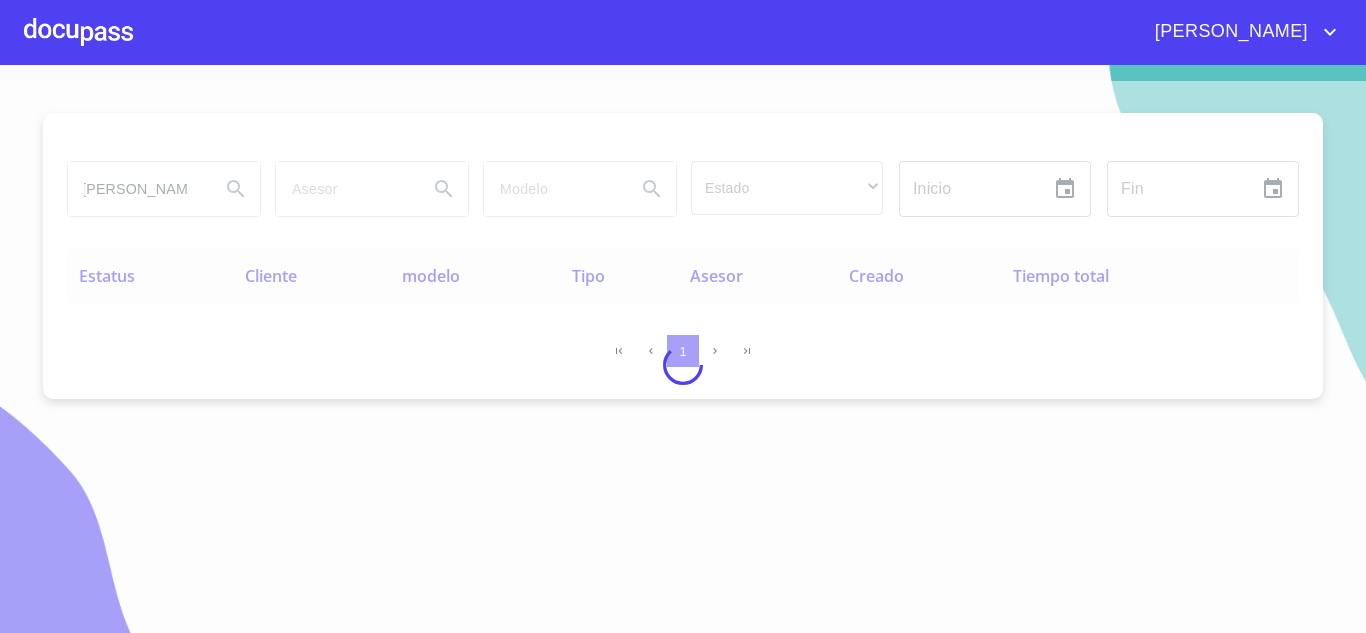 scroll, scrollTop: 0, scrollLeft: 0, axis: both 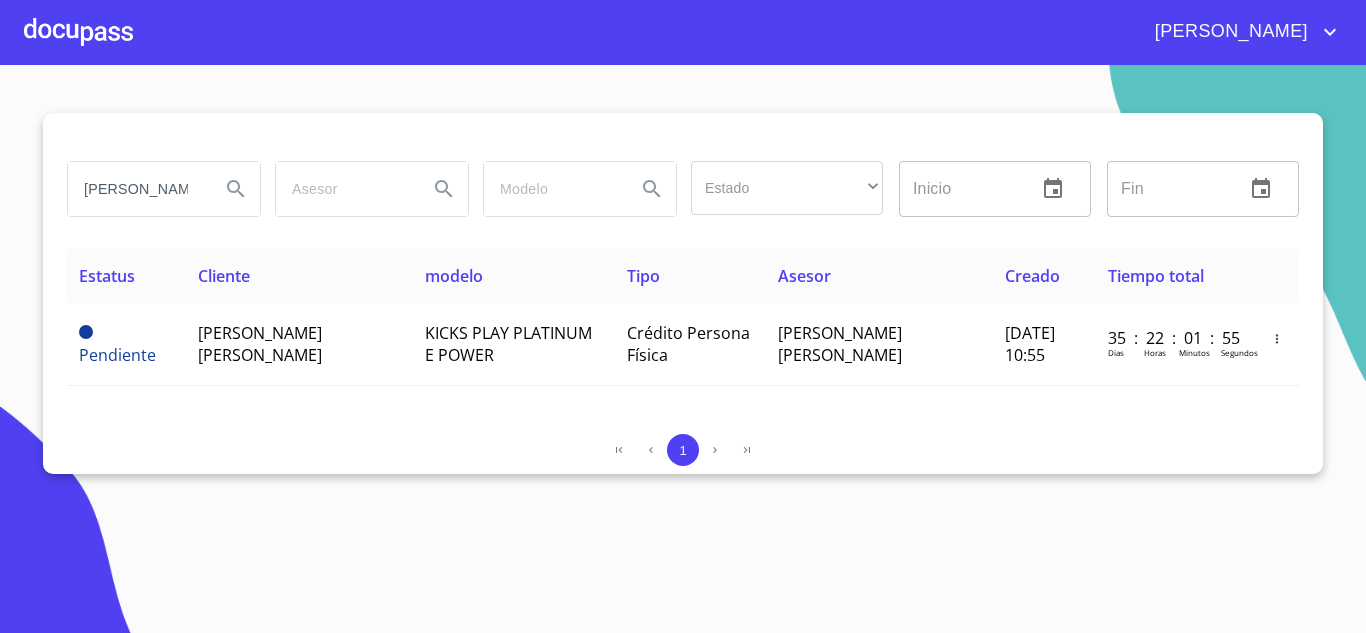 drag, startPoint x: 193, startPoint y: 188, endPoint x: 0, endPoint y: 183, distance: 193.06476 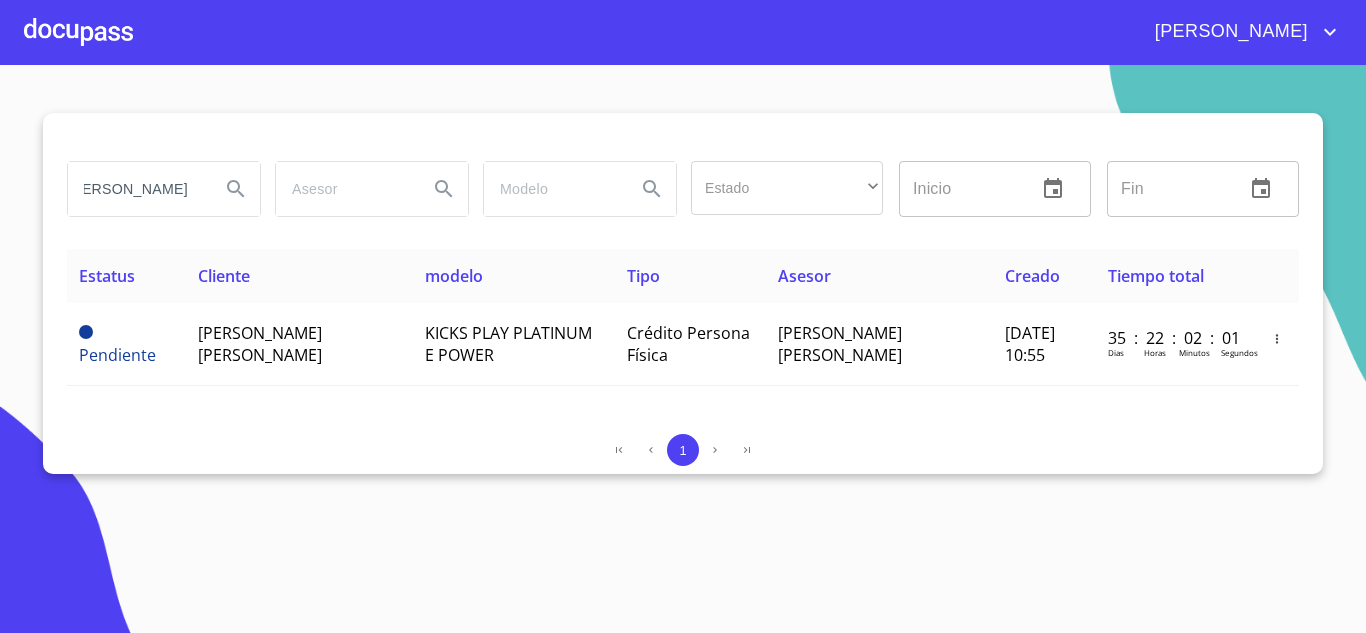scroll, scrollTop: 0, scrollLeft: 61, axis: horizontal 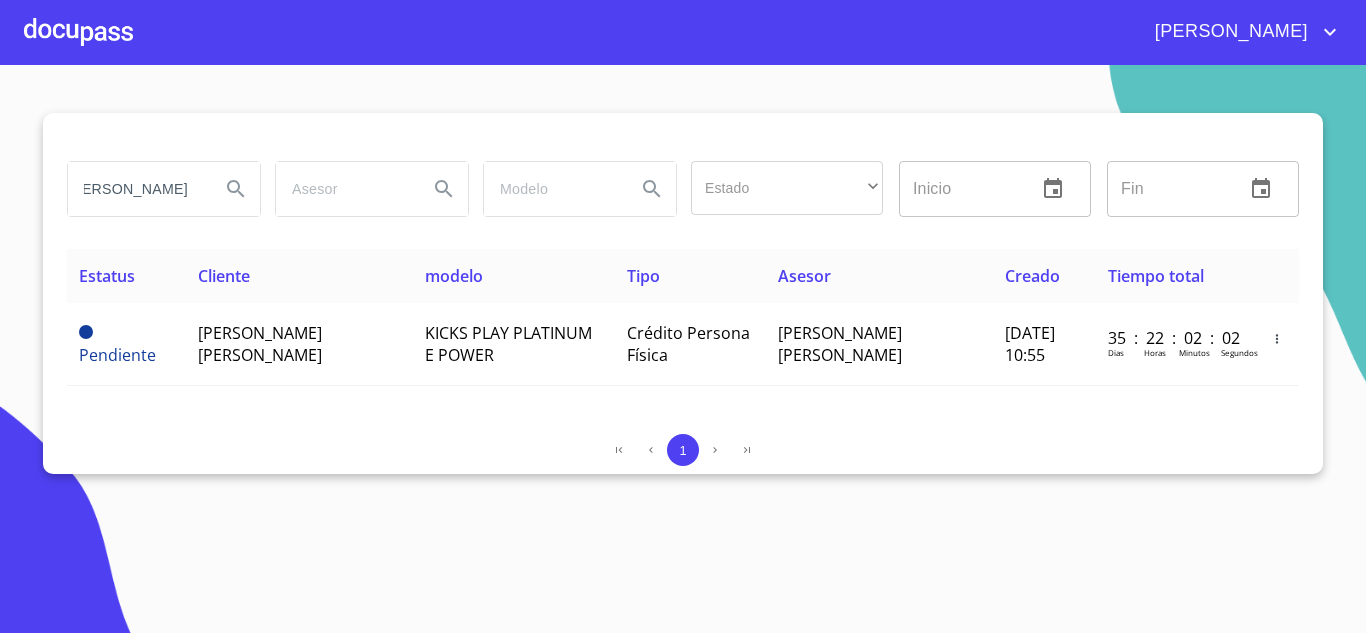 type on "[PERSON_NAME]" 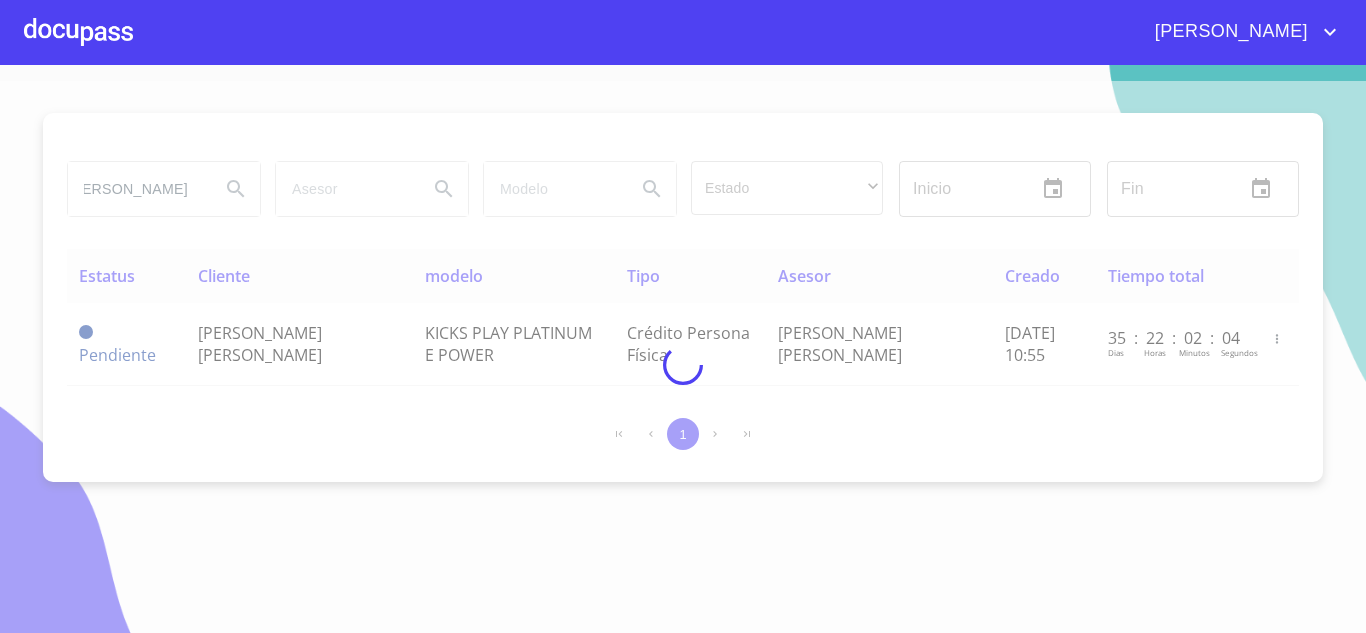 scroll, scrollTop: 0, scrollLeft: 0, axis: both 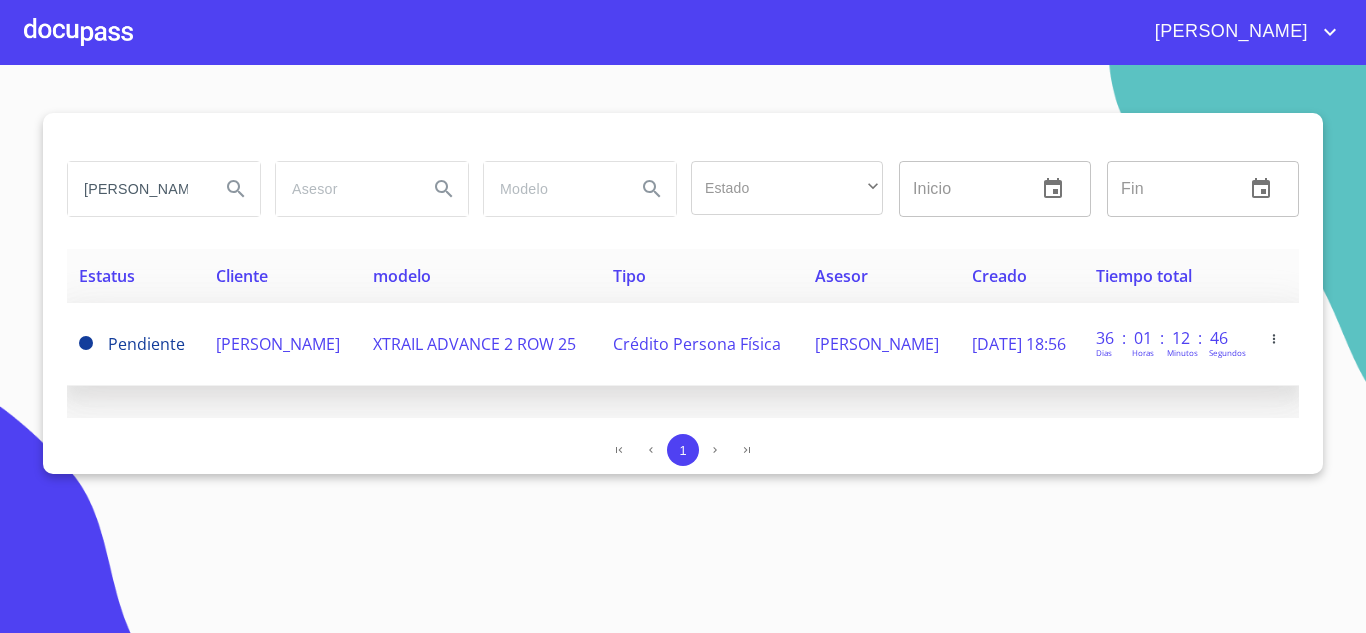 click on "[PERSON_NAME]" at bounding box center (278, 344) 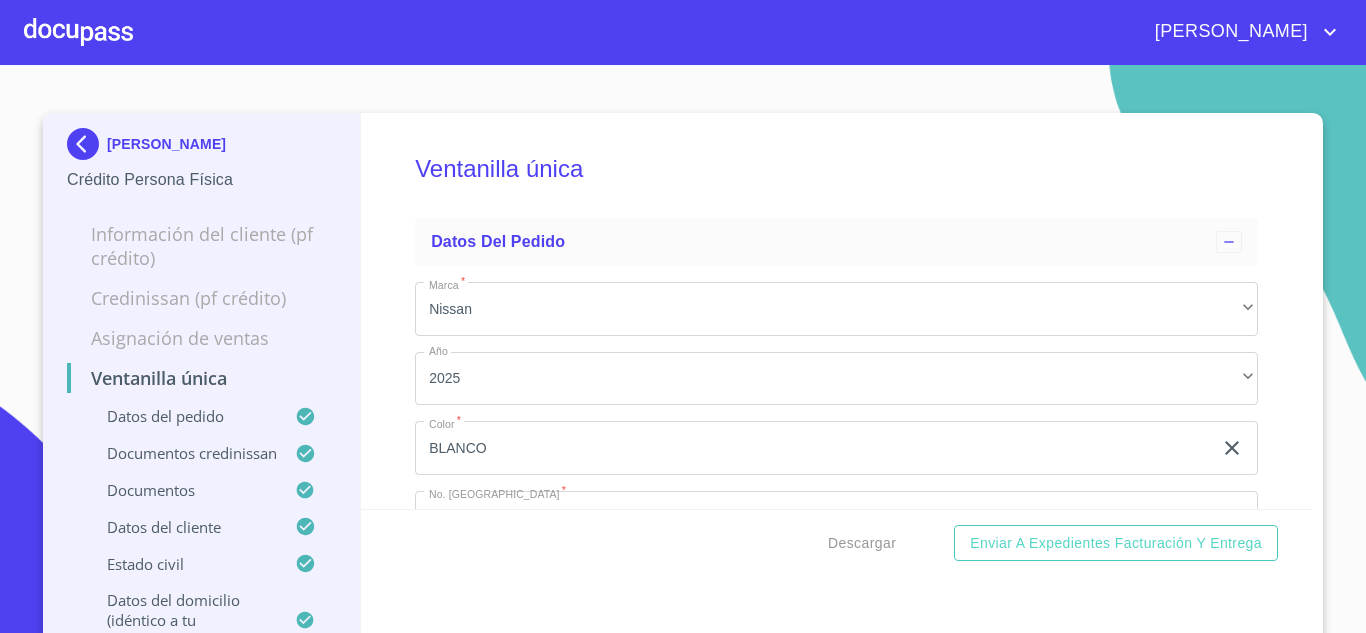 scroll, scrollTop: 0, scrollLeft: 0, axis: both 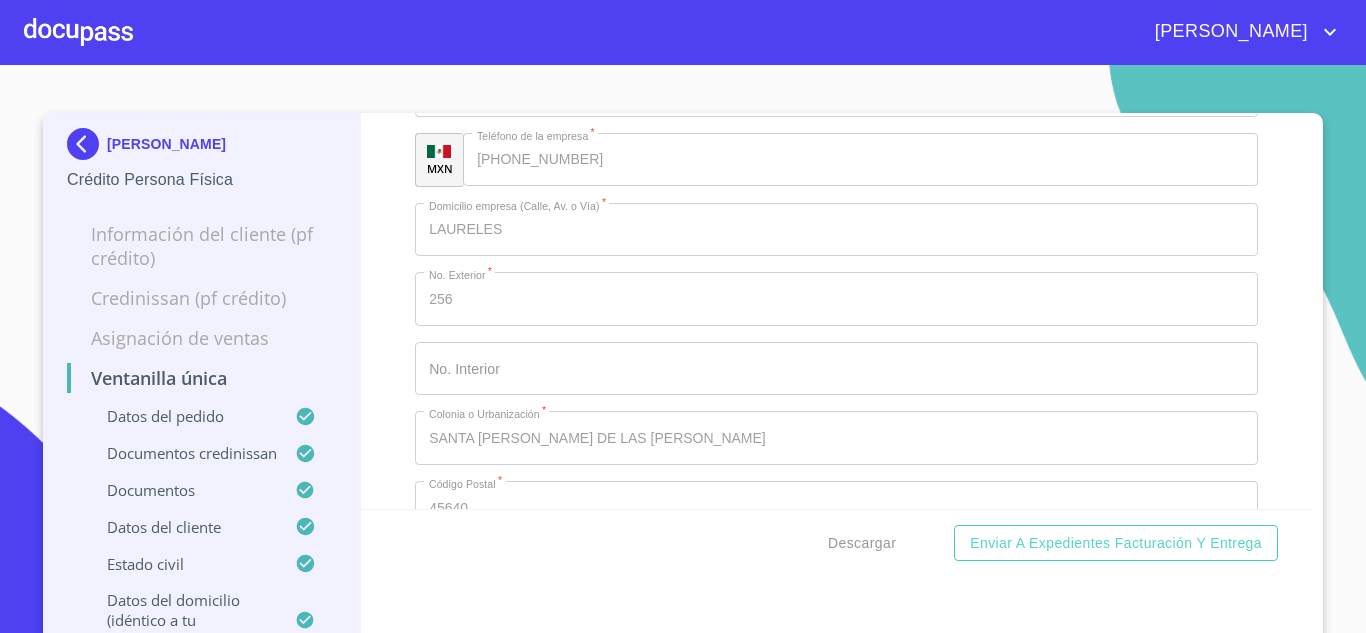 click at bounding box center [87, 144] 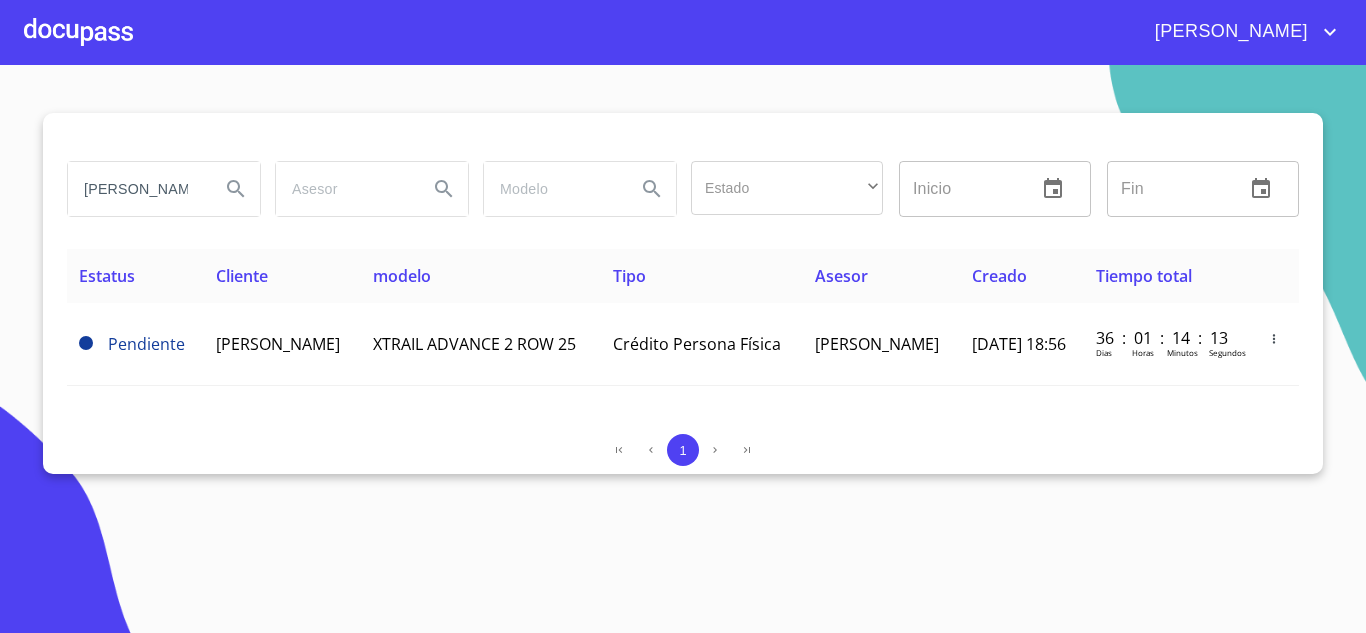 scroll, scrollTop: 0, scrollLeft: 0, axis: both 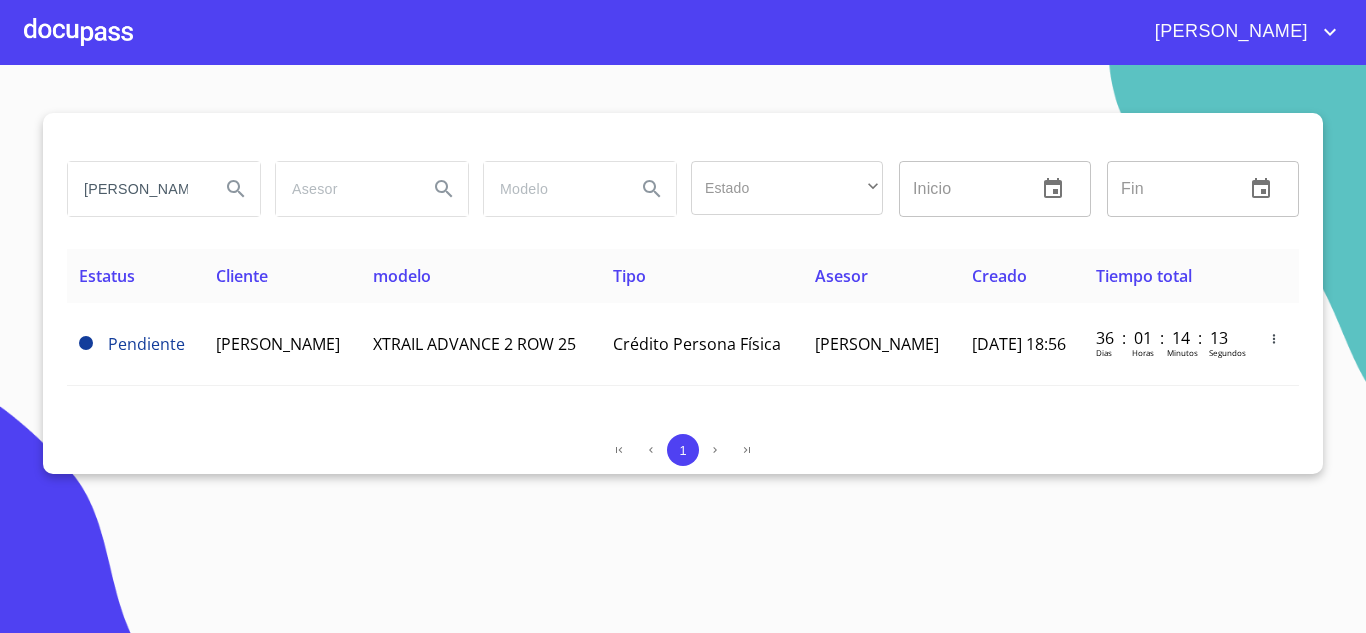 drag, startPoint x: 186, startPoint y: 189, endPoint x: 0, endPoint y: 168, distance: 187.18173 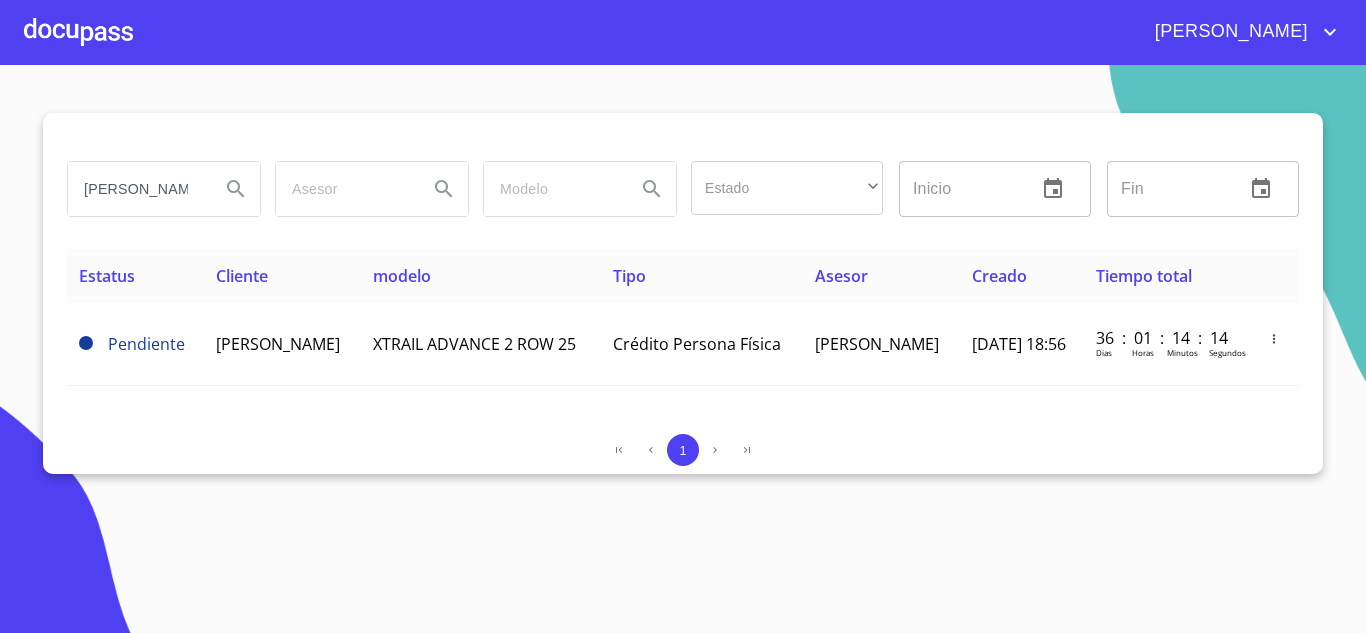 type on "RRAGAN" 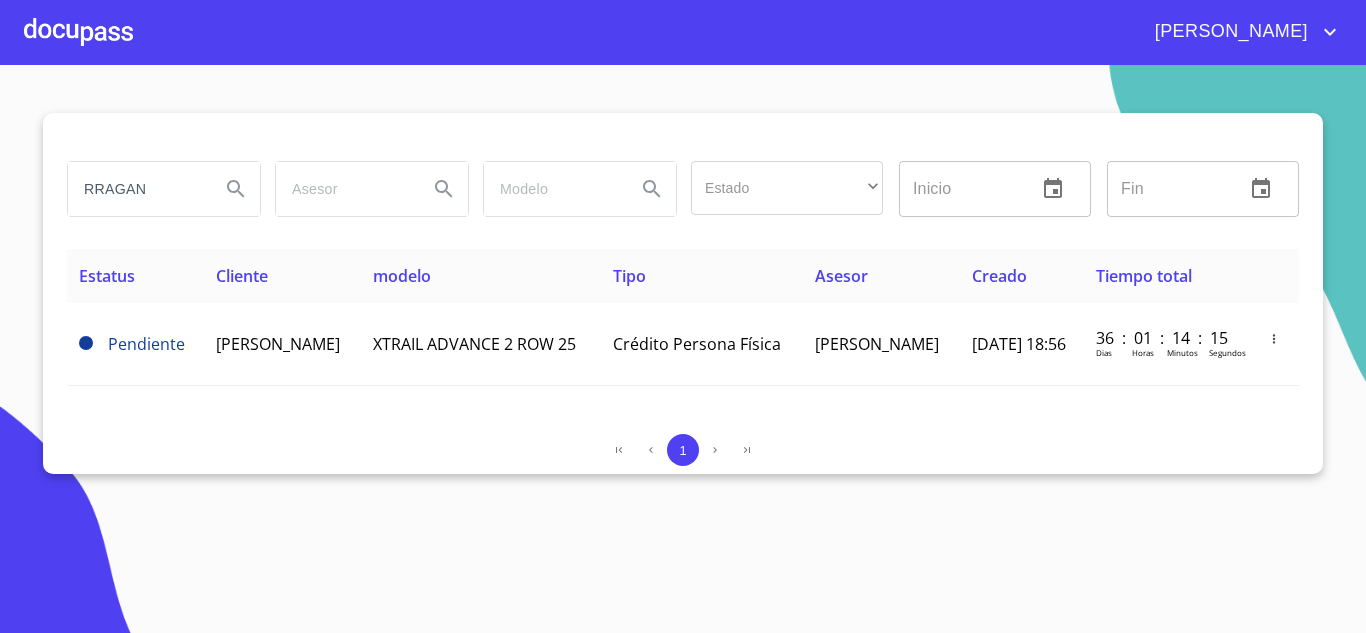 drag, startPoint x: 173, startPoint y: 194, endPoint x: 0, endPoint y: 132, distance: 183.77432 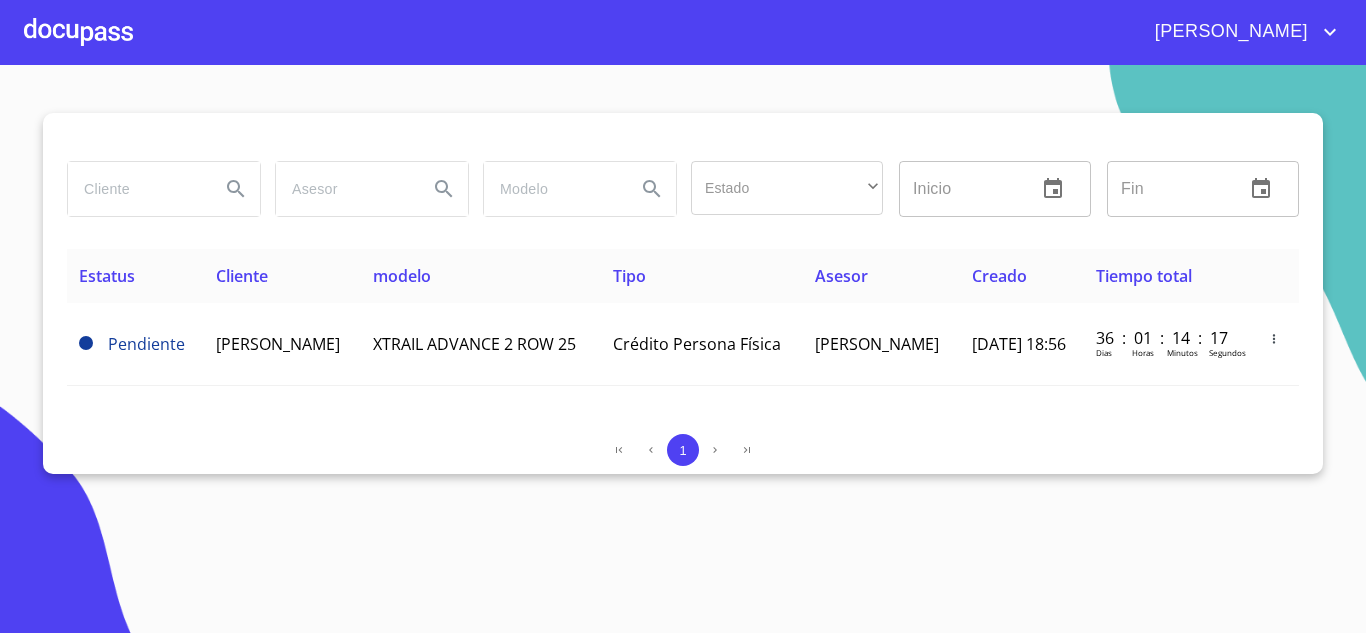 paste on "VILLAFAÑA LOPEZ" 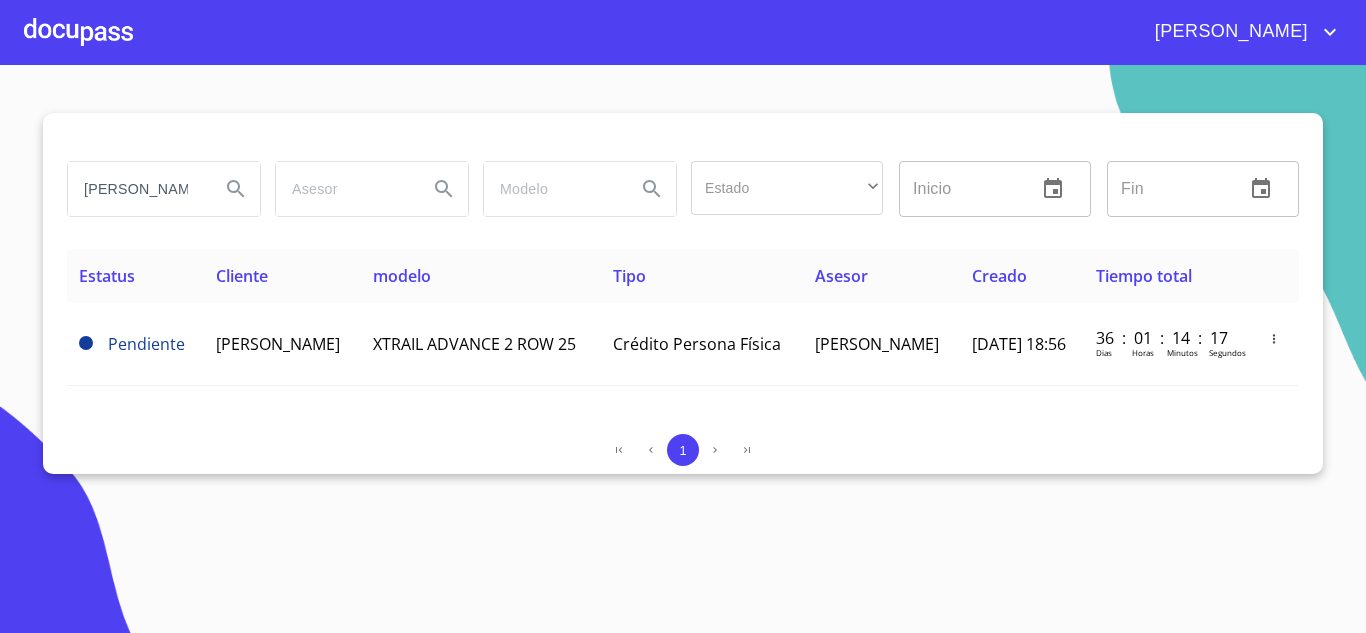 scroll, scrollTop: 0, scrollLeft: 25, axis: horizontal 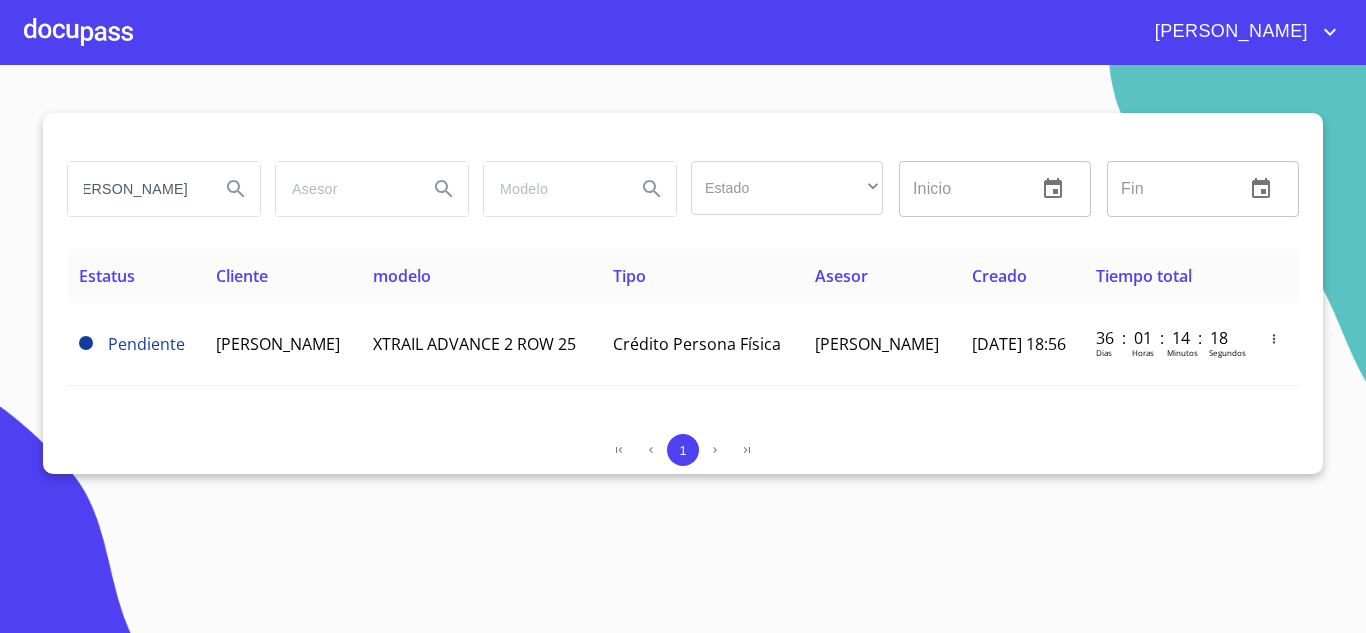 type on "VILLAFAÑA LOPEZ" 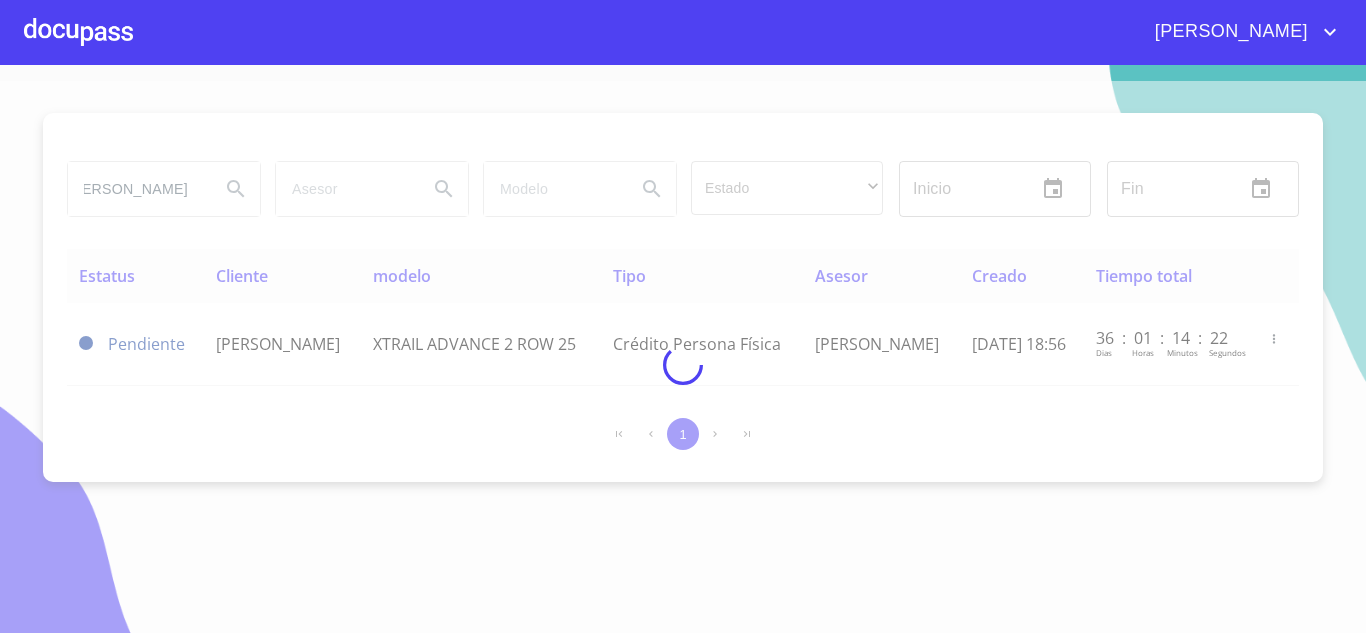 scroll, scrollTop: 0, scrollLeft: 0, axis: both 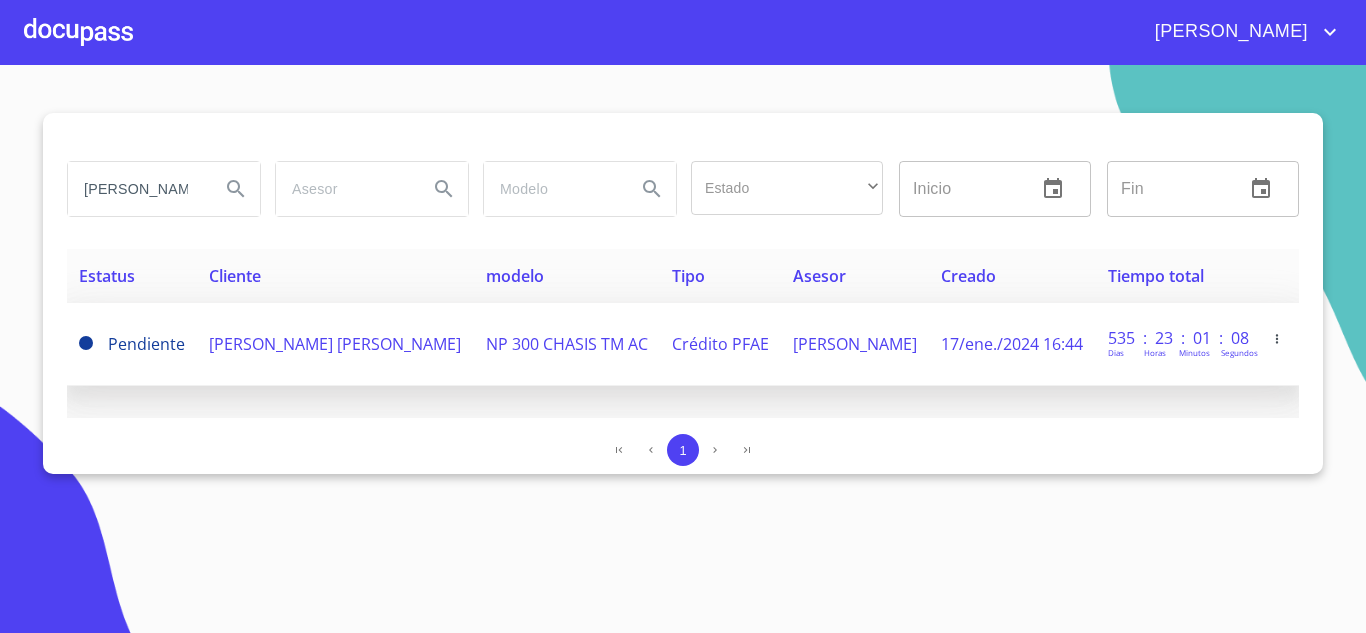 click on "SERGIO RAMON VILLAFAÑA LOPEZ" at bounding box center (335, 344) 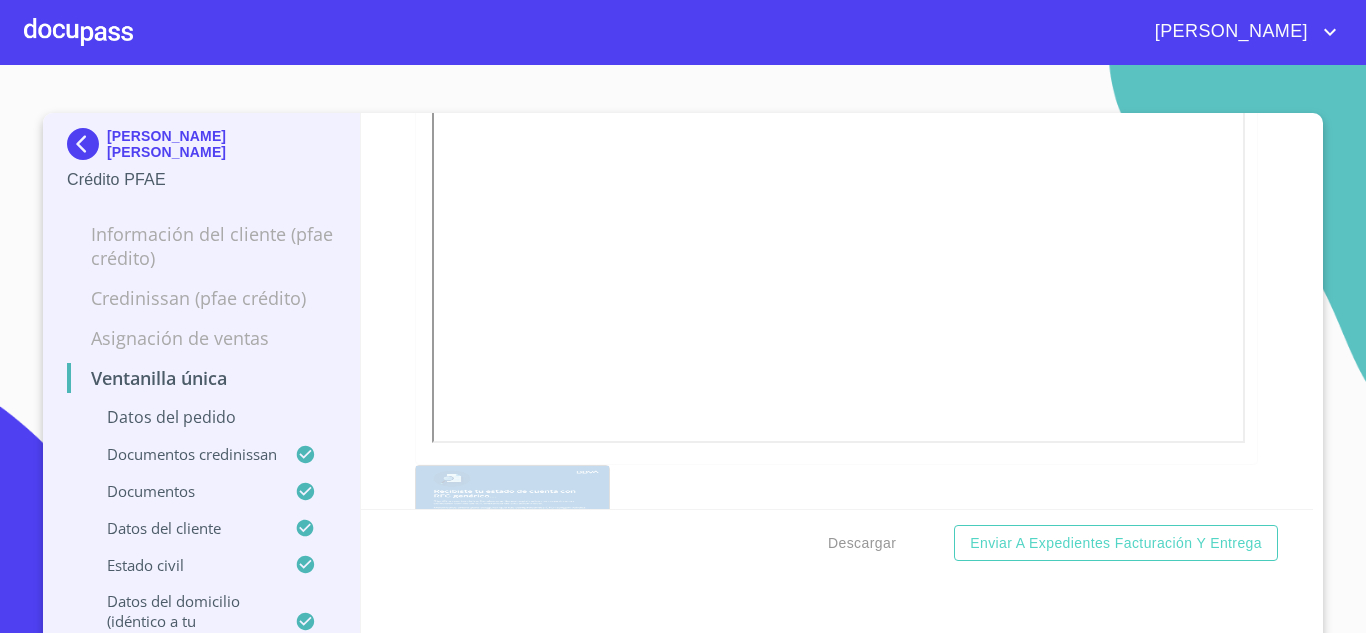 scroll, scrollTop: 4874, scrollLeft: 0, axis: vertical 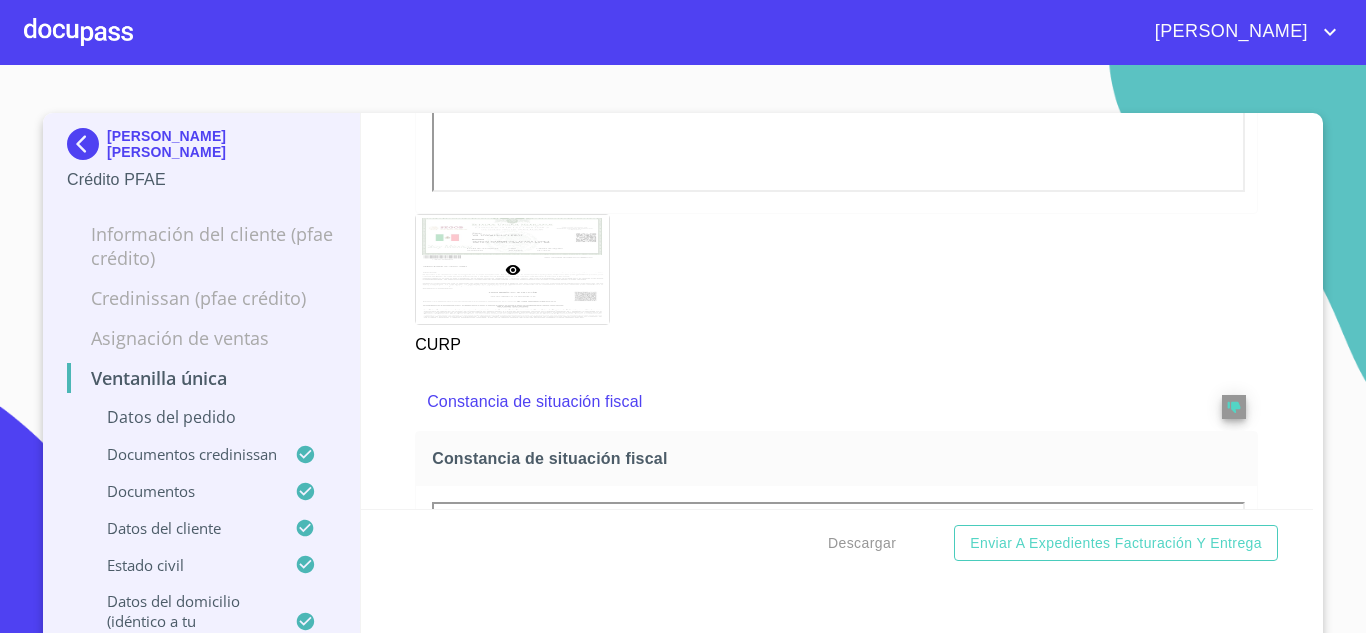 click on "SERGIO RAMON VILLAFAÑA LOPEZ Crédito PFAE Información del cliente (PFAE crédito) Credinissan (PFAE crédito) Asignación de Ventas Ventanilla única Datos del pedido Documentos CrediNissan Documentos Datos del cliente Estado civil Datos del domicilio (idéntico a tu comprobante) Ocupación del Cliente Referencia (primera) Referencia (segunda) Referencia (tercera) Ventanilla única   Datos del pedido Marca   * Nissan ​ Año 2023 ​ Modelo   * NP300 CHASIS TM AC ​ Color   * BLANCO ​ No. Pedido   * ​ No. Serial   * ​ Documentos CrediNissan Dictamen CrediNissan * Dictamen CrediNissan Dictamen CrediNissan Documentos Documento de identificación.   * INE ​ Identificación Oficial Identificación Oficial Identificación Oficial Comprobante de Domicilio Comprobante de Domicilio Comprobante de Domicilio Fuente de ingresos   * Independiente/Dueño de negocio/Persona Moral ​ Comprobante de Ingresos mes 1 Comprobante de Ingresos mes 1 Comprobante de Ingresos mes 1 CURP CURP CURP   * ​" at bounding box center (683, 349) 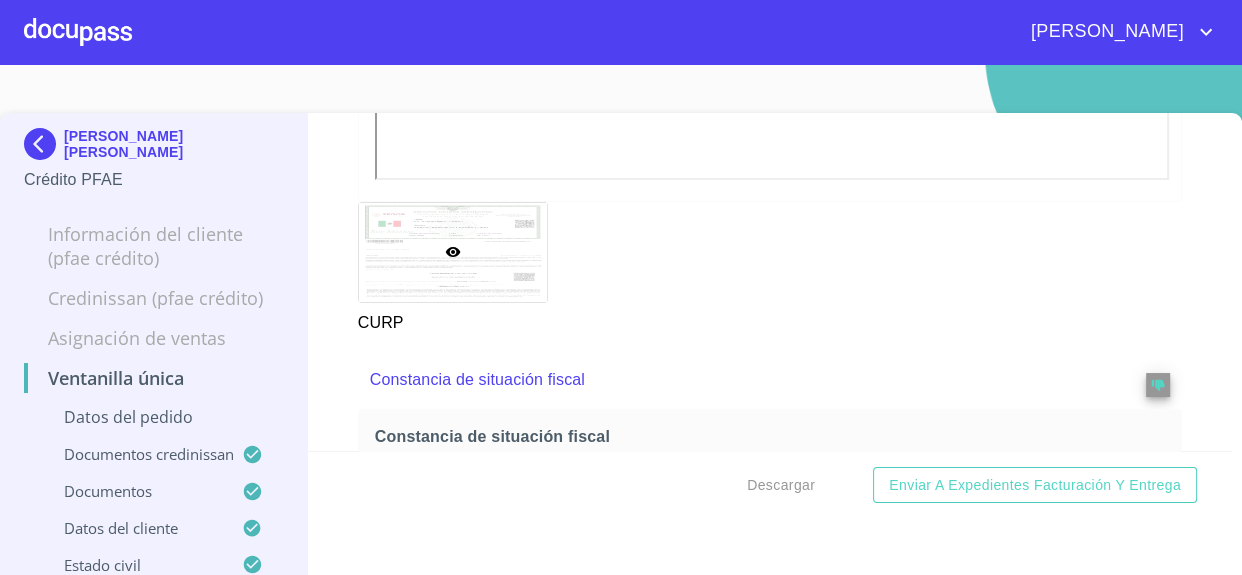 scroll, scrollTop: 6109, scrollLeft: 0, axis: vertical 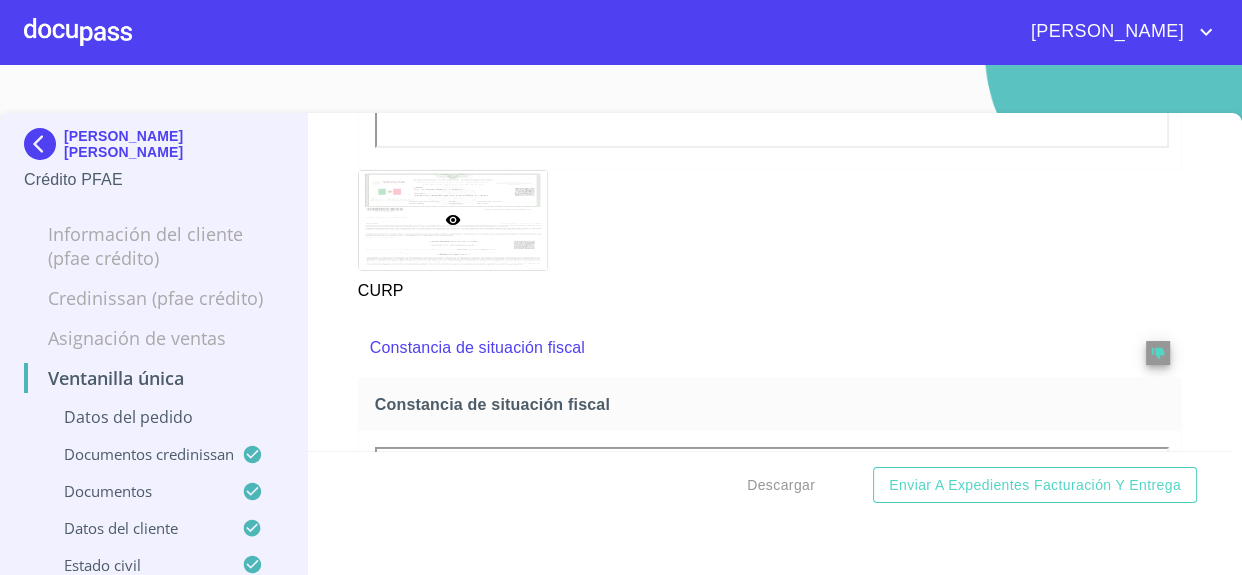 click at bounding box center (44, 144) 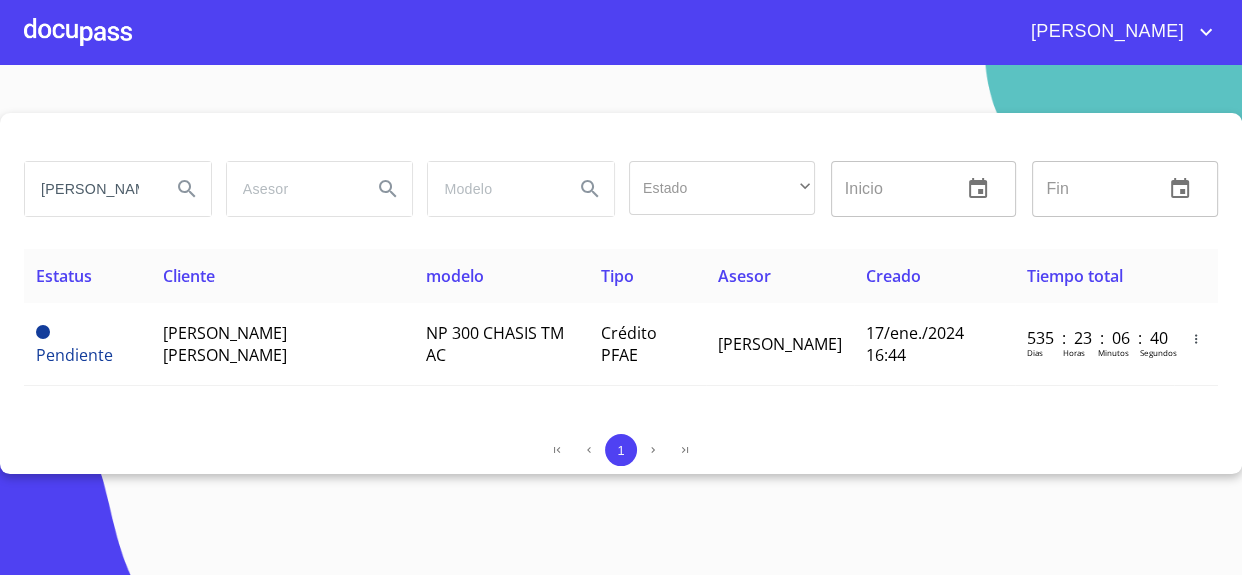 drag, startPoint x: 124, startPoint y: 187, endPoint x: 0, endPoint y: 174, distance: 124.67959 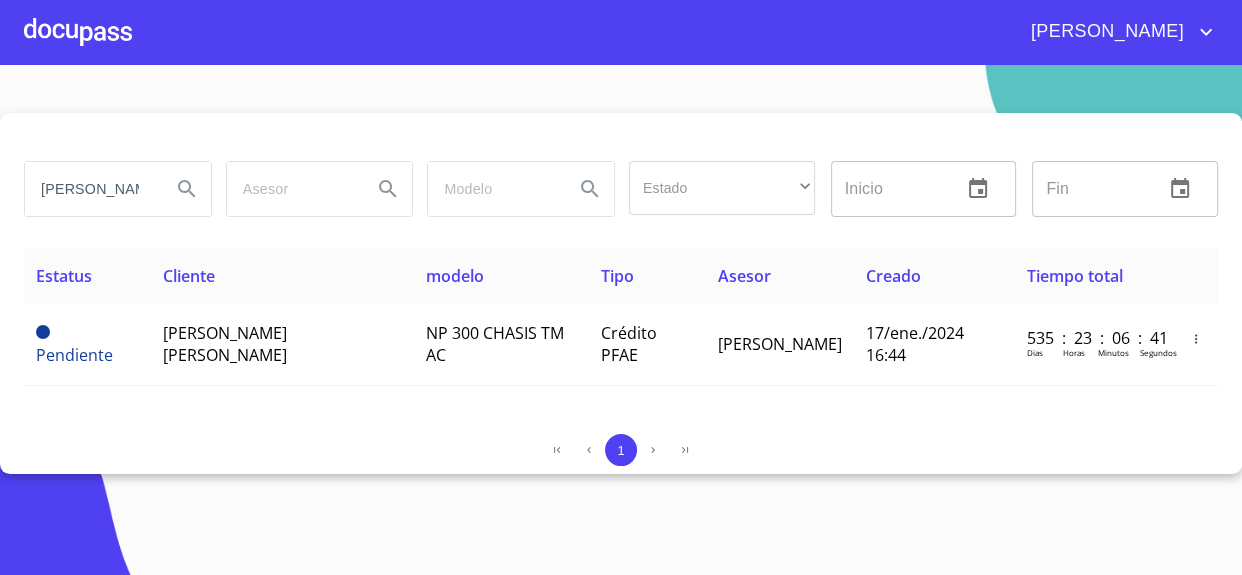 type on "LOPEZ" 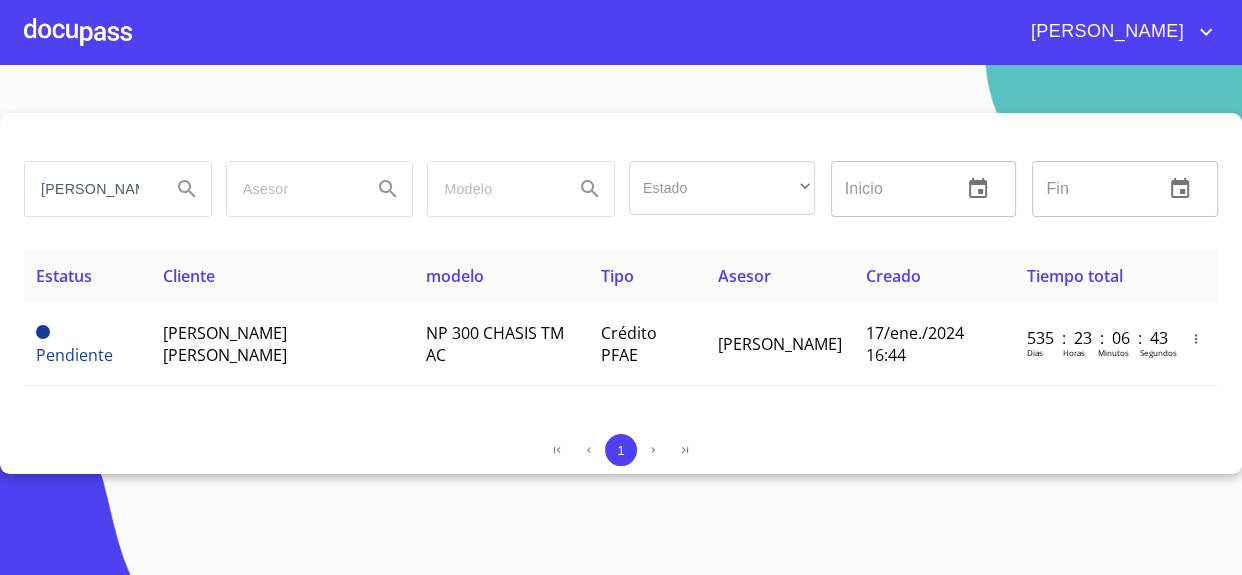 click on "LOPEZ Estado ​ ​ Inicio ​ Fin ​ Estatus   Cliente   modelo   Tipo   Asesor   Creado   Tiempo total     Pendiente SERGIO RAMON VILLAFAÑA LOPEZ NP 300 CHASIS TM AC Crédito PFAE JUAN BERNABE 17/ene./2024 16:44 535  :  23  :  06  :  43 Dias Horas Minutos Segundos 1" at bounding box center (621, 293) 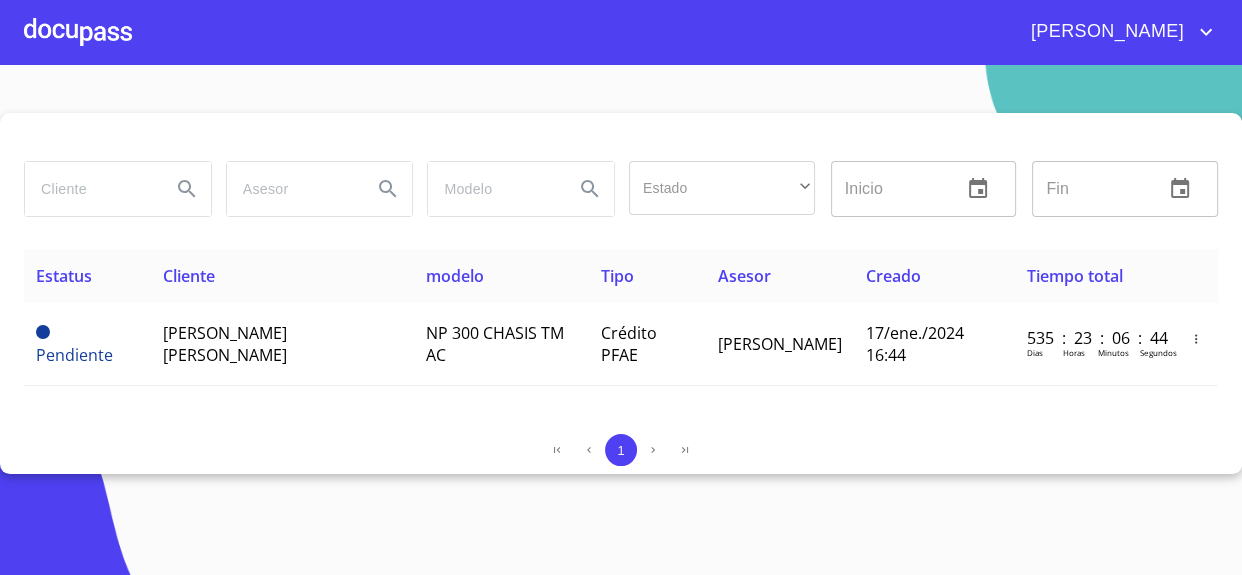 paste on "MENDEZ ZAVALA" 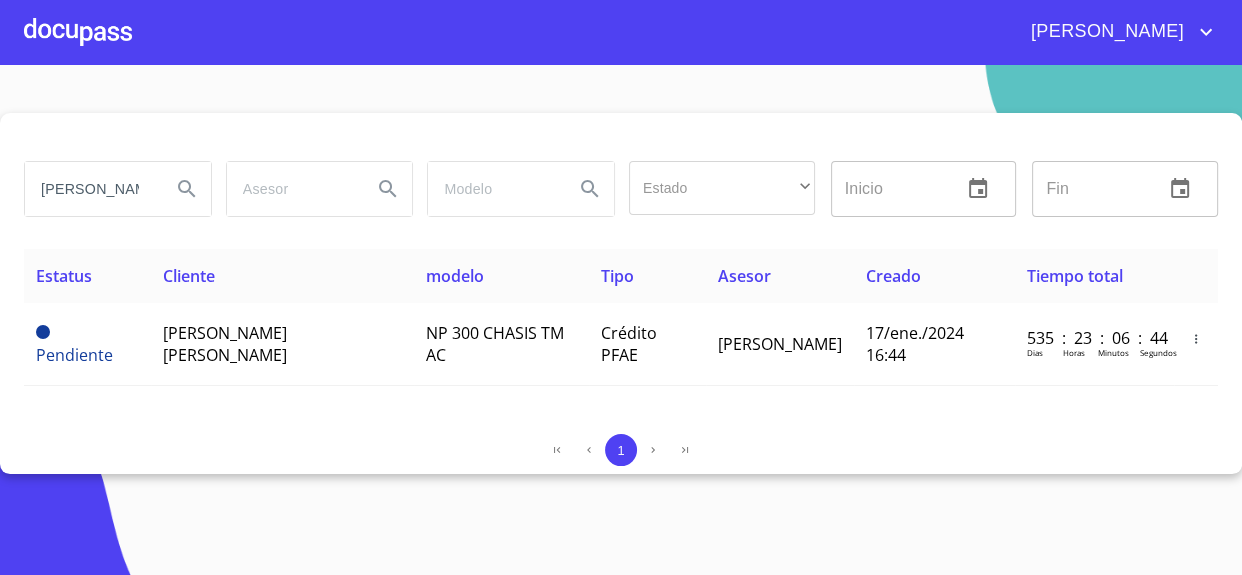 scroll, scrollTop: 0, scrollLeft: 21, axis: horizontal 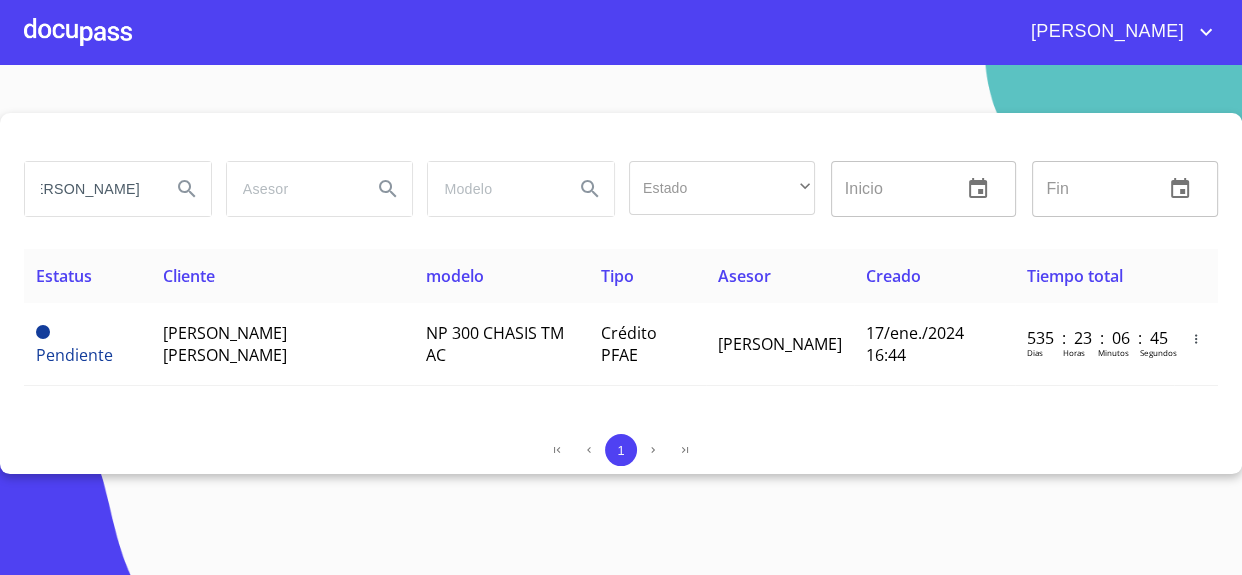 type on "MENDEZ ZAVALA" 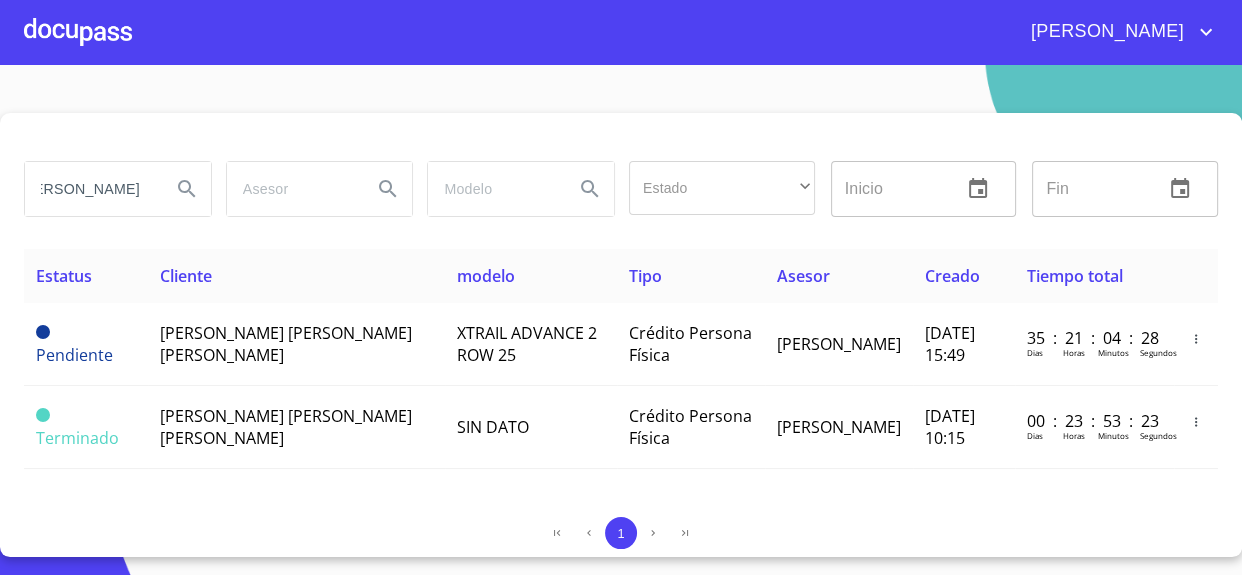 scroll, scrollTop: 0, scrollLeft: 0, axis: both 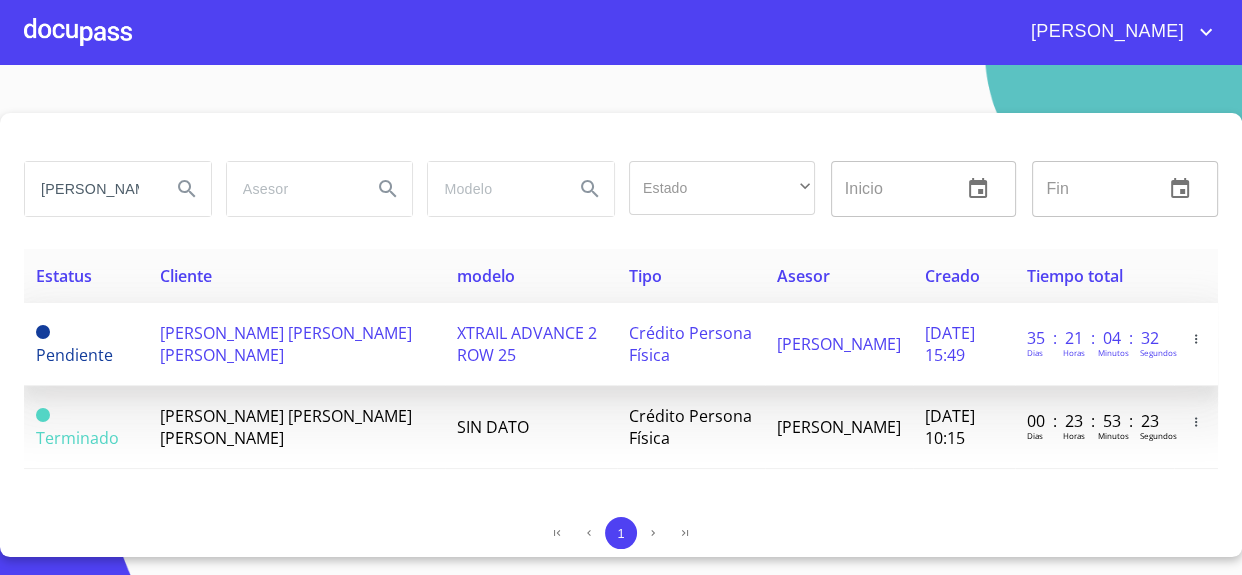 click on "EDUARDO  MARTIN  MENDEZ  ZAVALA" at bounding box center (286, 344) 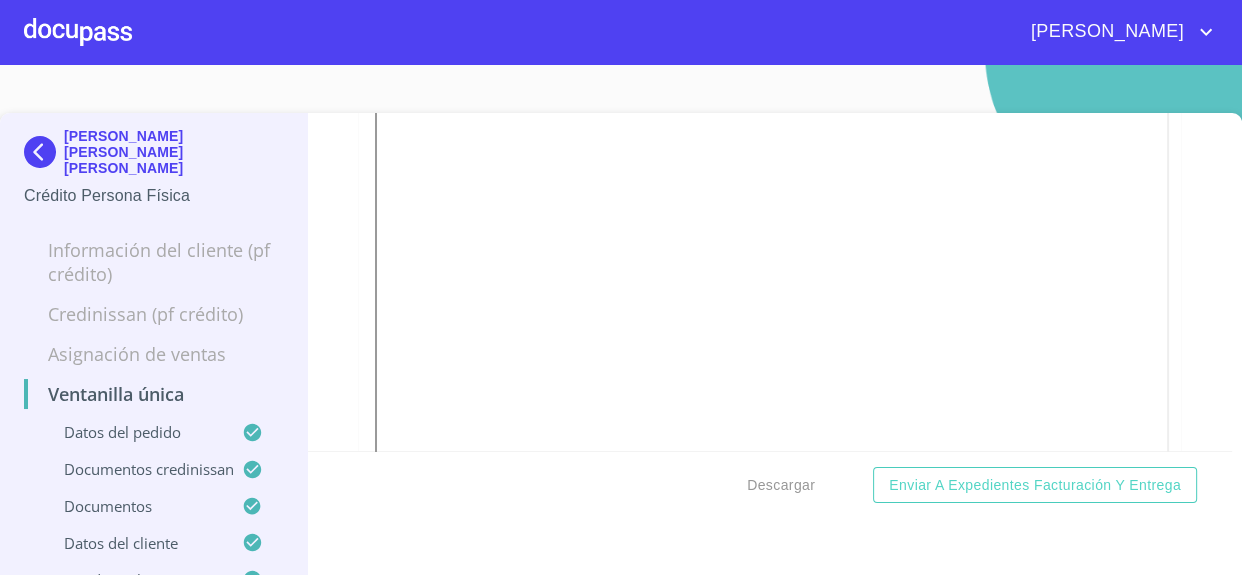 scroll, scrollTop: 4214, scrollLeft: 0, axis: vertical 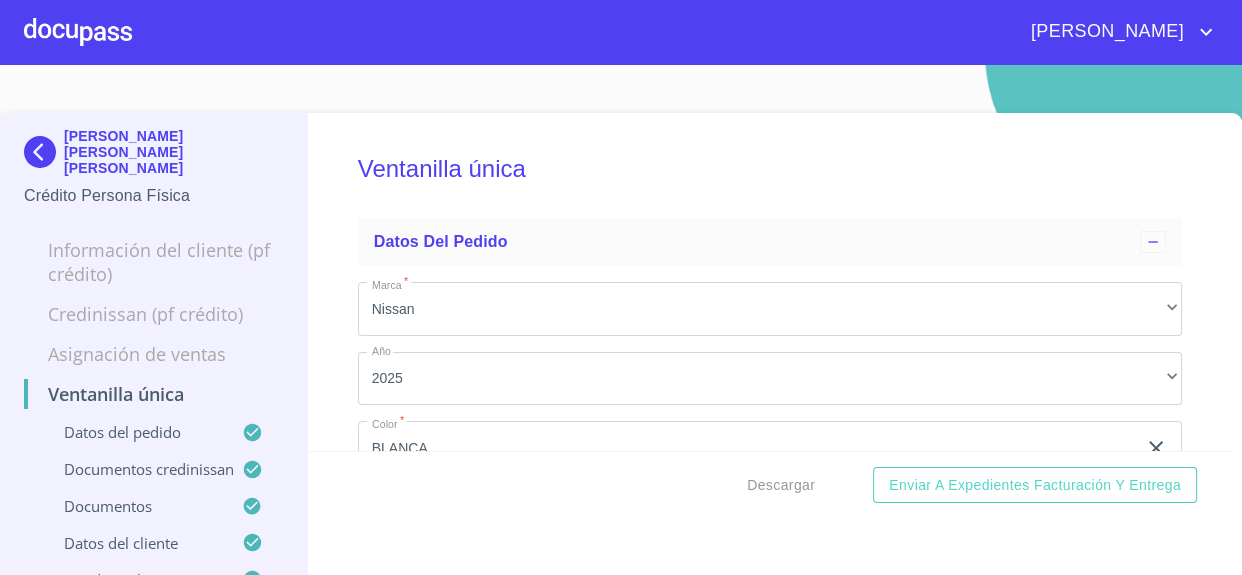 click on "Ventanilla única   Datos del pedido Marca   * Nissan ​ Año 2025 ​ Color   * BLANCA ​ No. Pedido   * 147648 ​ No. Serial   * JN8AT3MT2SW044751 ​ Documentos CrediNissan Dictamen CrediNissan * Dictamen CrediNissan Dictamen CrediNissan Documentos Documento de identificación.   * INE ​ Identificación Oficial Identificación Oficial Identificación Oficial Identificación Oficial Comprobante de Domicilio Comprobante de Domicilio Comprobante de Domicilio Fuente de ingresos   * Independiente/Dueño de negocio/Persona Moral ​ Comprobante de Ingresos mes 1 Comprobante de Ingresos mes 1 Comprobante de Ingresos mes 1 Comprobante de Ingresos mes 1 Comprobante de Ingresos mes 2 Comprobante de Ingresos mes 2 Comprobante de Ingresos mes 2 Comprobante de Ingresos mes 2 Comprobante de Ingresos mes 3 Comprobante de Ingresos mes 3 Comprobante de Ingresos mes 3 Comprobante de Ingresos mes 3 CURP CURP CURP Constancia de situación fiscal Constancia de situación fiscal Constancia de situación fiscal" at bounding box center (770, 282) 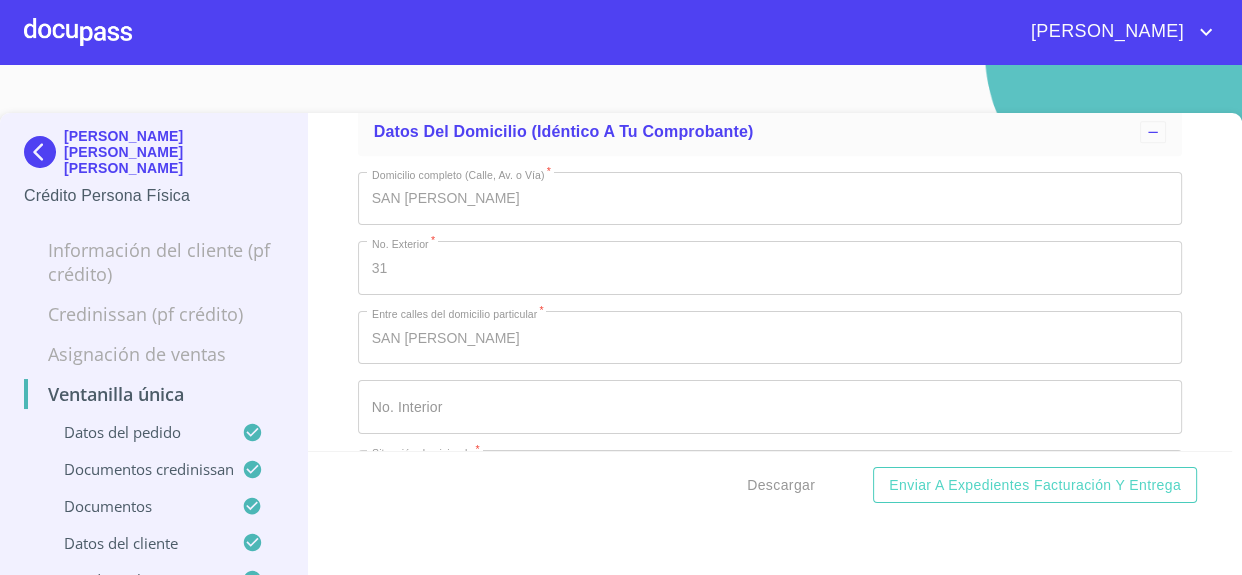 scroll, scrollTop: 9545, scrollLeft: 0, axis: vertical 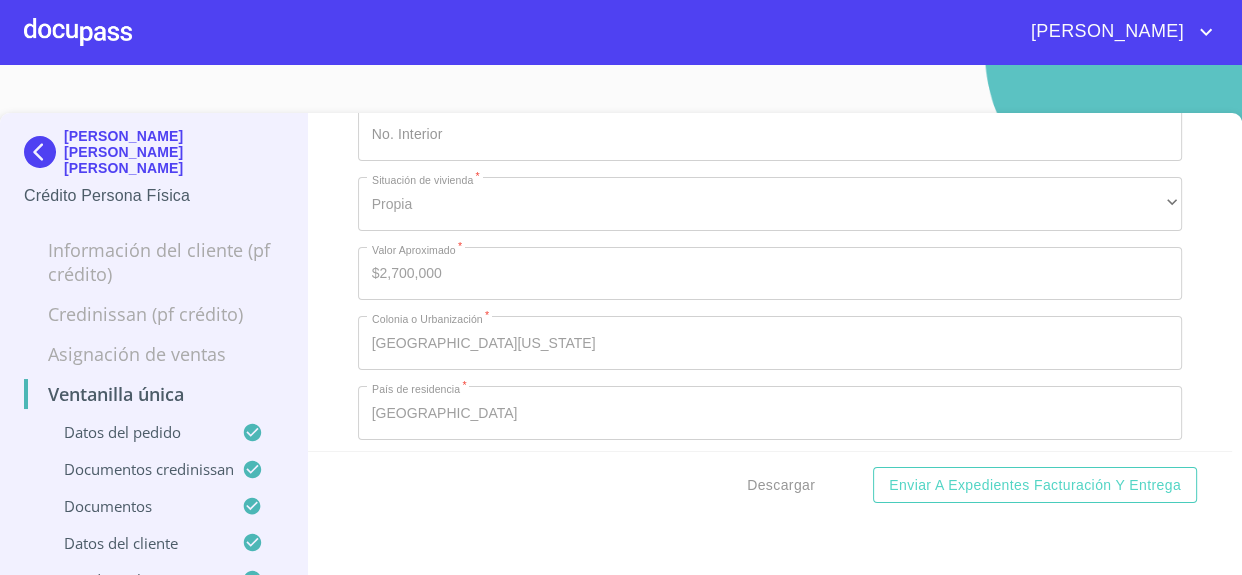 click at bounding box center (44, 152) 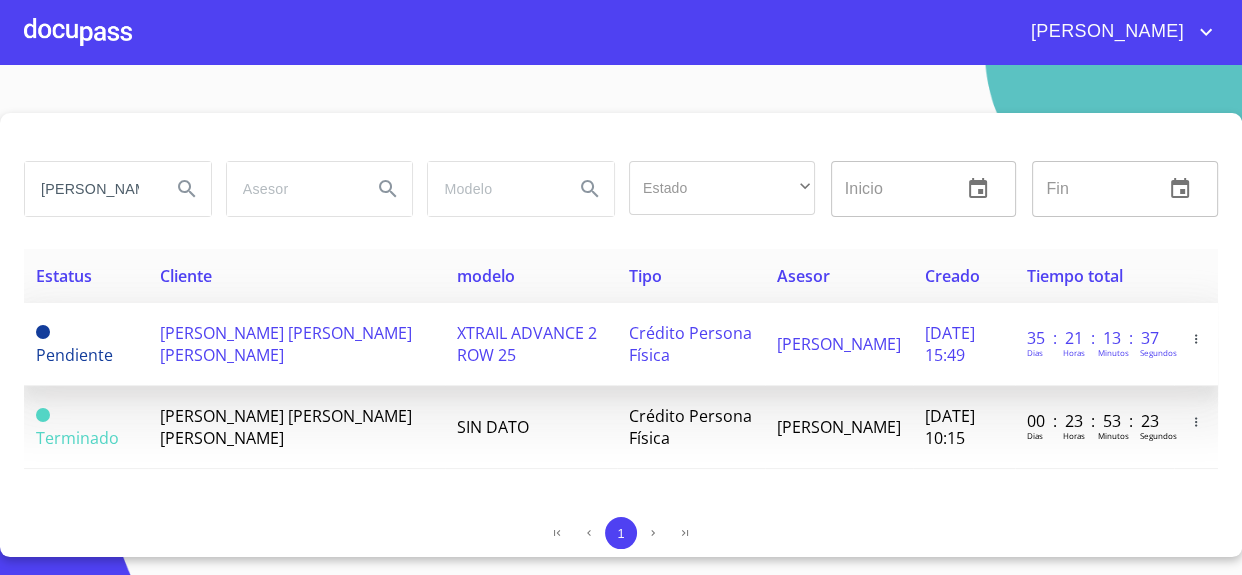 click on "EDUARDO  MARTIN  MENDEZ  ZAVALA" at bounding box center (286, 344) 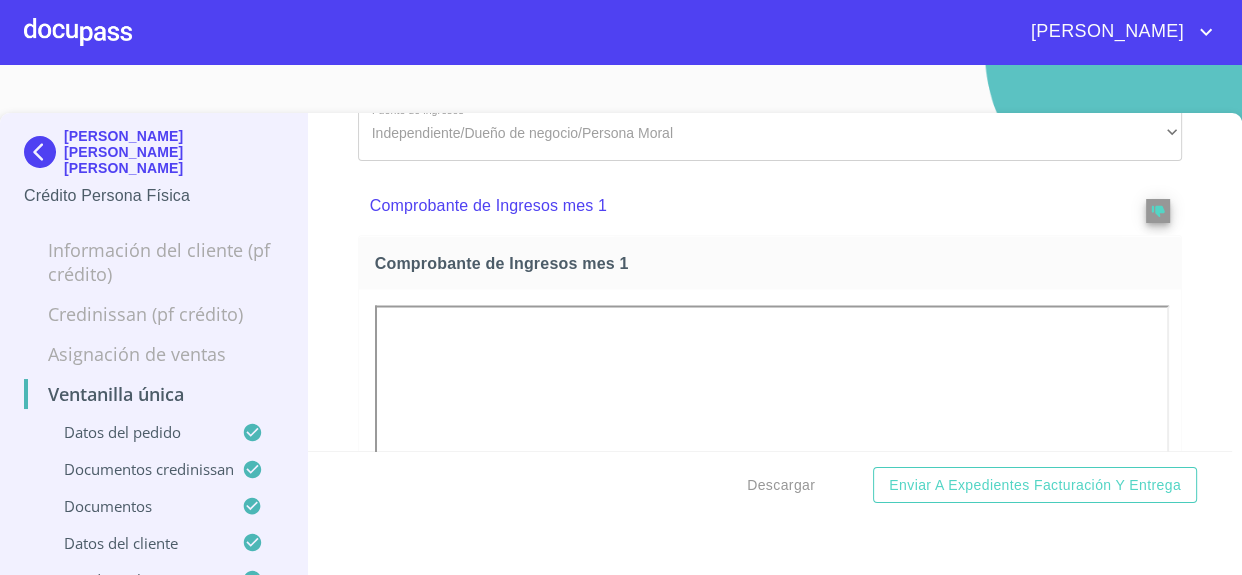 scroll, scrollTop: 3065, scrollLeft: 0, axis: vertical 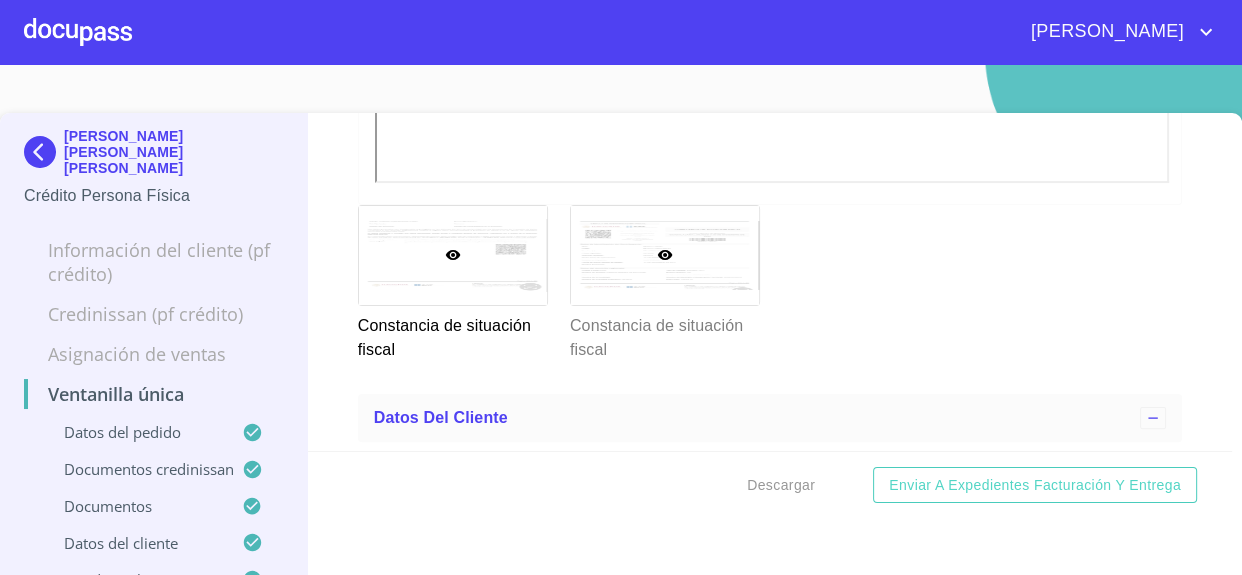 click 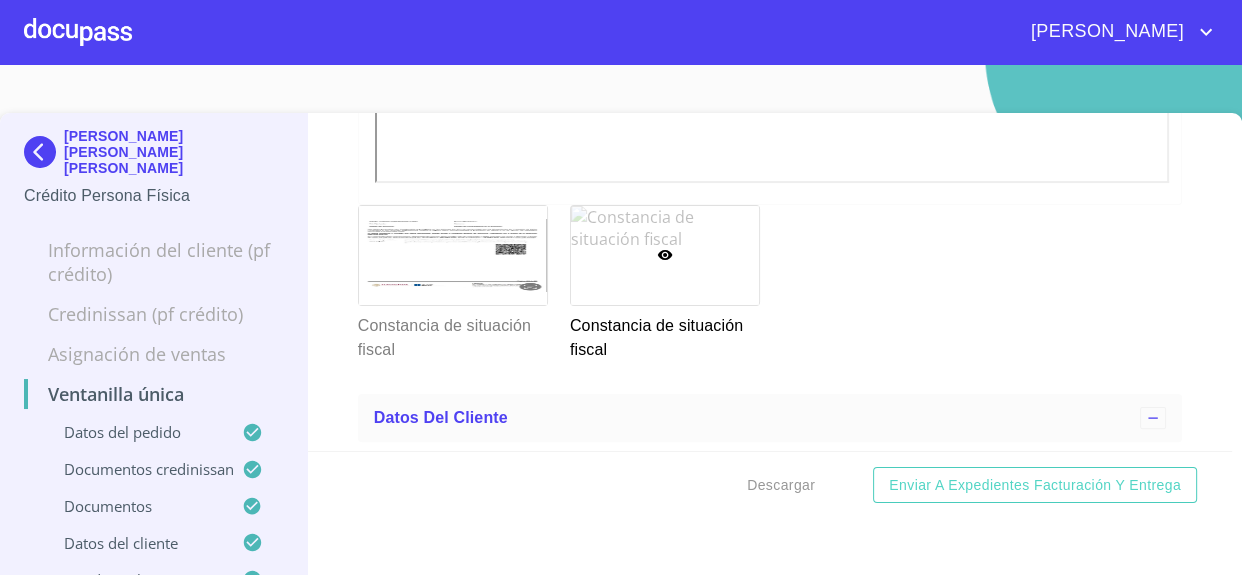 scroll, scrollTop: 6771, scrollLeft: 0, axis: vertical 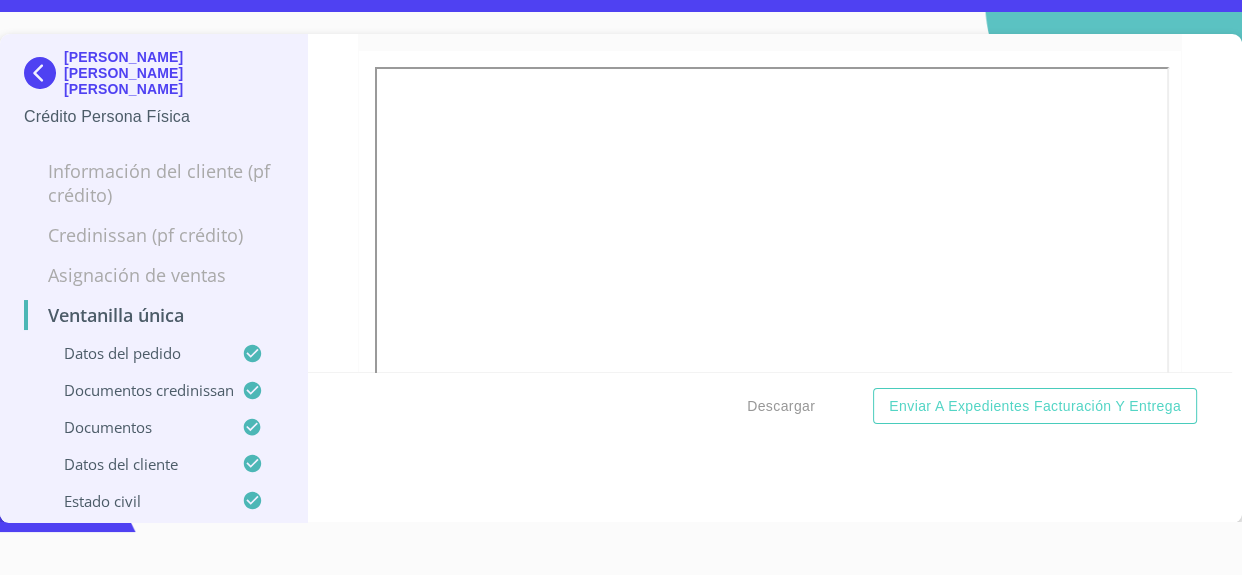 click at bounding box center (44, 73) 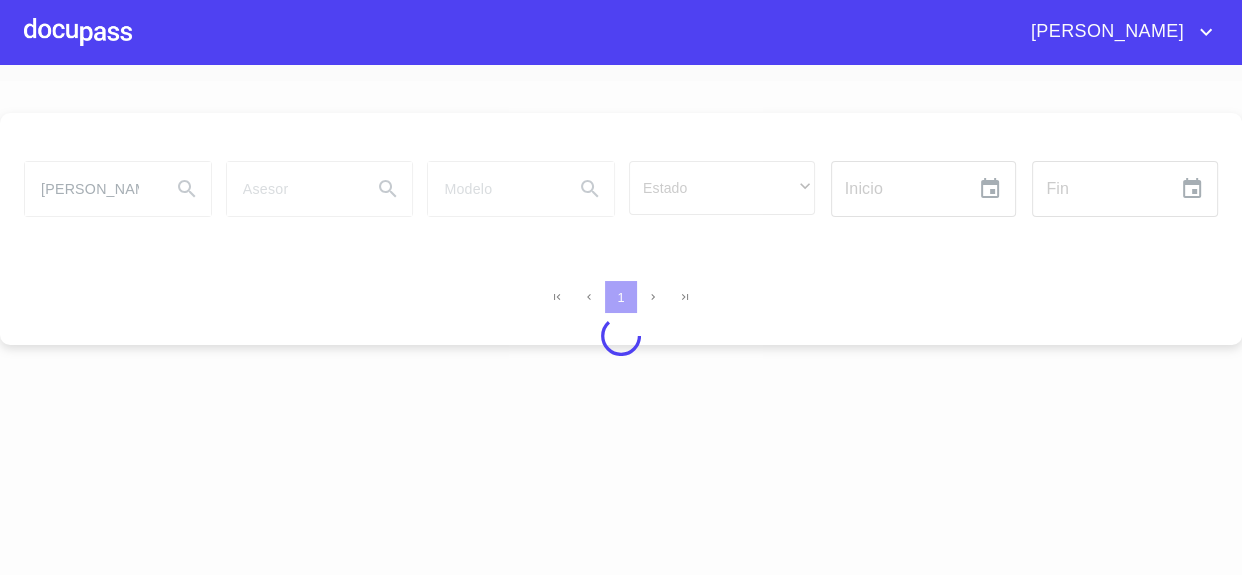 scroll, scrollTop: 0, scrollLeft: 0, axis: both 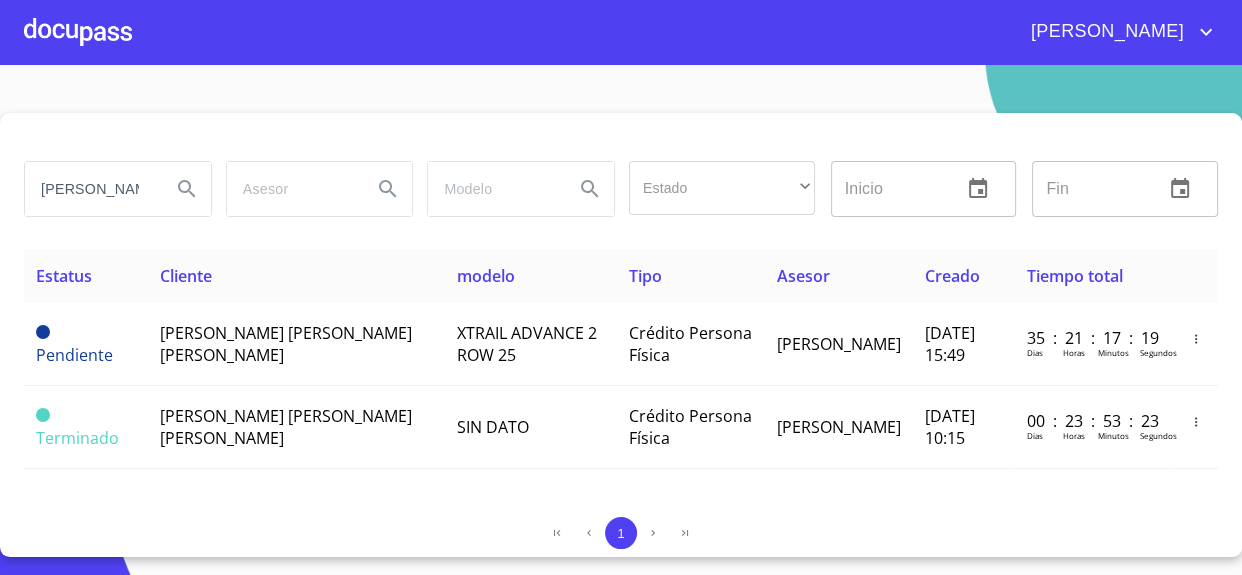 drag, startPoint x: 137, startPoint y: 185, endPoint x: 0, endPoint y: 167, distance: 138.17743 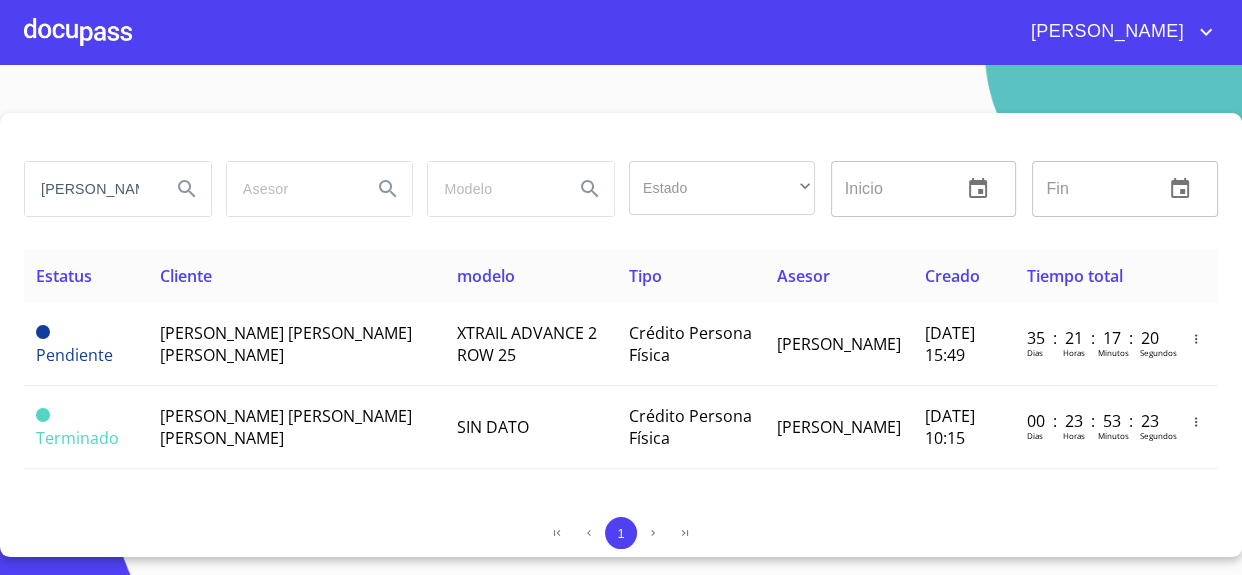 type on "ALA" 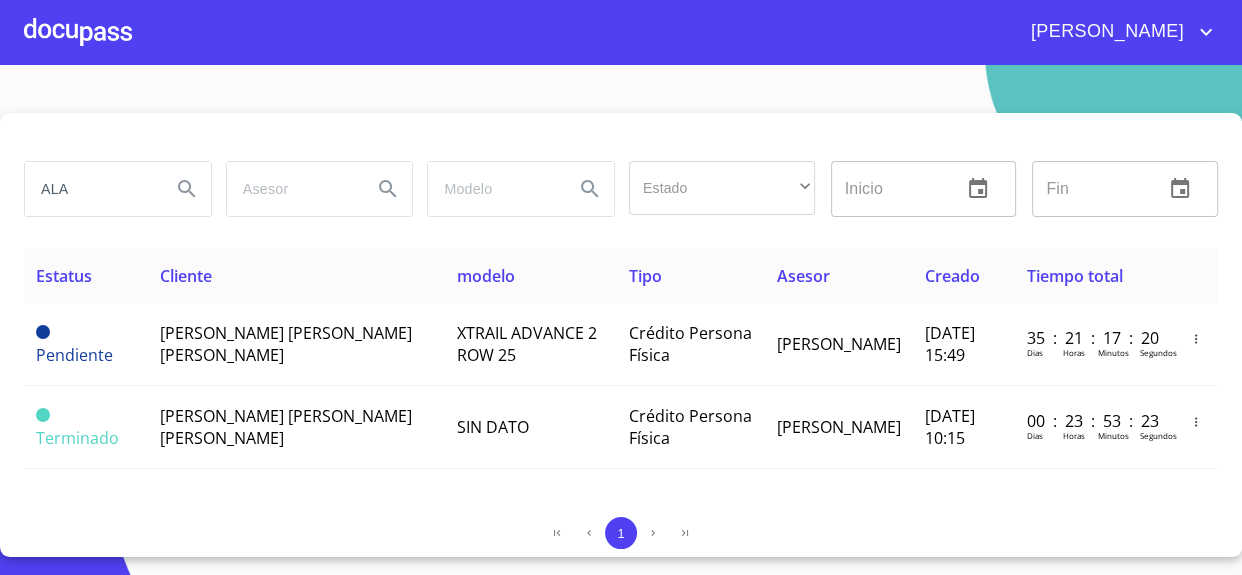 drag, startPoint x: 109, startPoint y: 181, endPoint x: 0, endPoint y: 179, distance: 109.01835 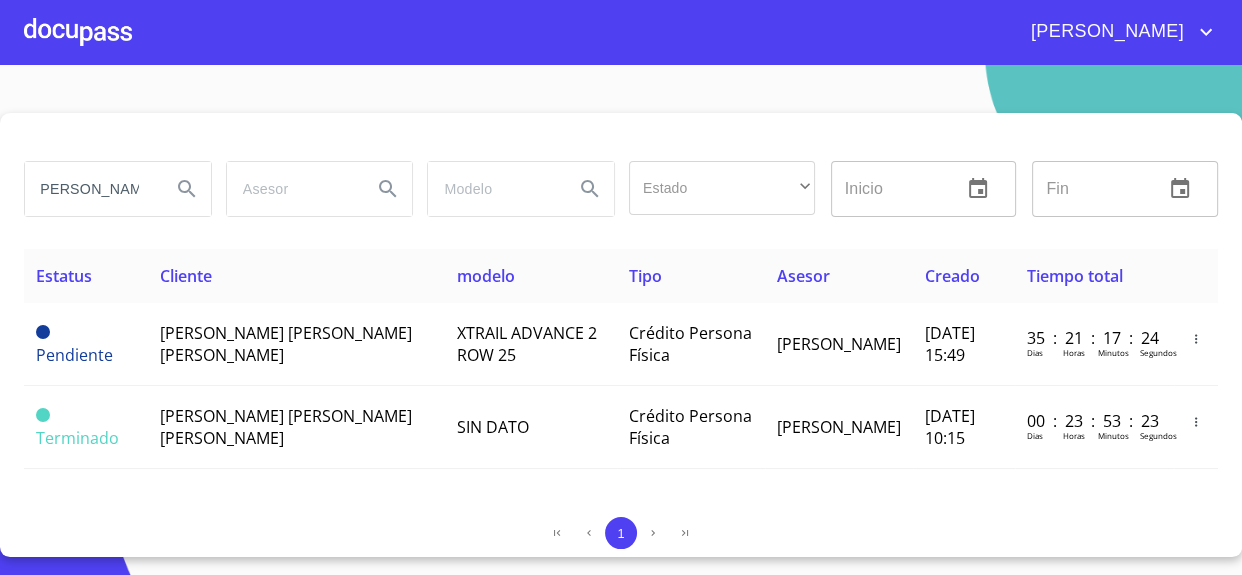 scroll, scrollTop: 0, scrollLeft: 14, axis: horizontal 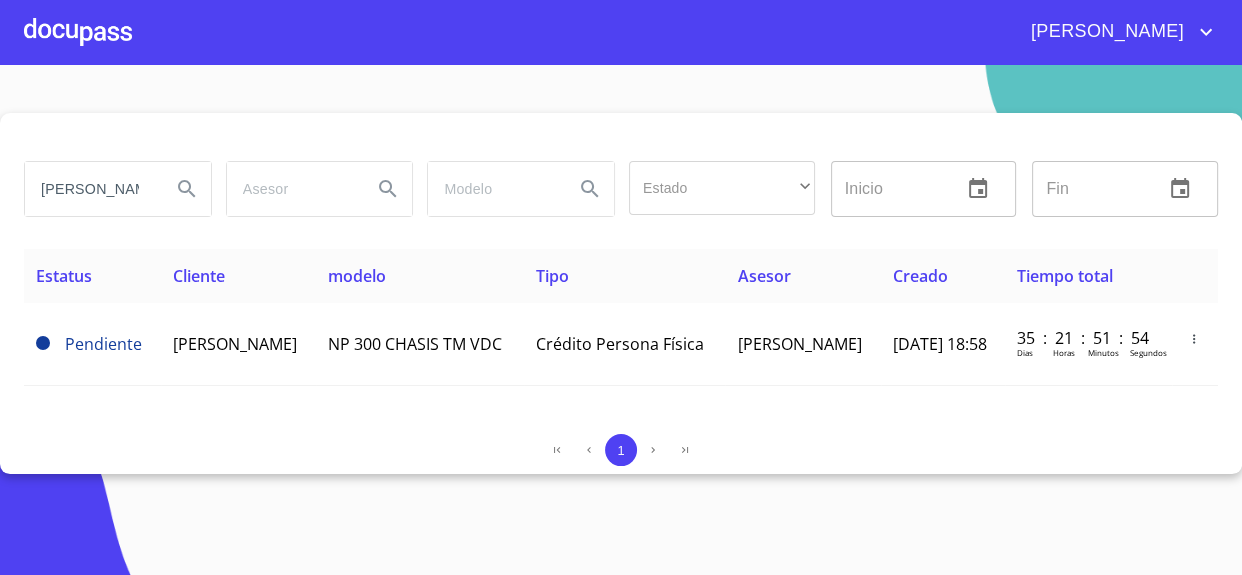 drag, startPoint x: 142, startPoint y: 189, endPoint x: 0, endPoint y: 122, distance: 157.01274 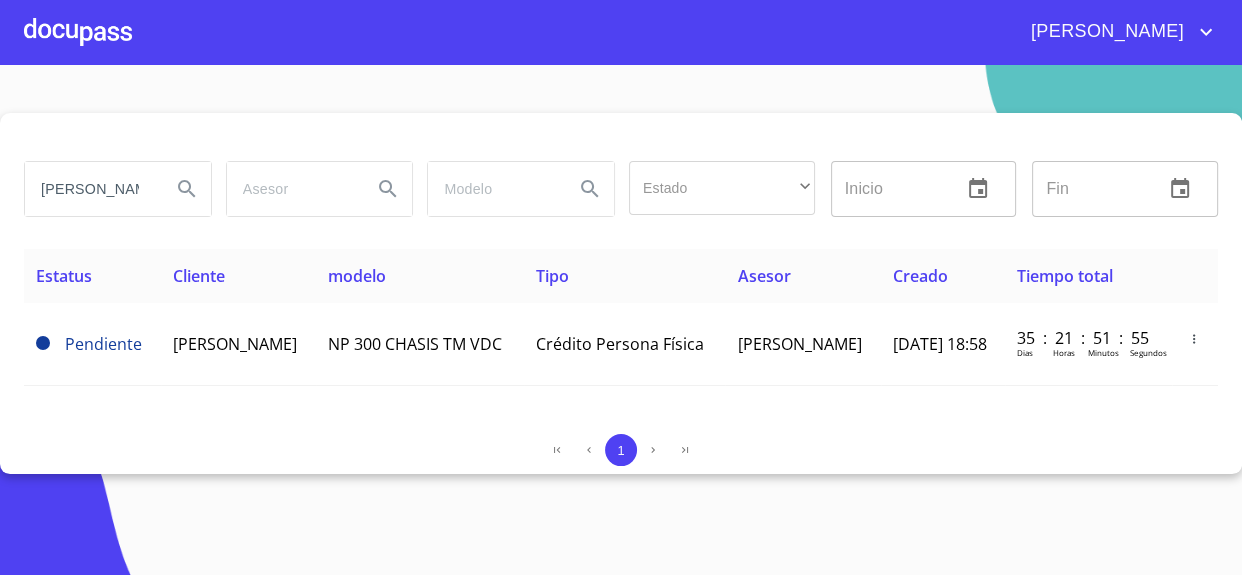 type on "Z" 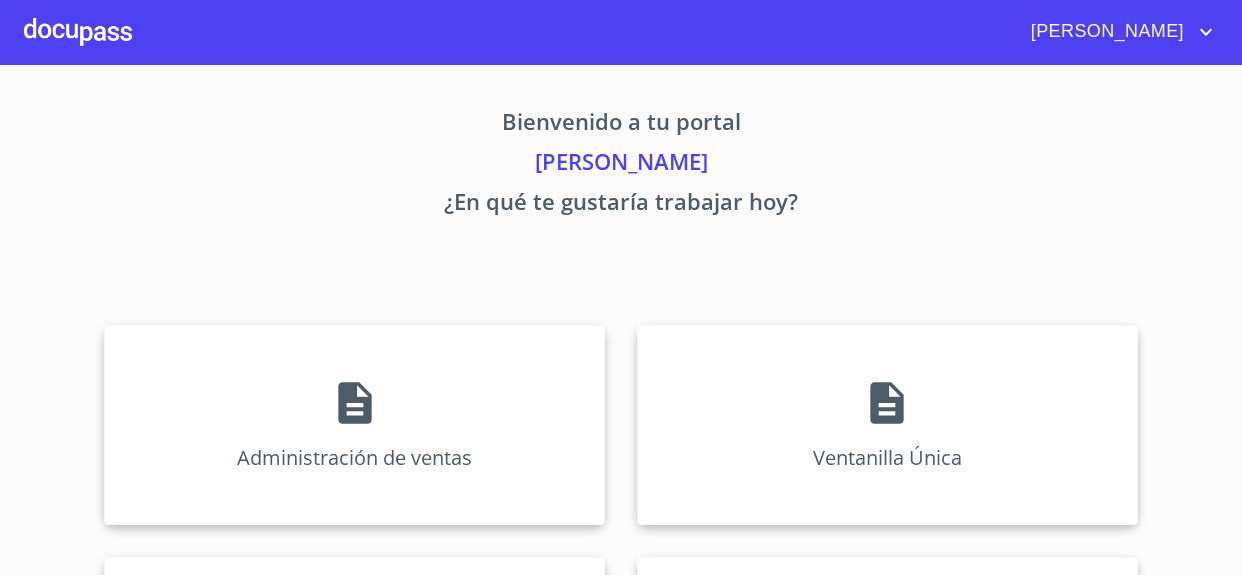 scroll, scrollTop: 0, scrollLeft: 0, axis: both 